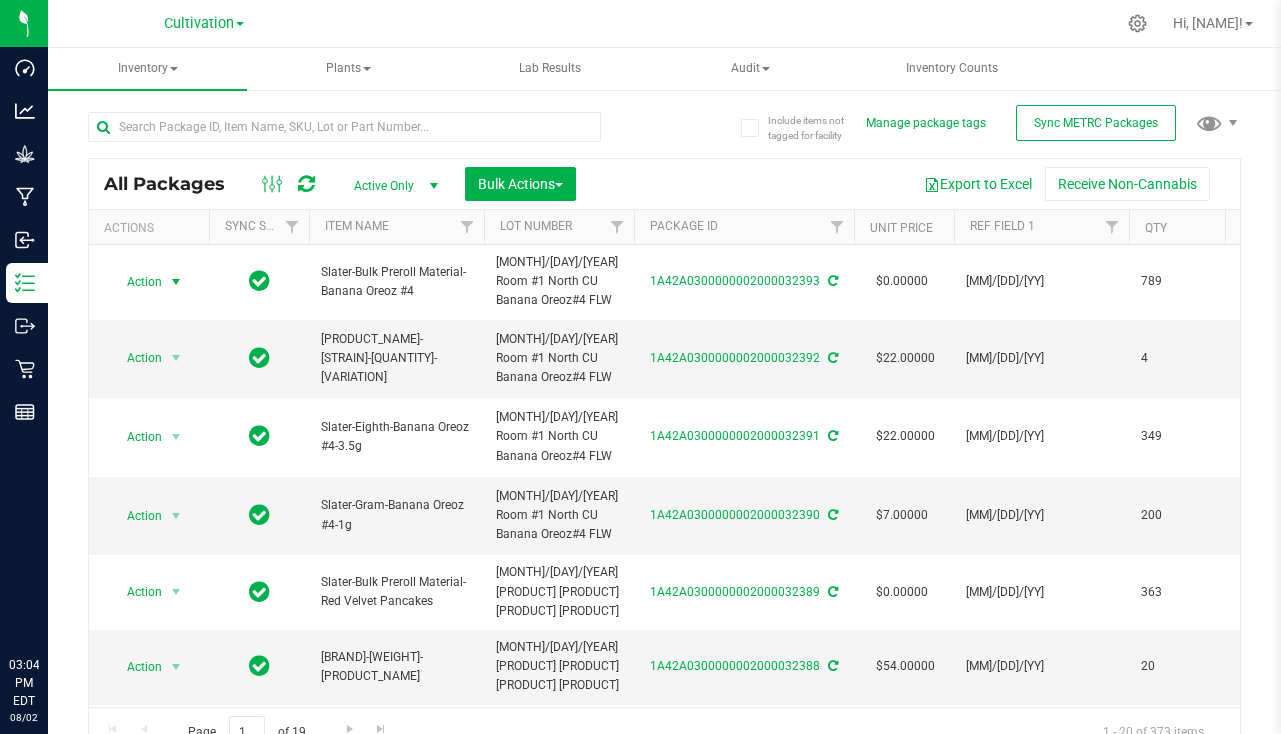 scroll, scrollTop: 0, scrollLeft: 0, axis: both 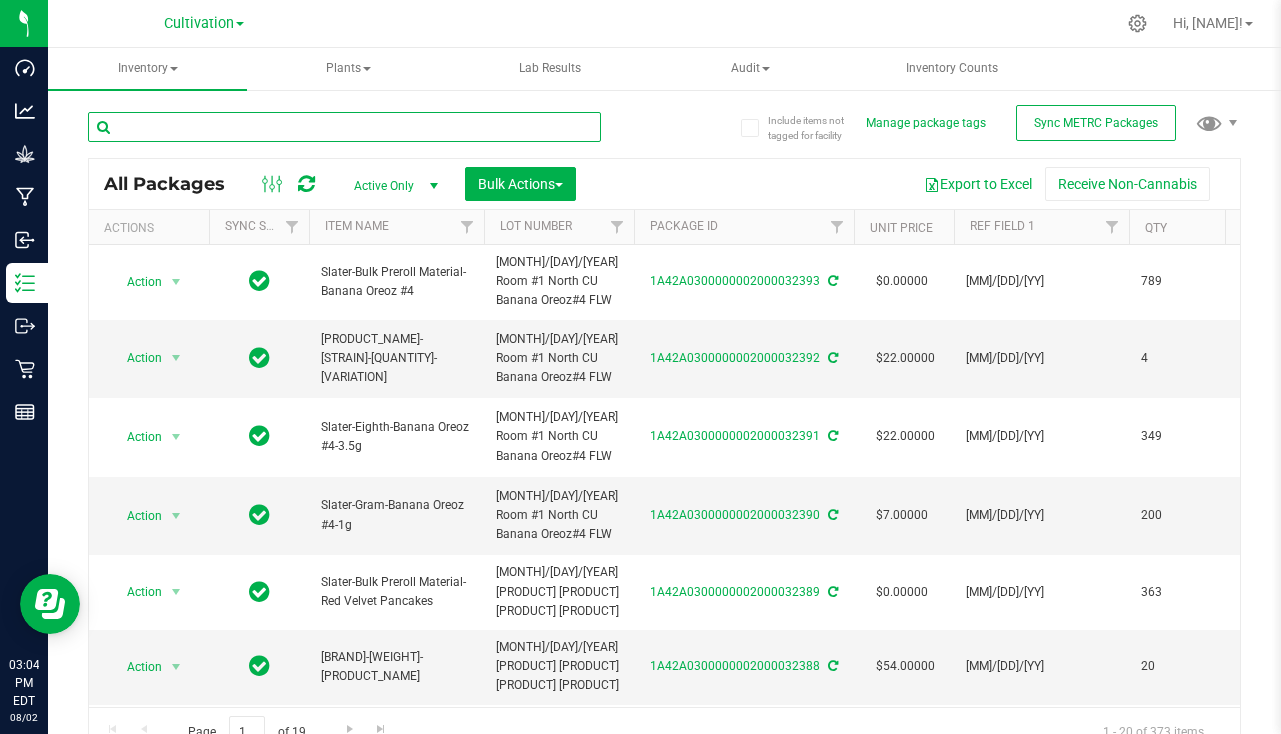 click at bounding box center (344, 127) 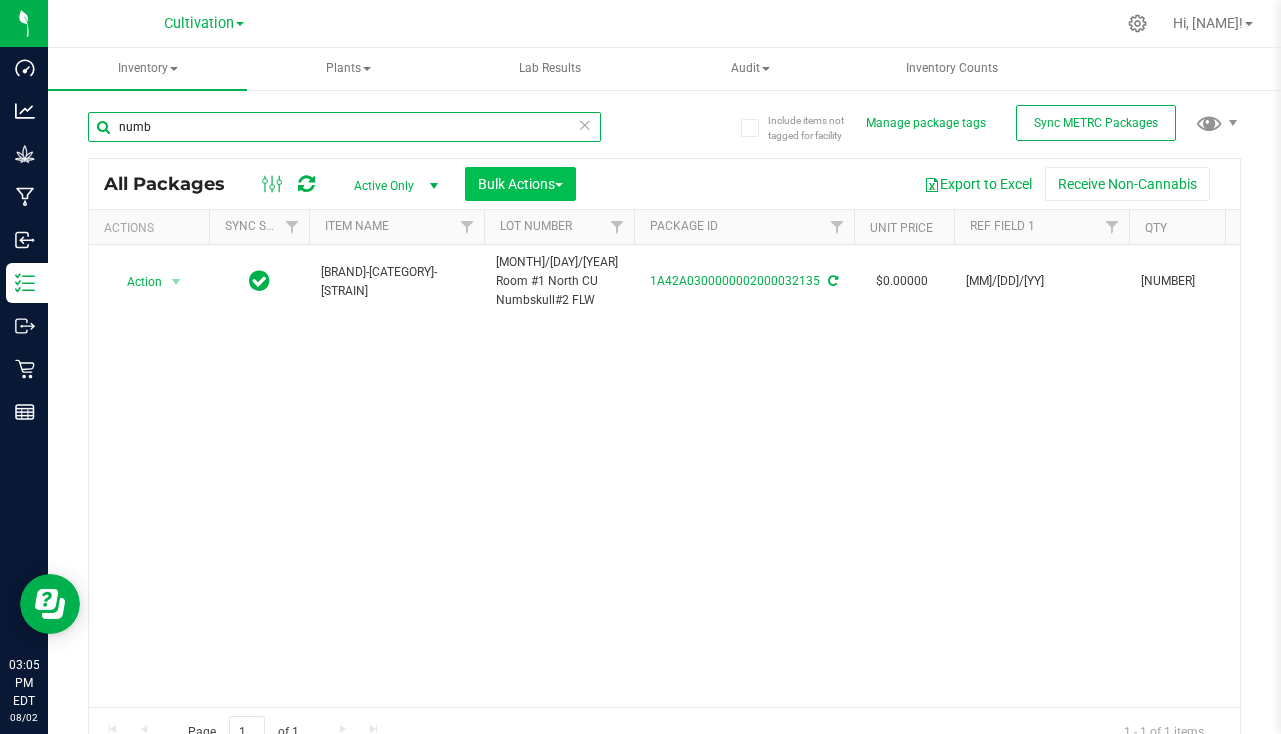 type on "numb" 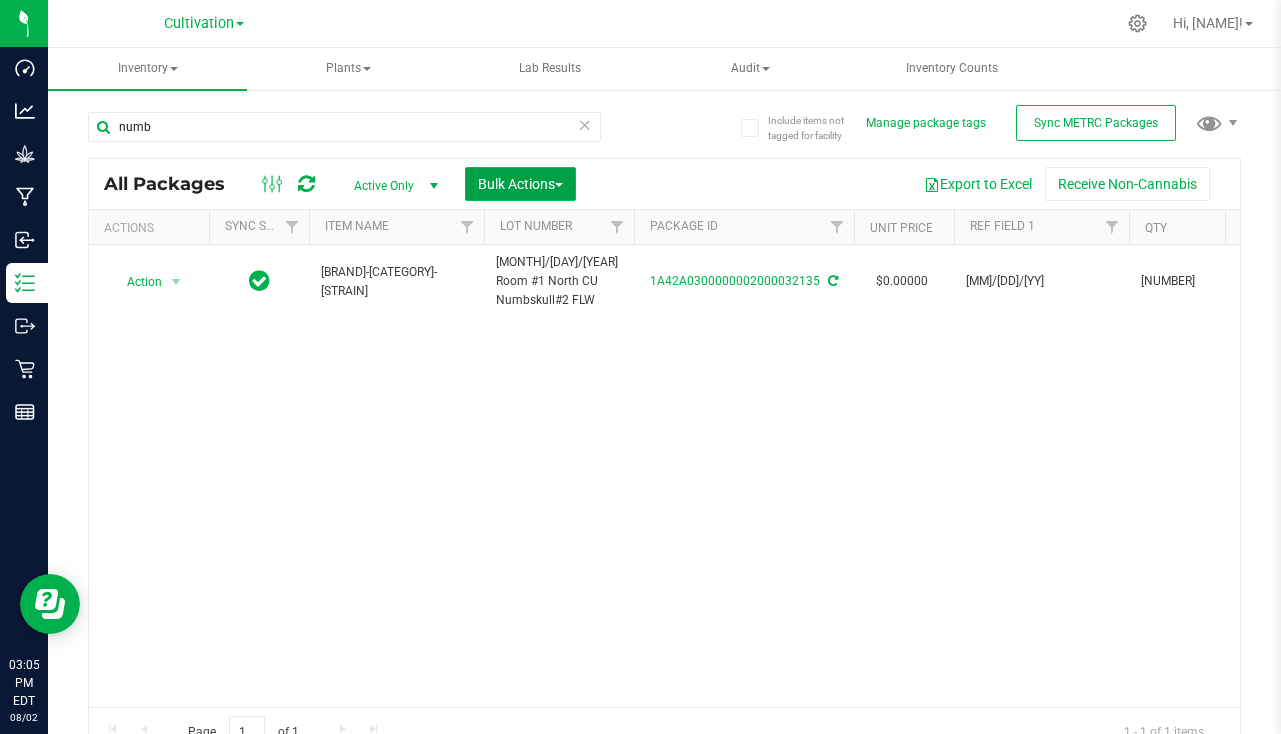 click on "Bulk Actions" at bounding box center [520, 184] 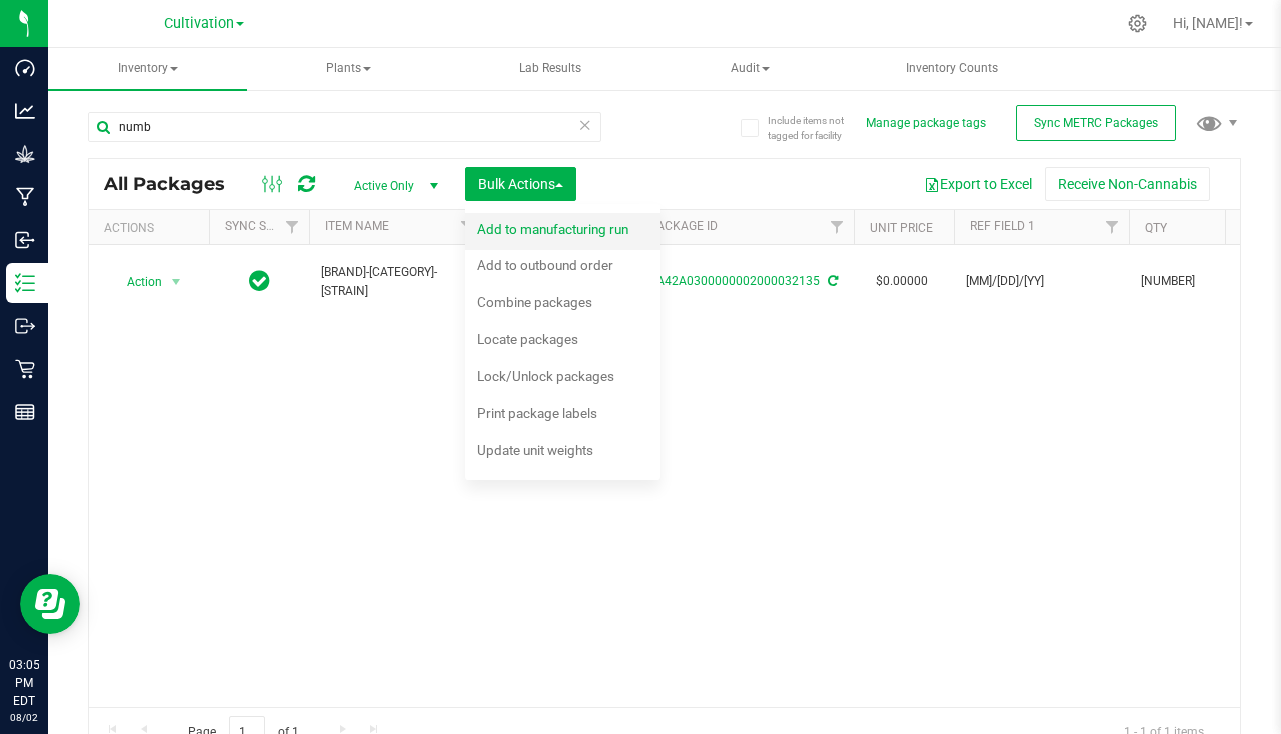click on "Add to manufacturing run" at bounding box center [566, 232] 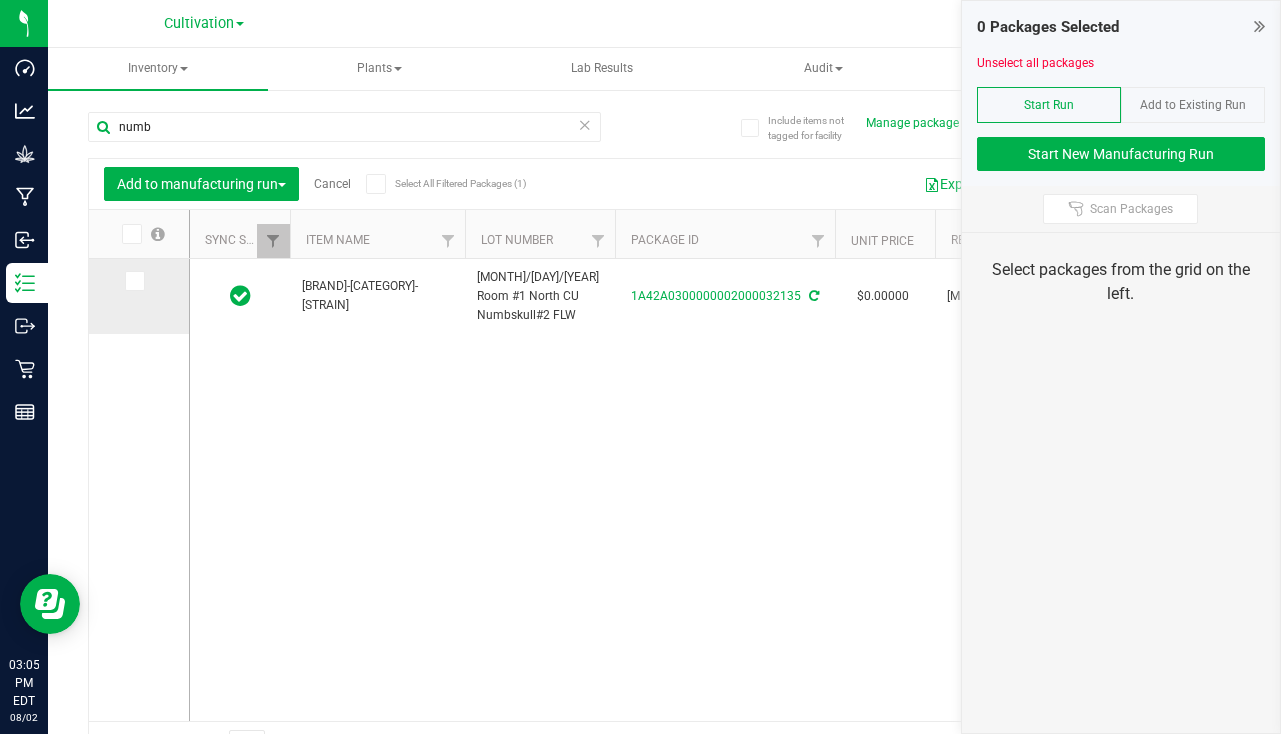 click at bounding box center [135, 281] 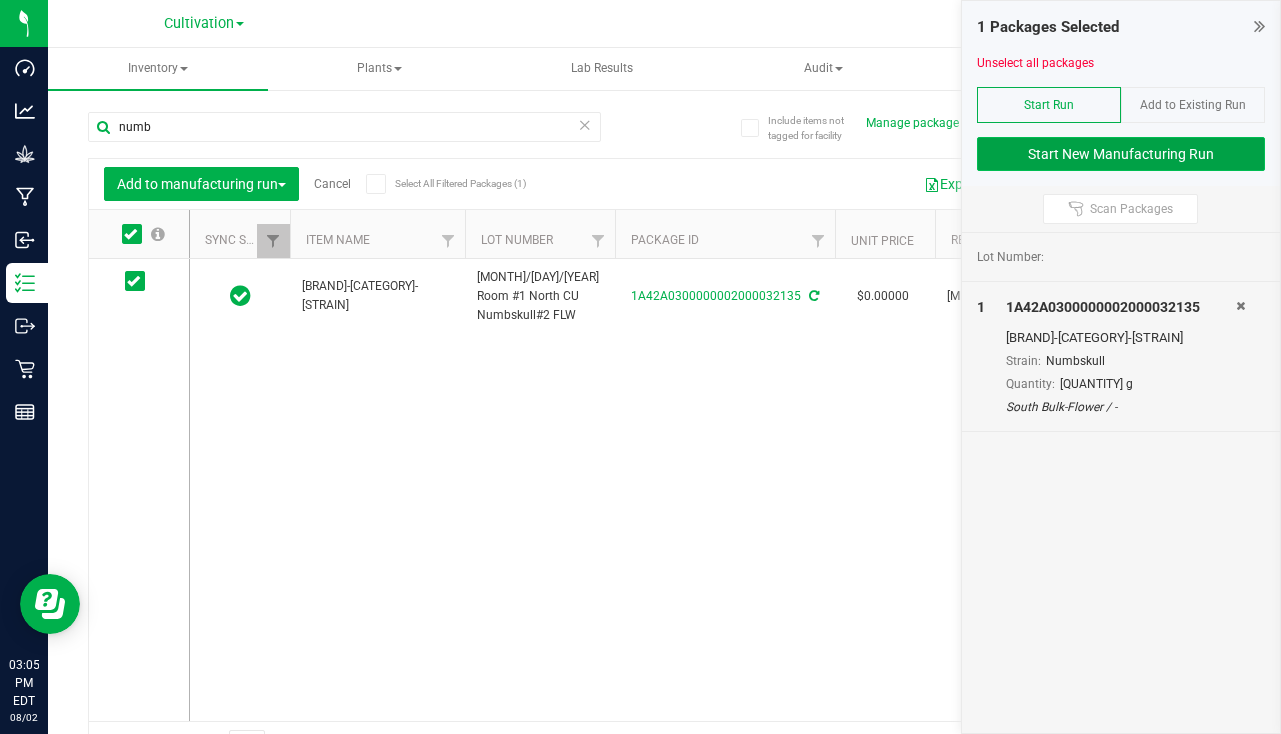 click on "Start New Manufacturing Run" at bounding box center (1121, 154) 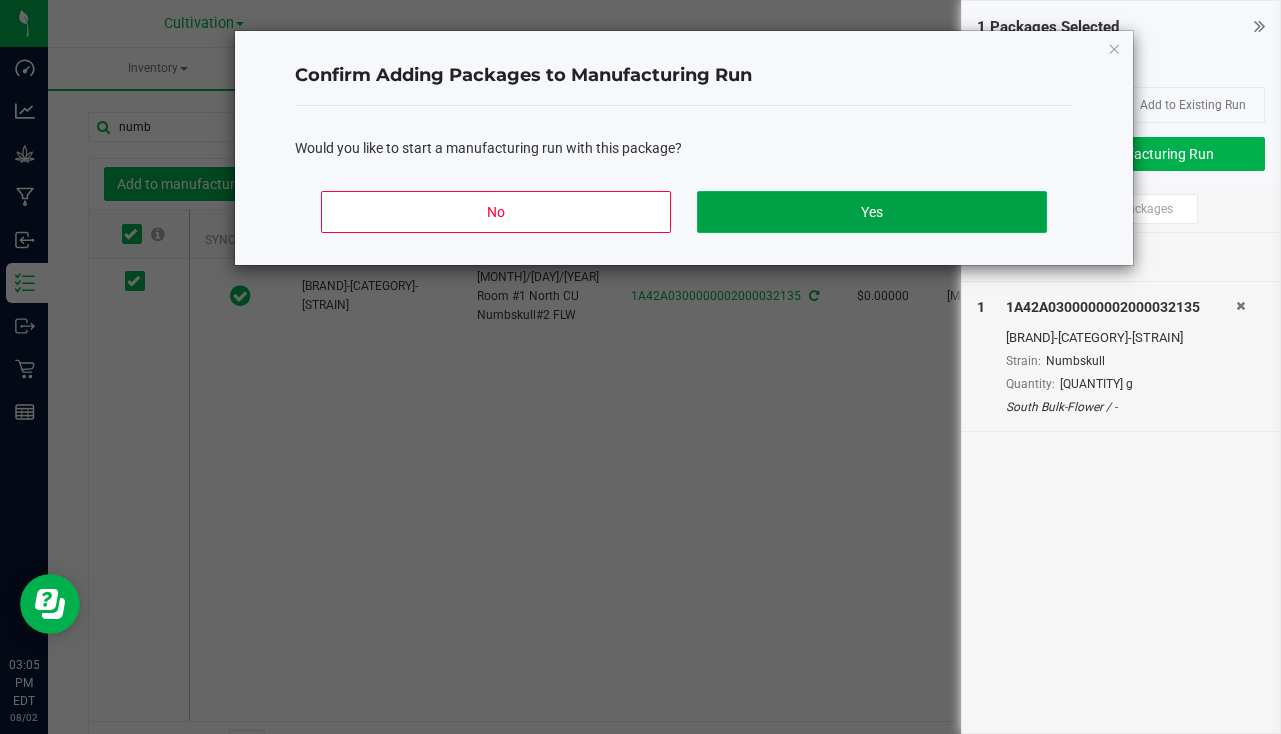 click on "Yes" 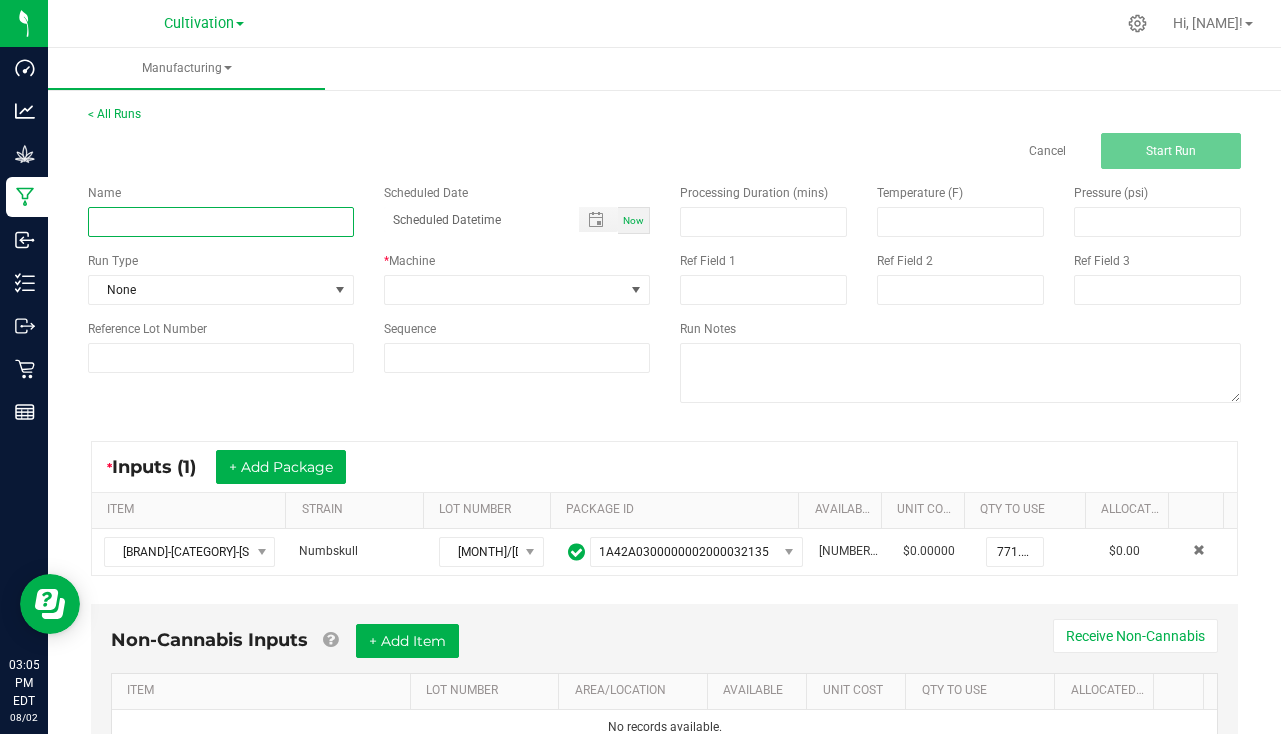 click at bounding box center (221, 222) 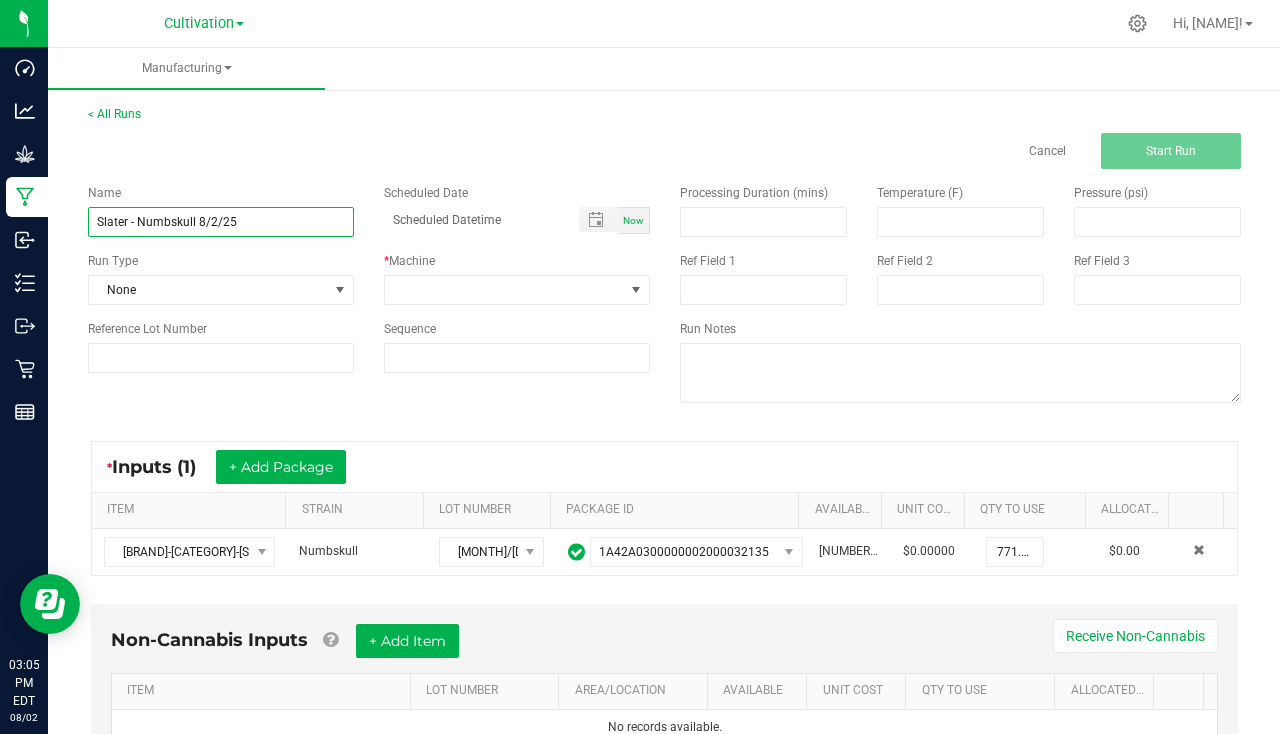 type on "Slater - Numbskull 8/2/25" 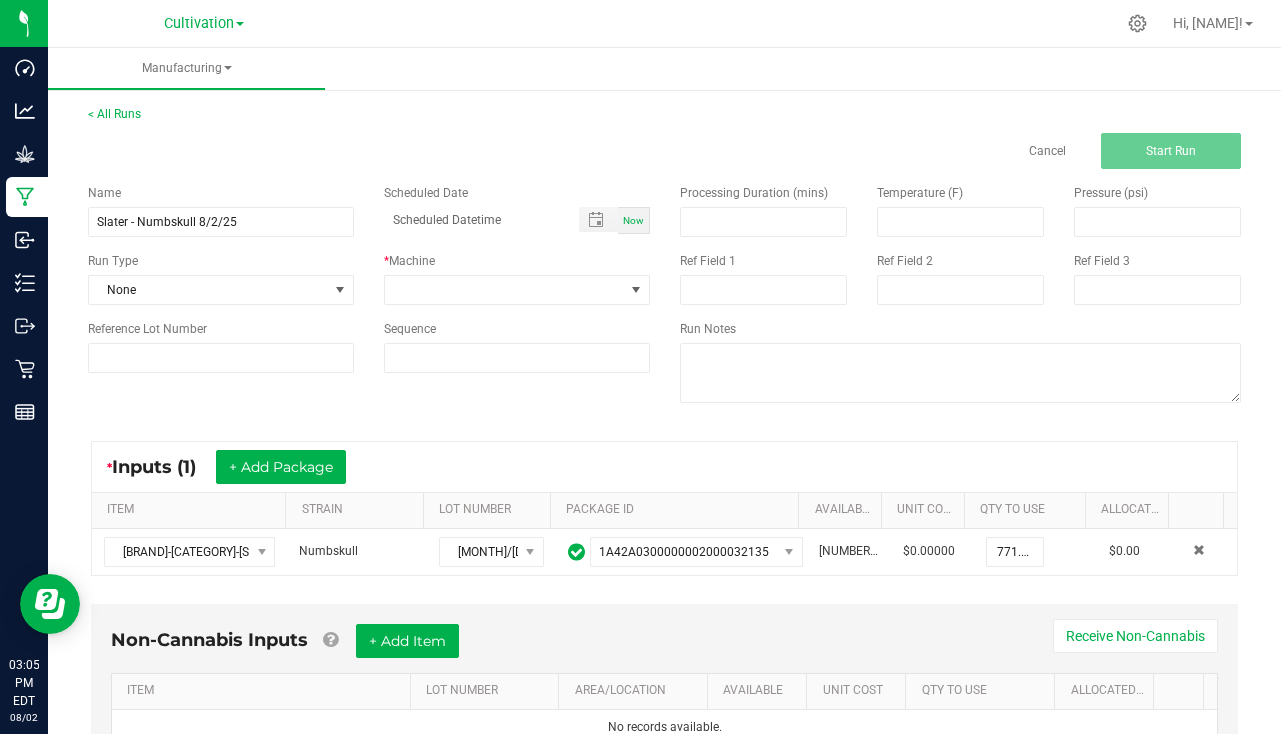click on "Now" at bounding box center [634, 220] 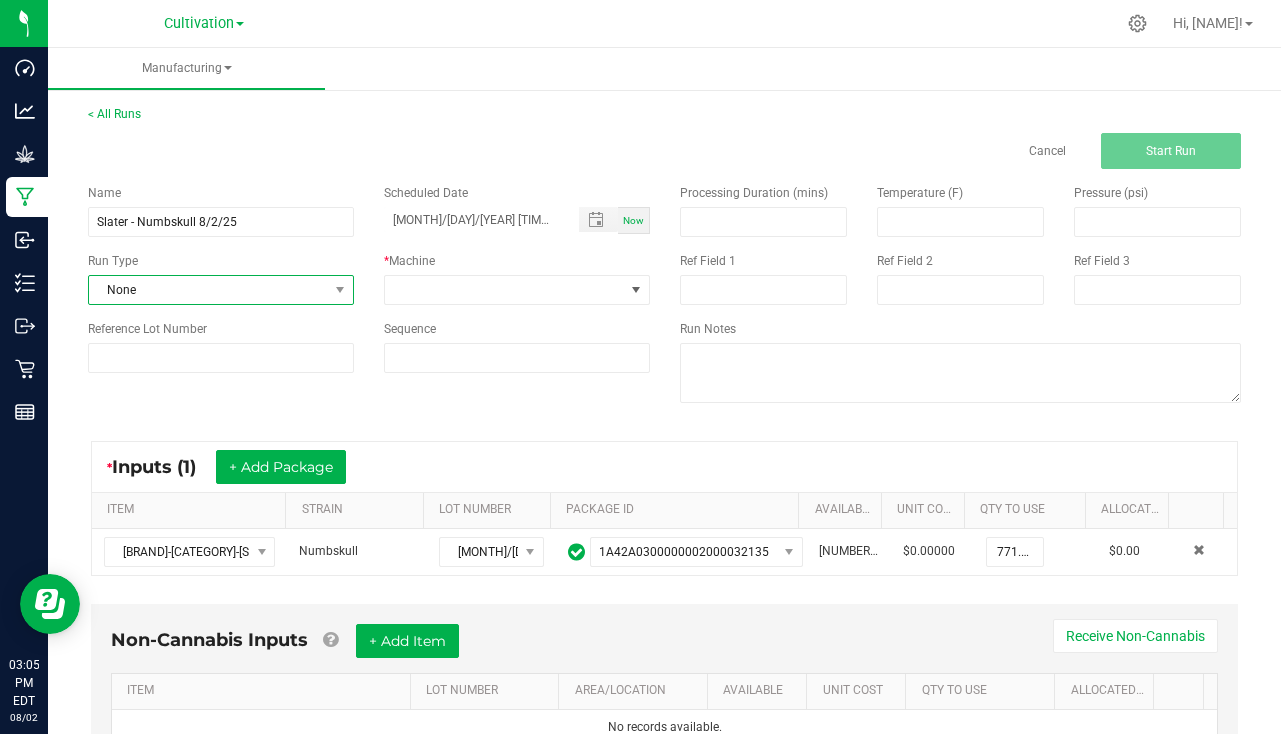 click on "None" at bounding box center [208, 290] 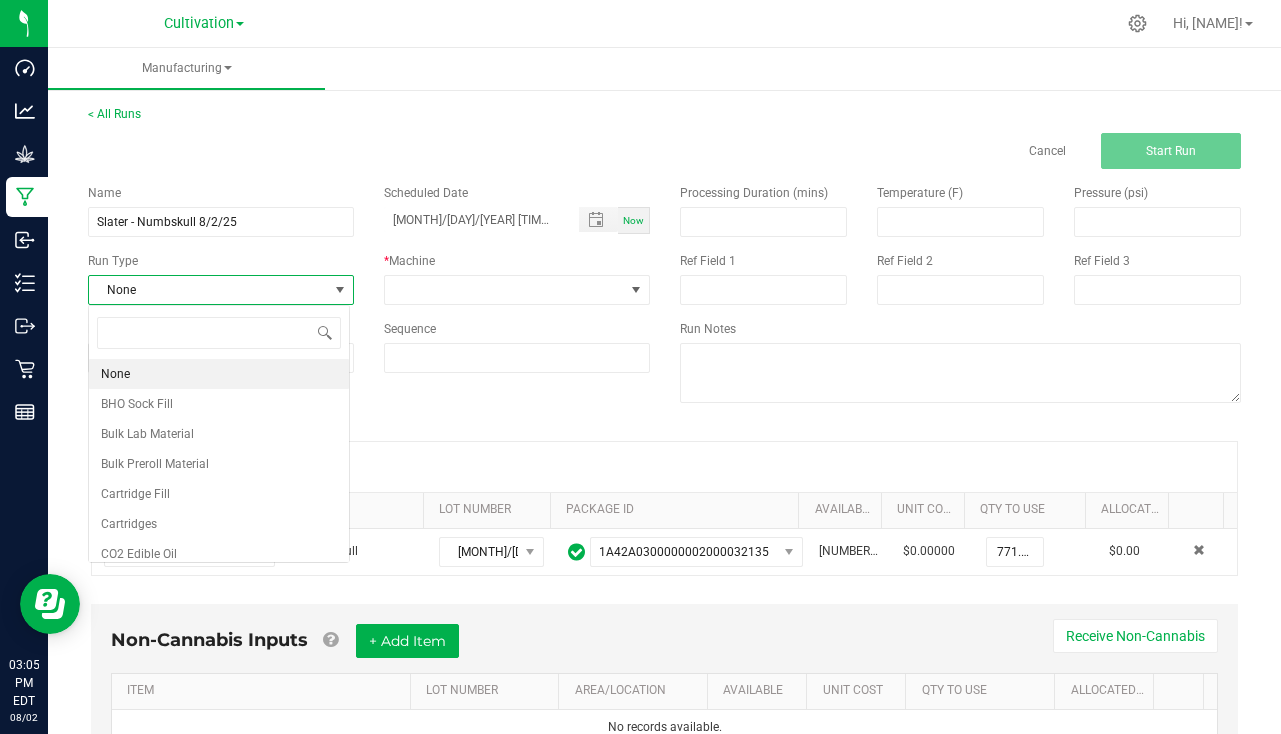 scroll, scrollTop: 99970, scrollLeft: 99738, axis: both 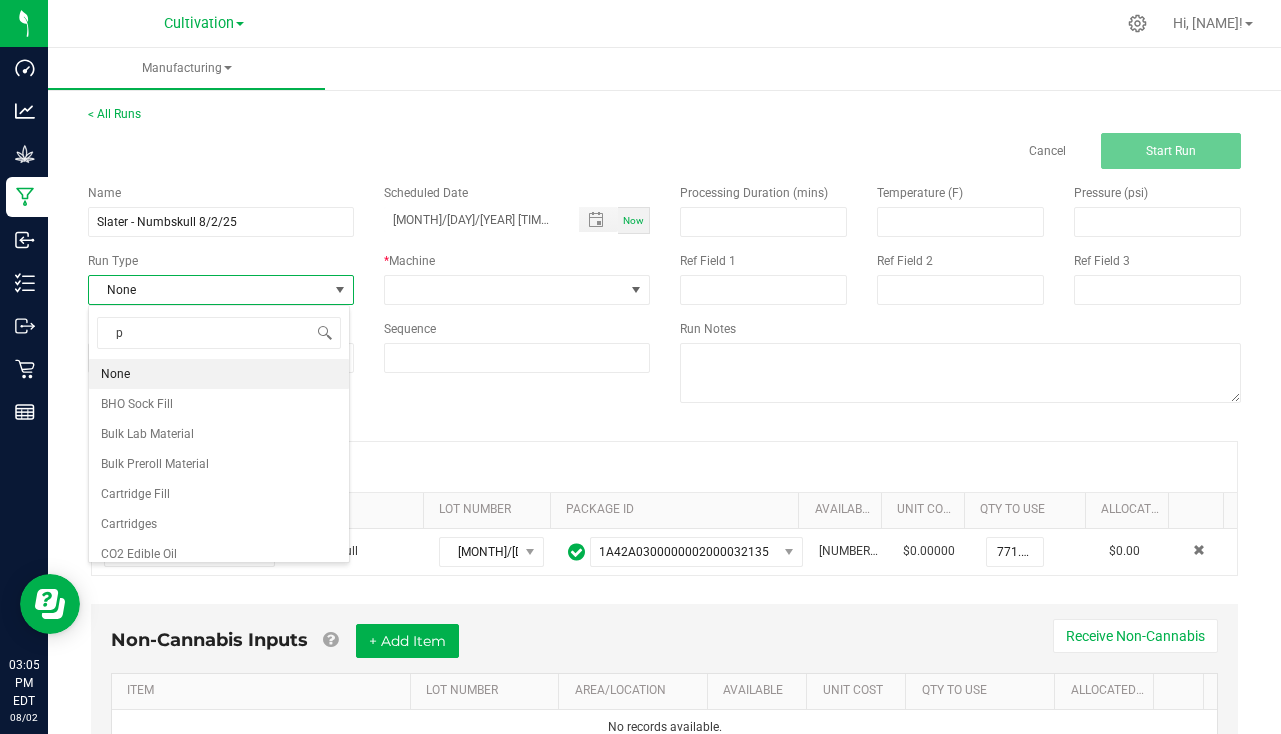 type on "pa" 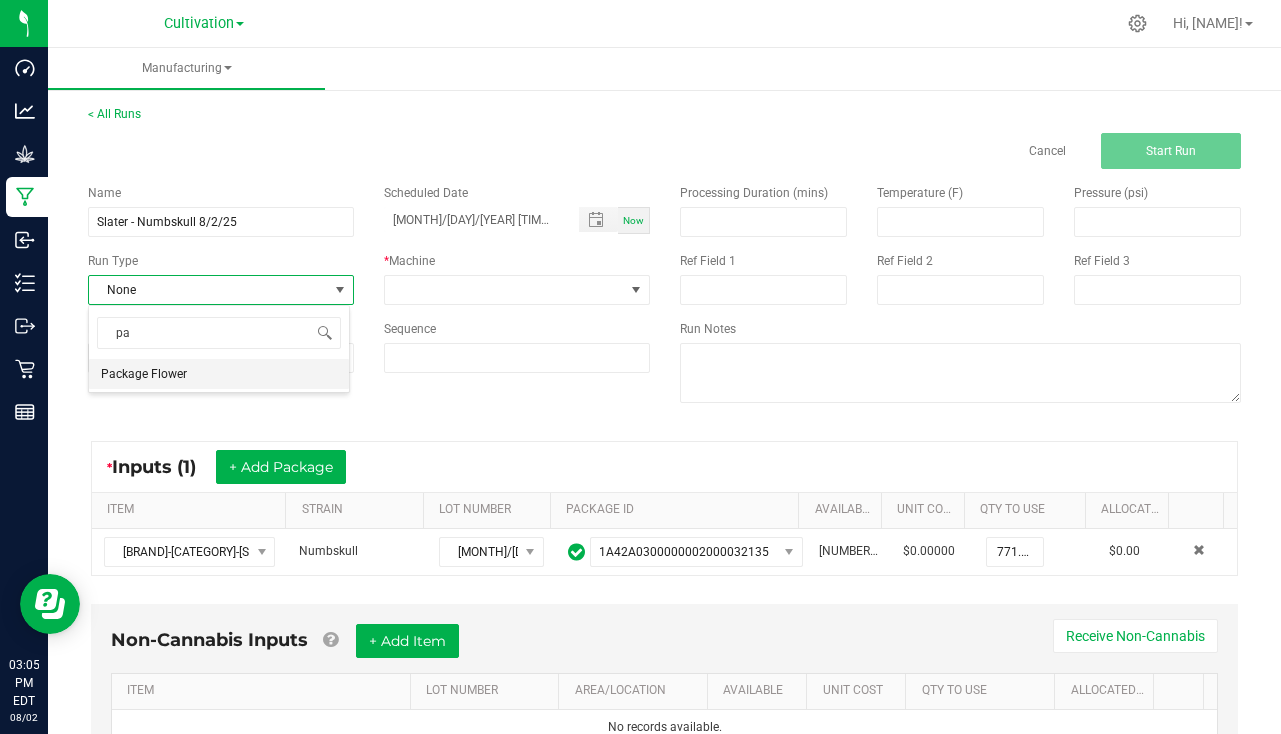 click on "Package Flower" at bounding box center (144, 374) 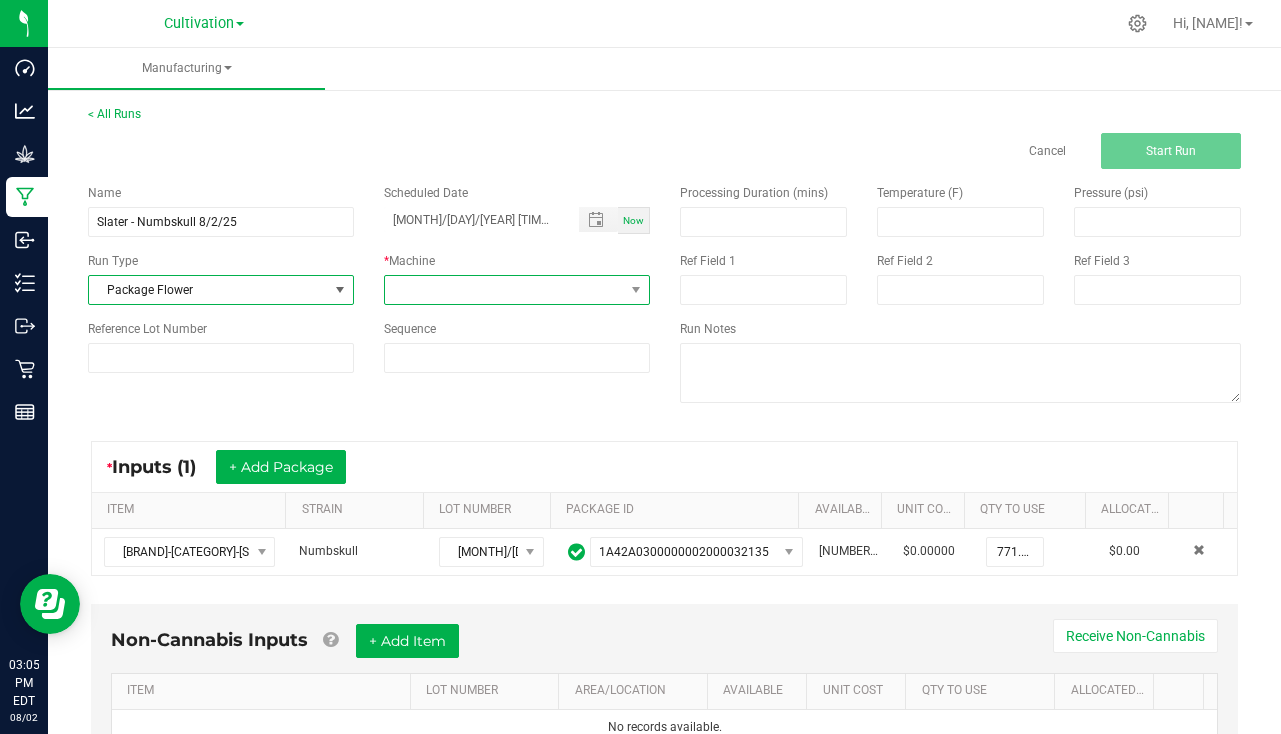 click at bounding box center [504, 290] 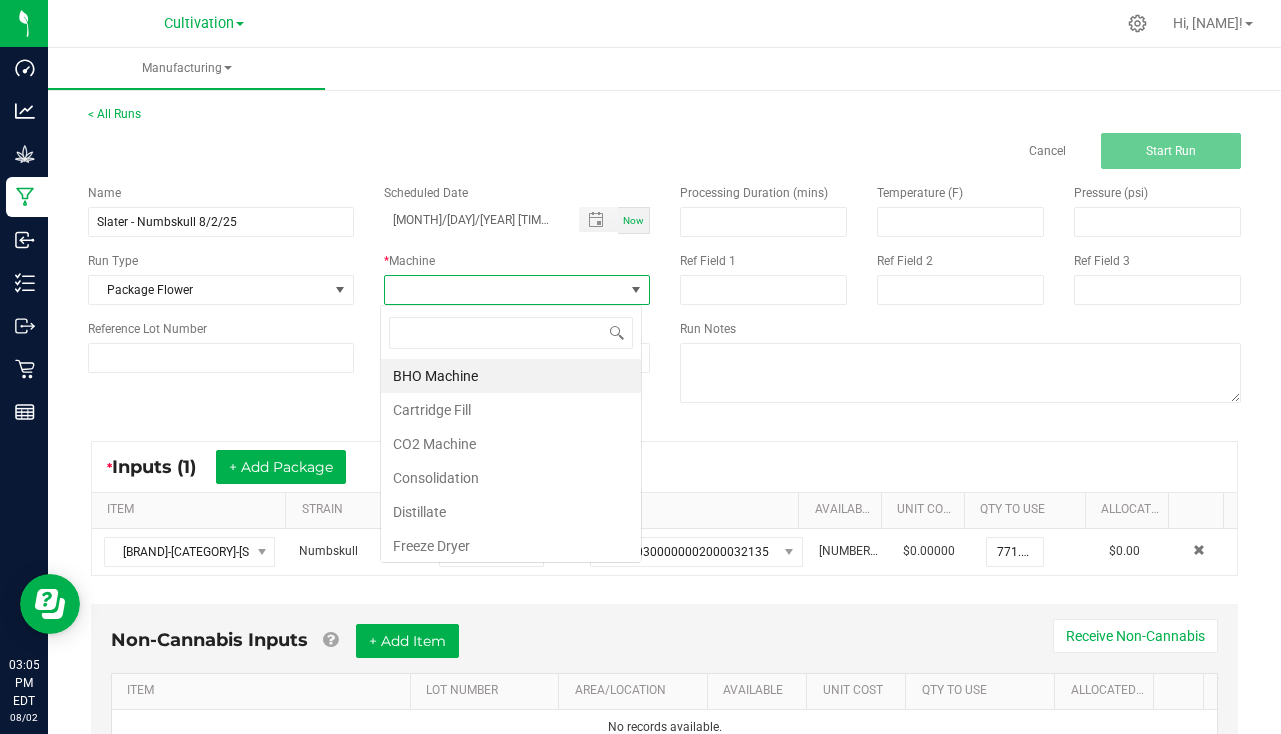 scroll, scrollTop: 99970, scrollLeft: 99738, axis: both 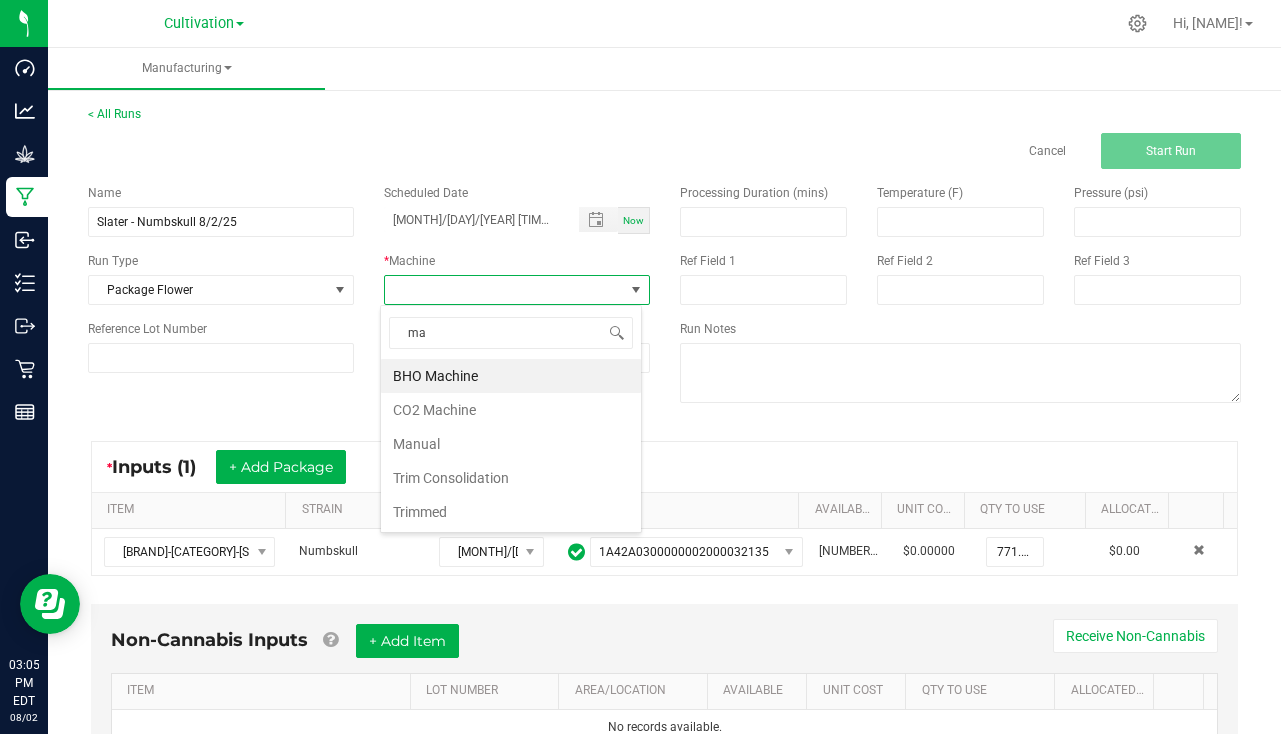 type on "man" 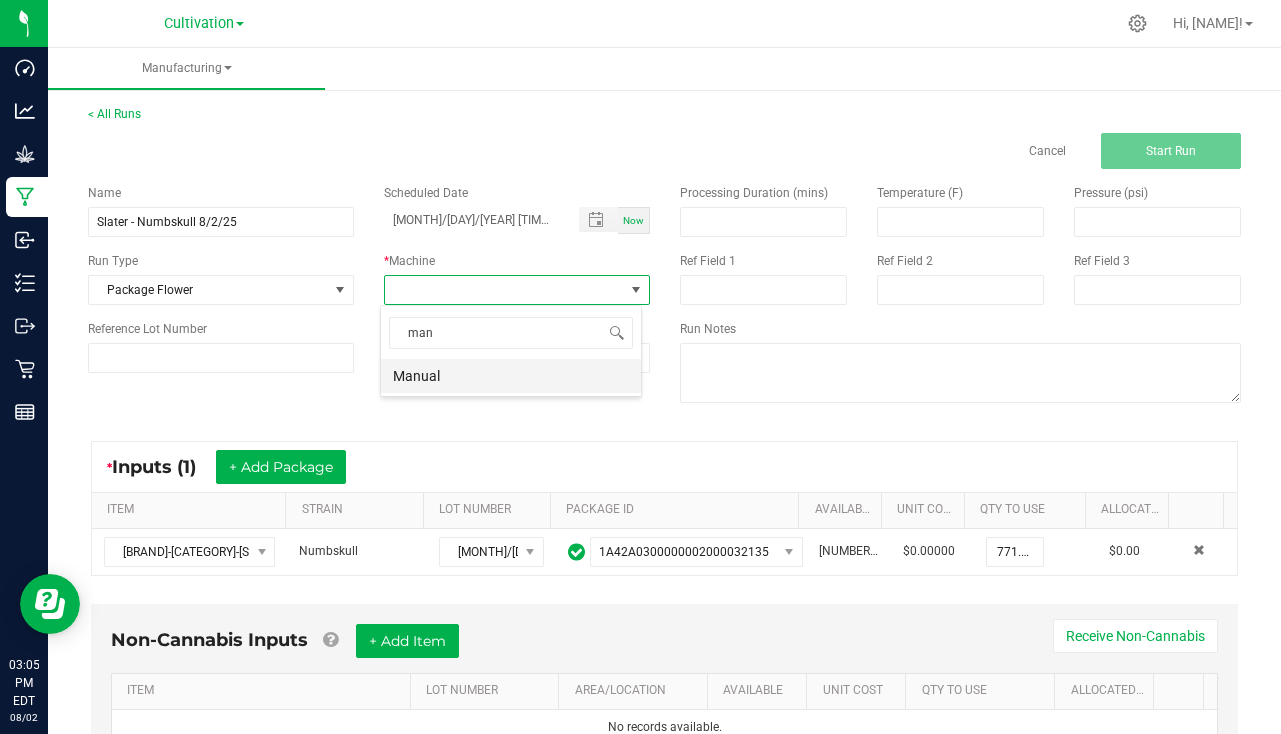 click on "Manual" at bounding box center [511, 376] 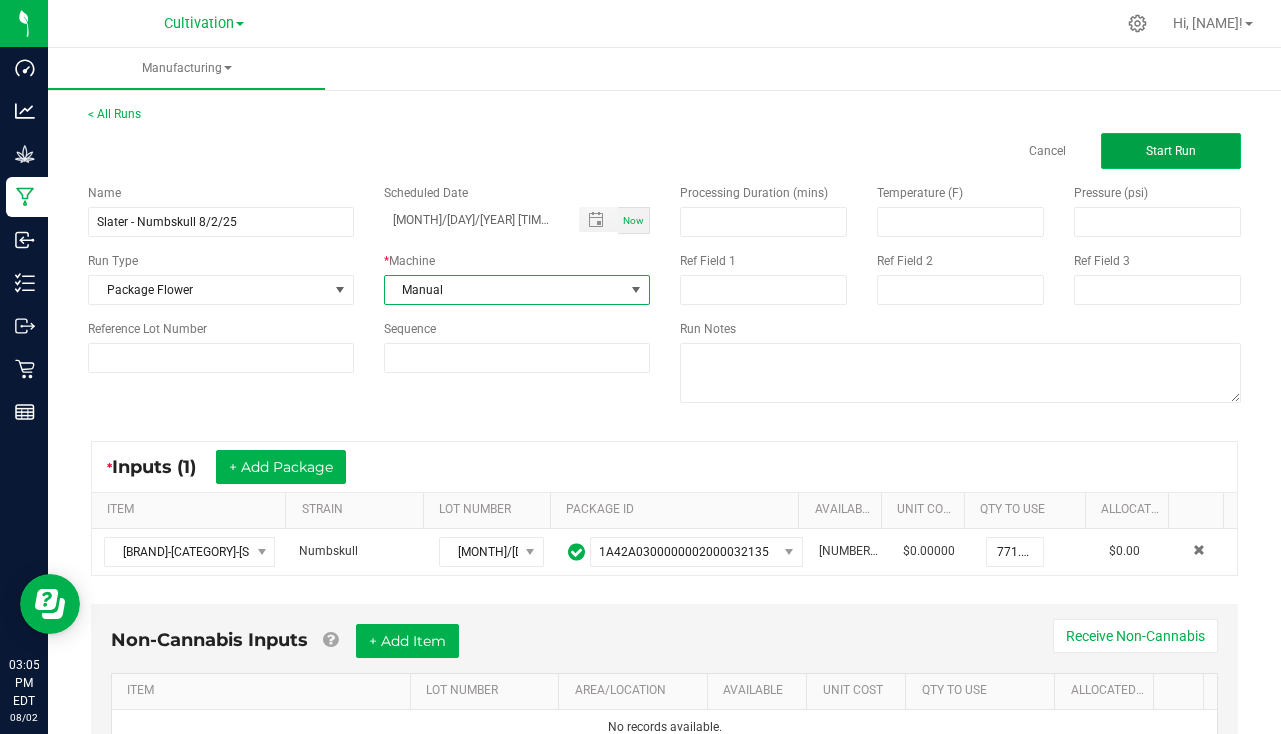 click on "Start Run" 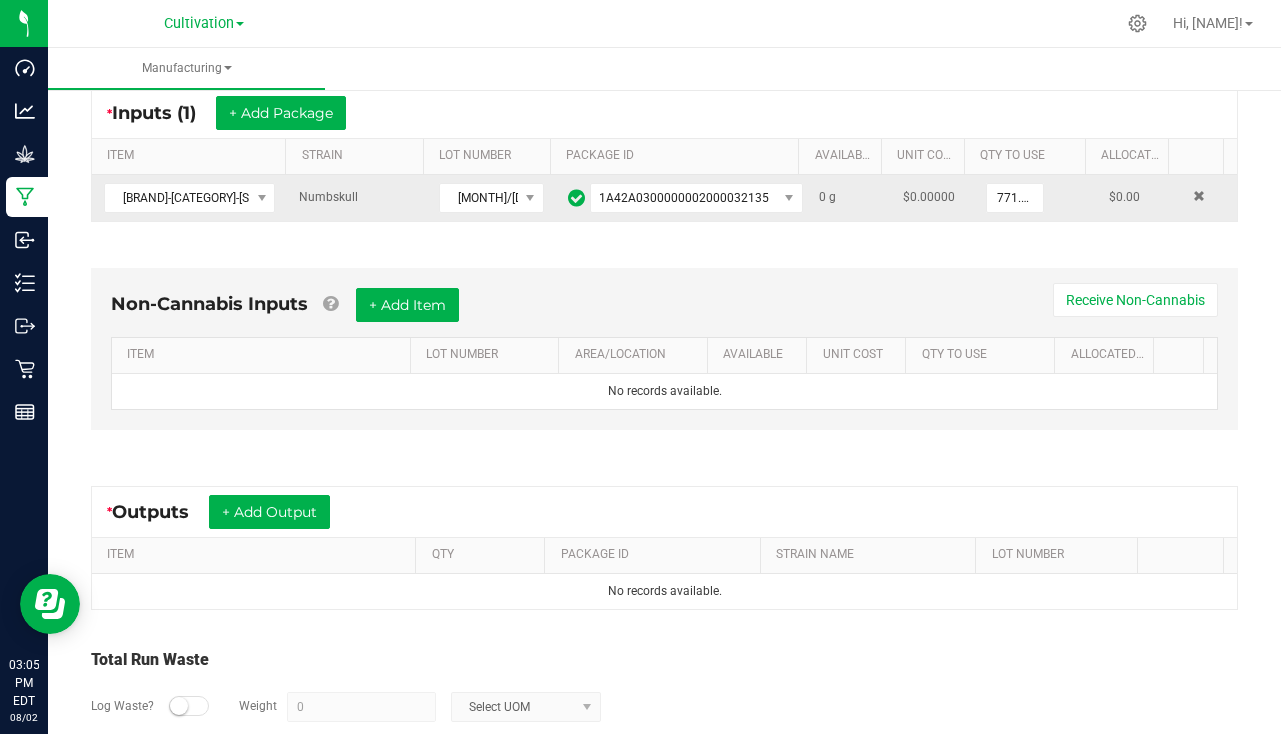 scroll, scrollTop: 484, scrollLeft: 0, axis: vertical 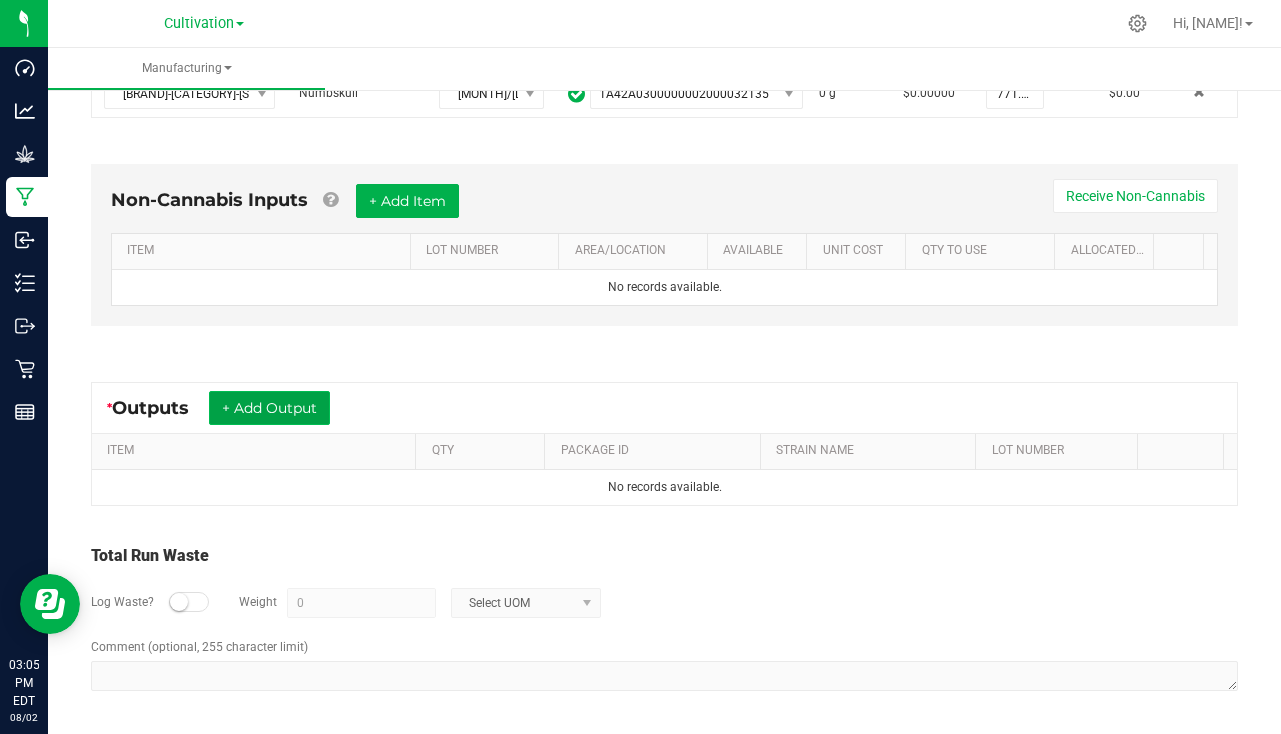 click on "+ Add Output" at bounding box center (269, 408) 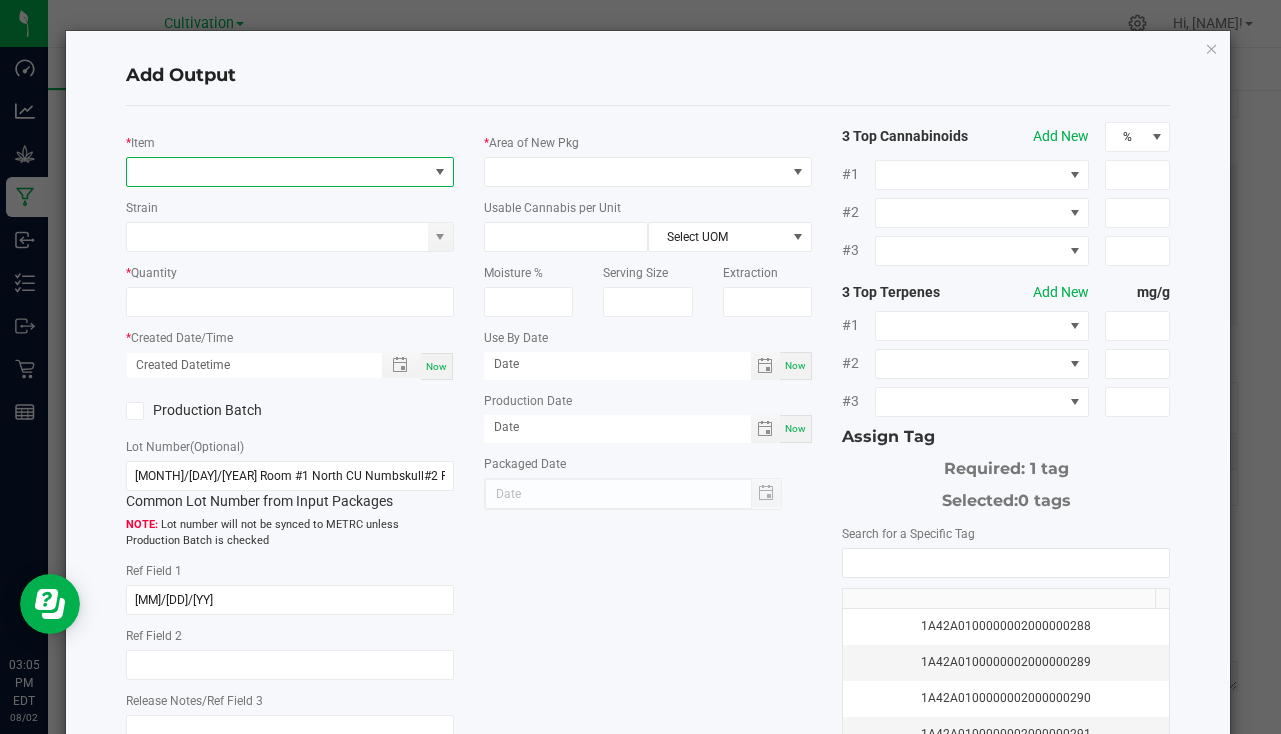 click at bounding box center [277, 172] 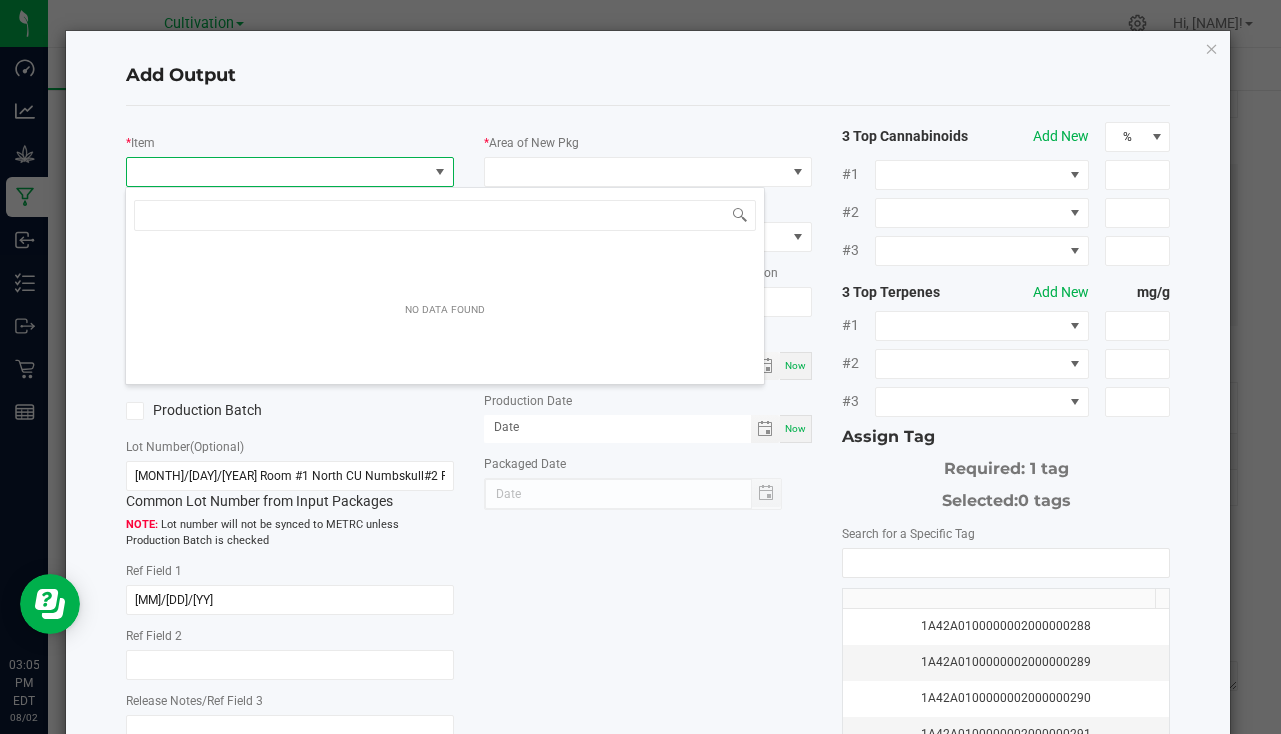 scroll, scrollTop: 99970, scrollLeft: 99676, axis: both 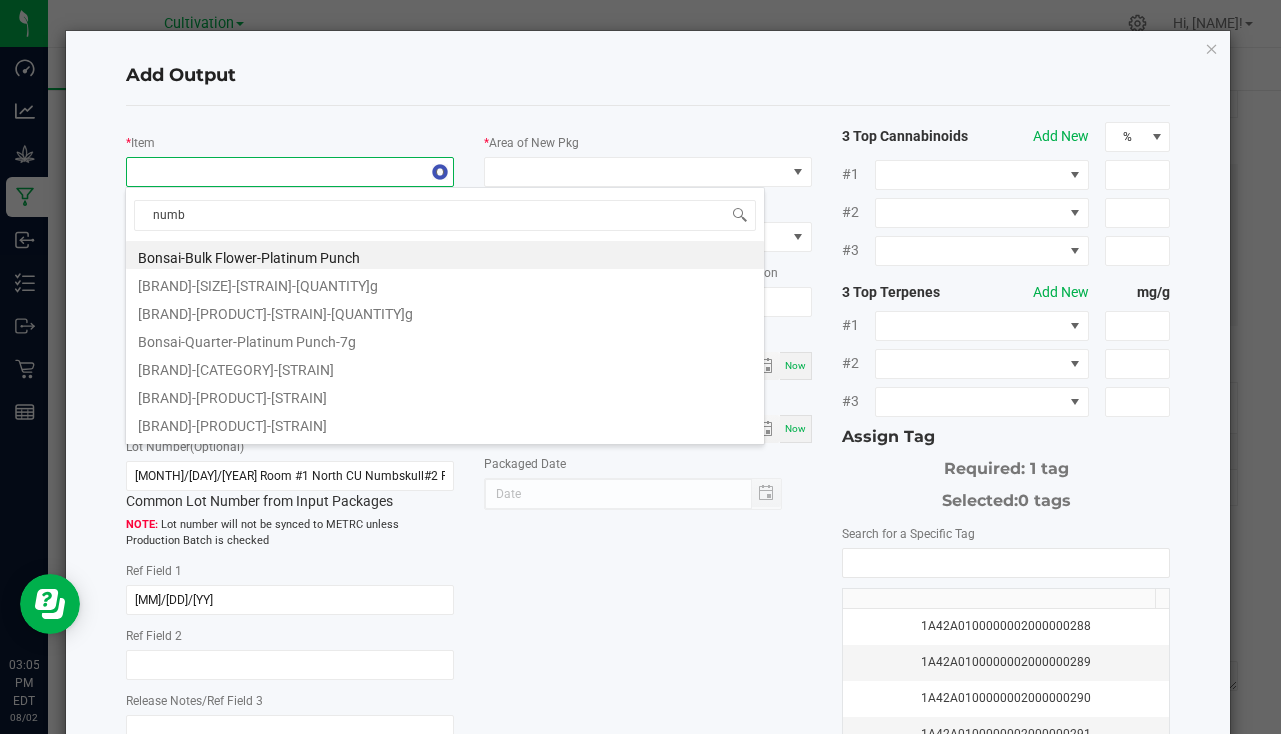 type on "numbs" 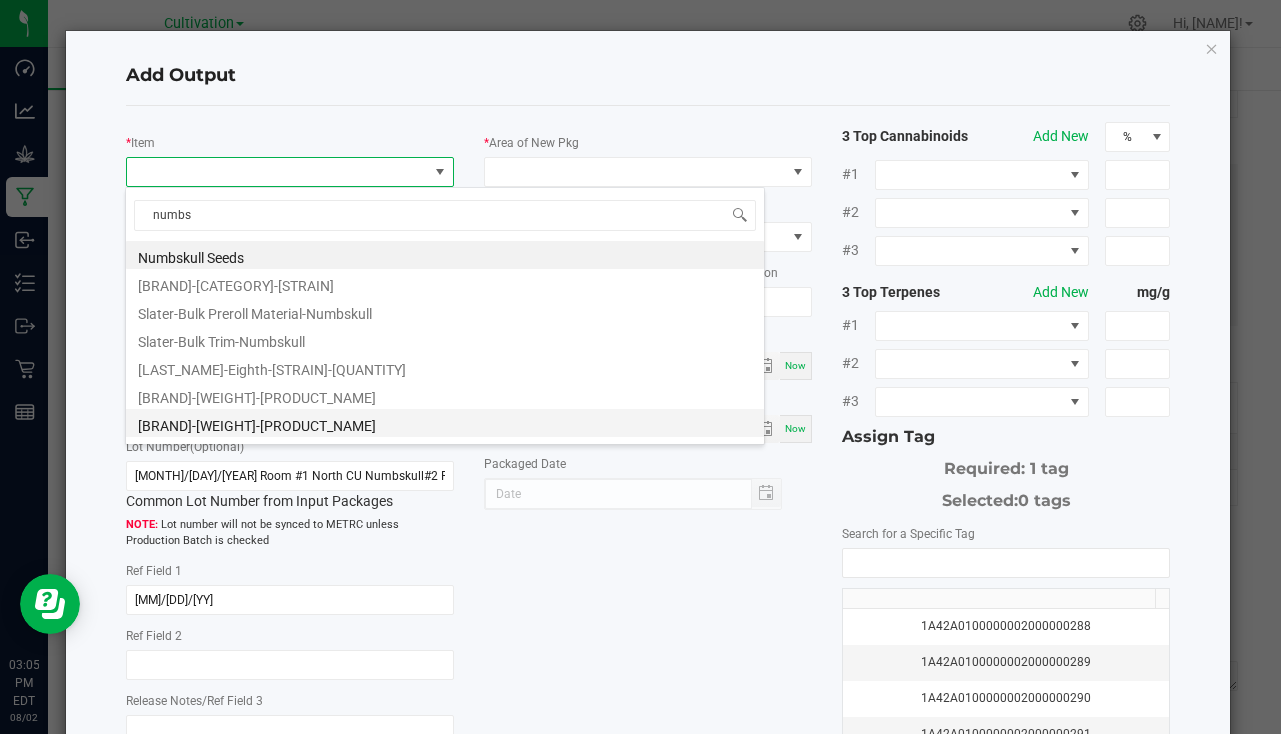 click on "[BRAND]-[WEIGHT]-[PRODUCT_NAME]" at bounding box center (445, 423) 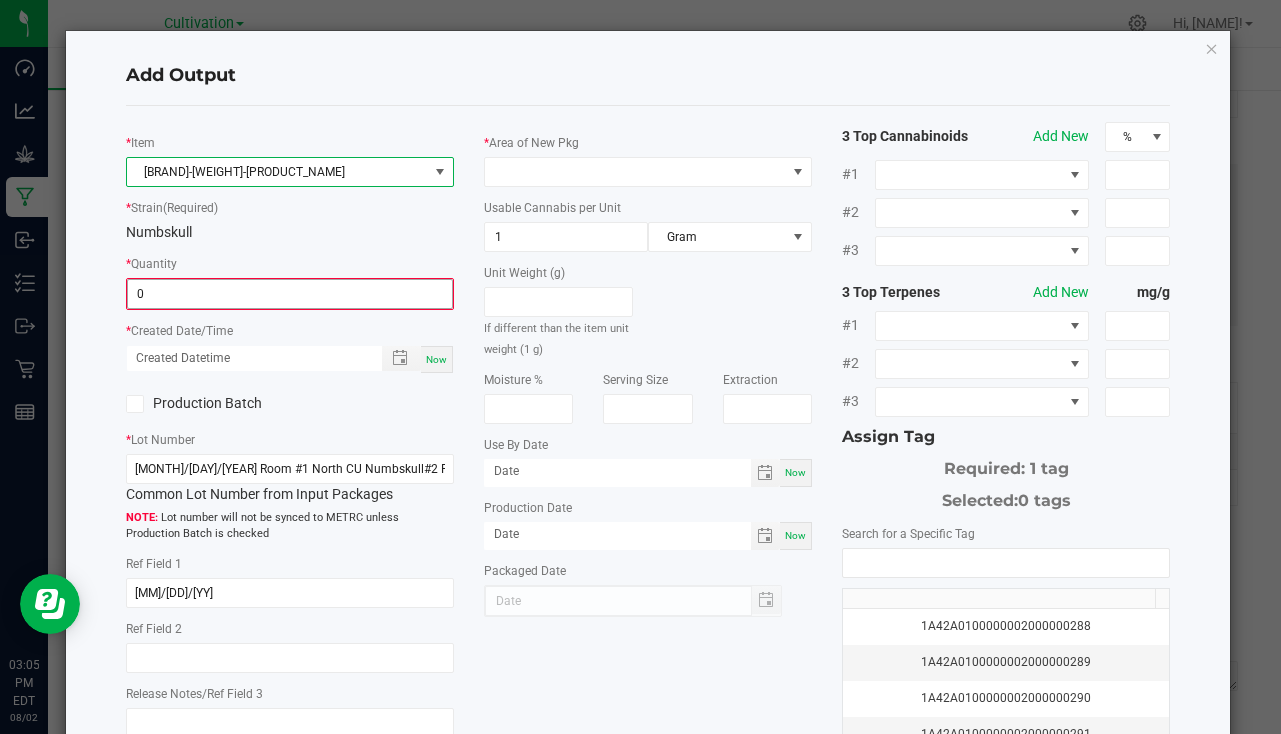 click on "0" at bounding box center [290, 294] 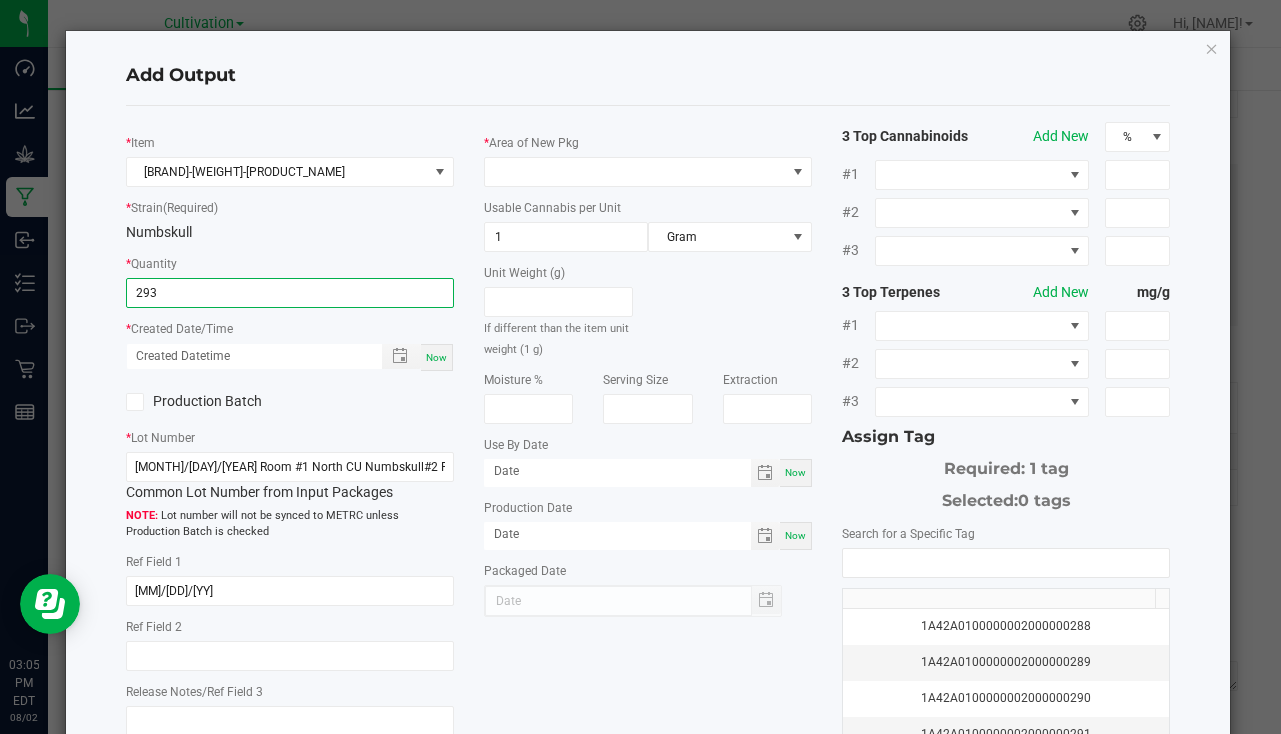 type on "293 ea" 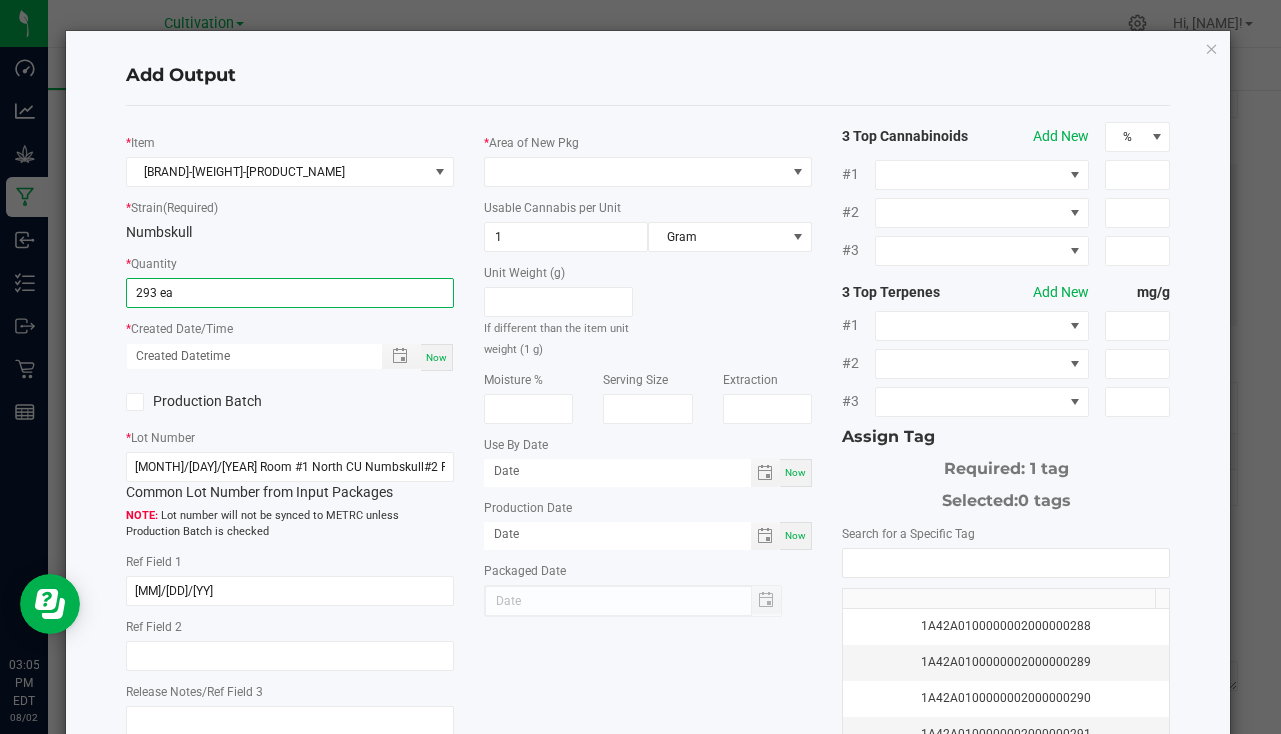 click on "Now" at bounding box center (436, 357) 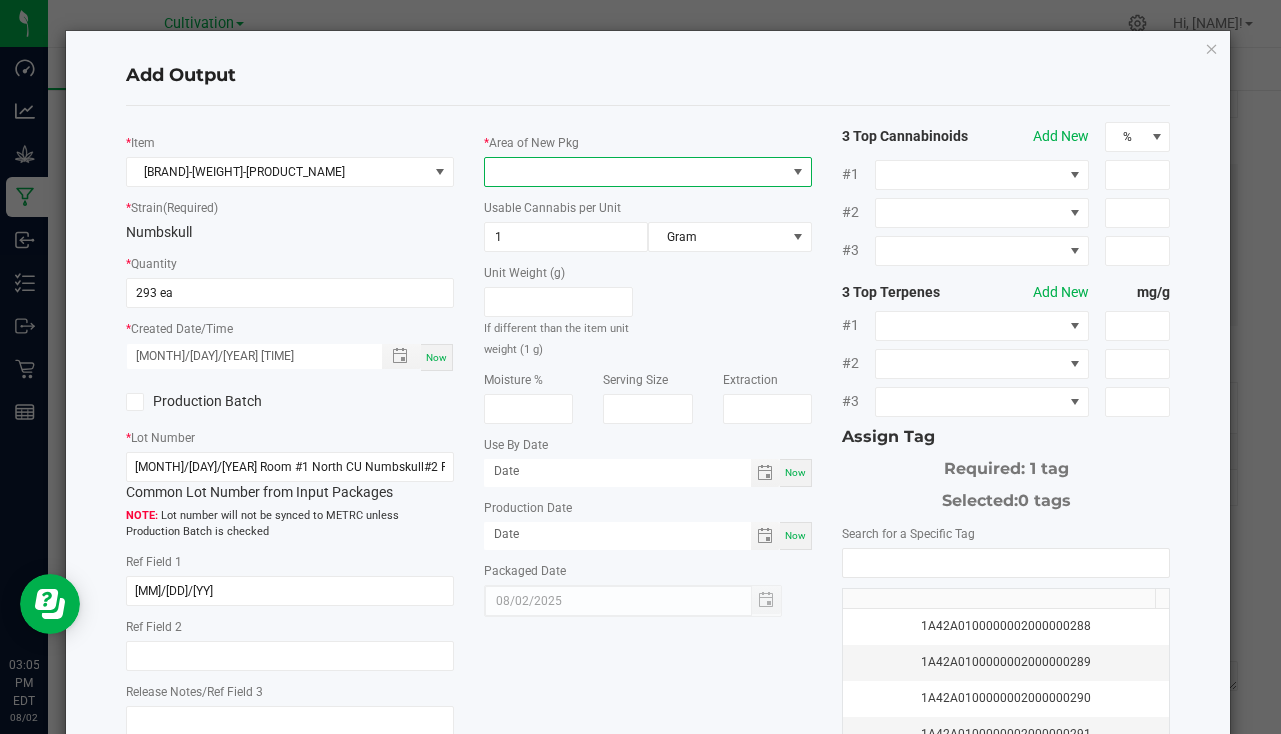 click at bounding box center [635, 172] 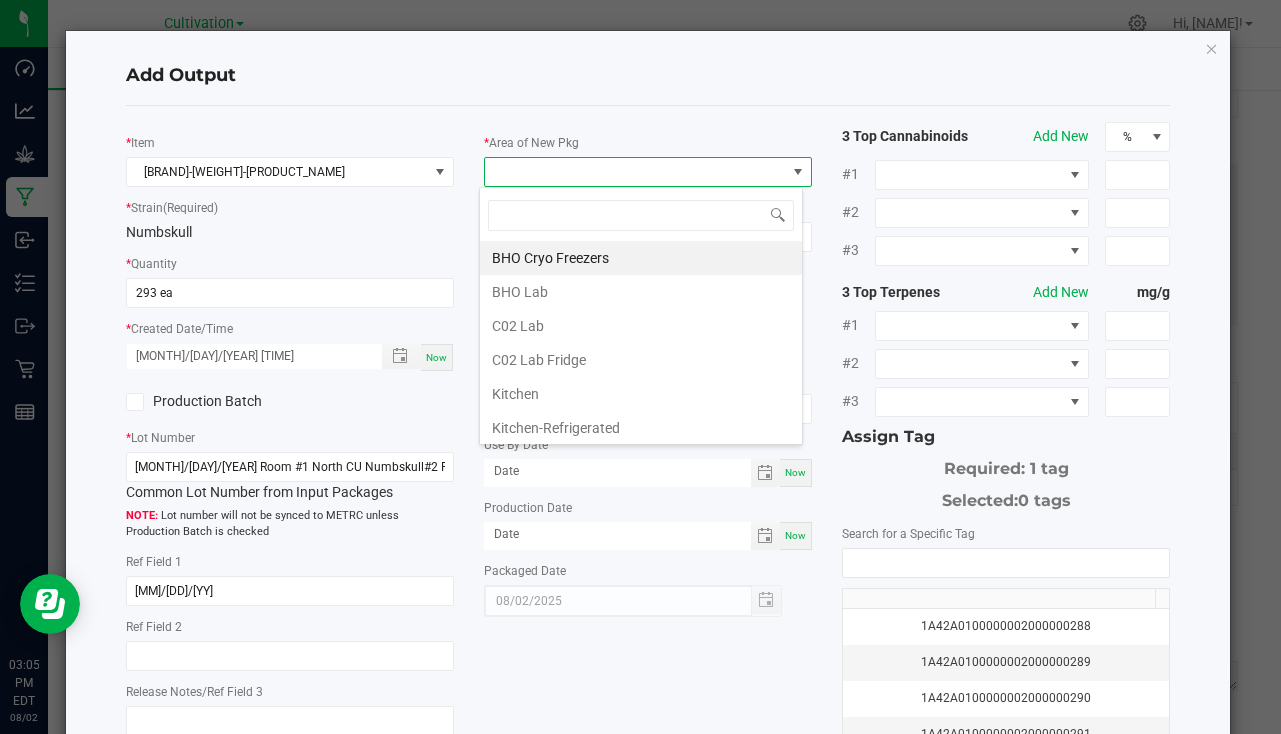 scroll, scrollTop: 99970, scrollLeft: 99676, axis: both 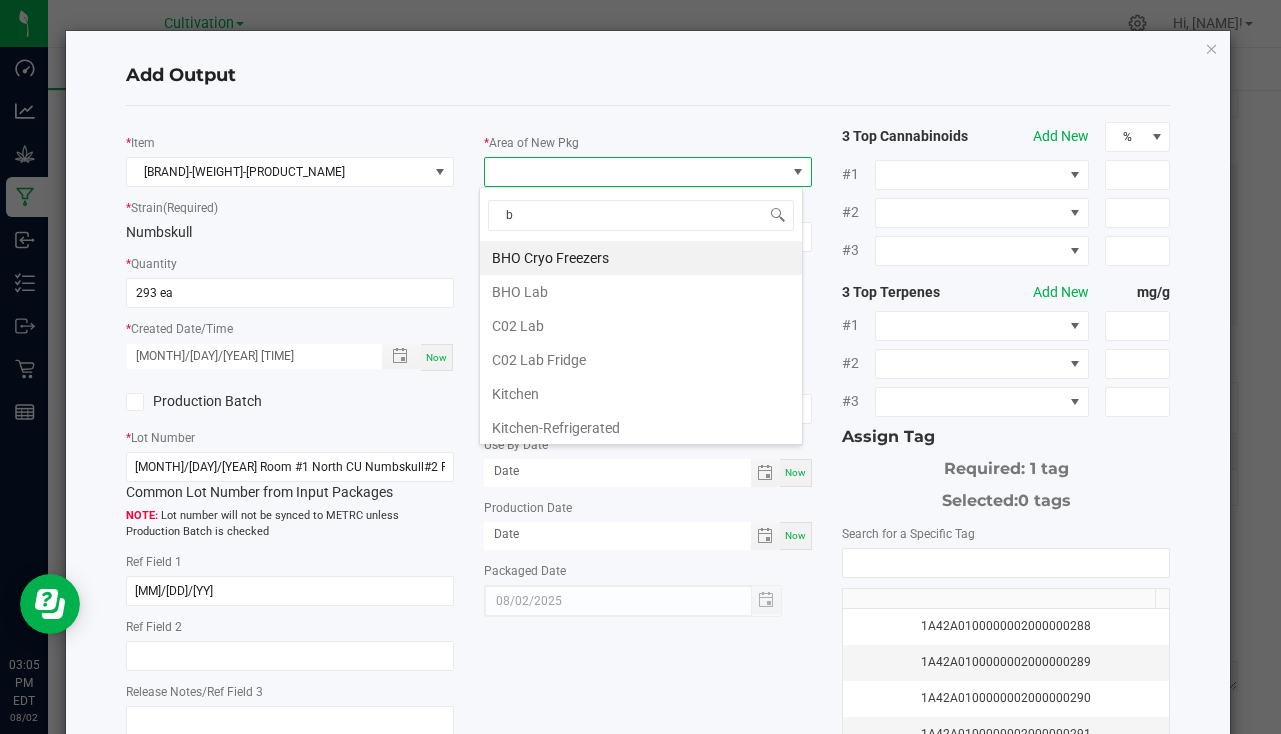 type on "bu" 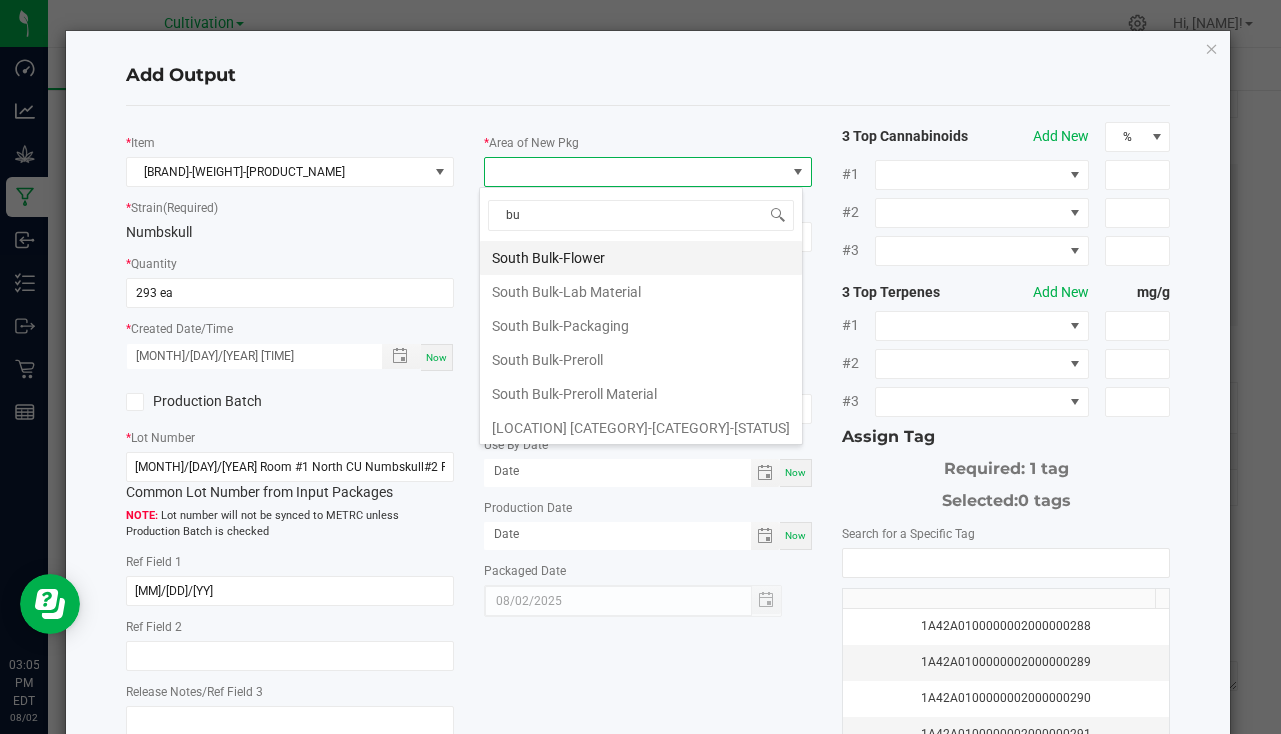 click on "South Bulk-Flower" at bounding box center [641, 258] 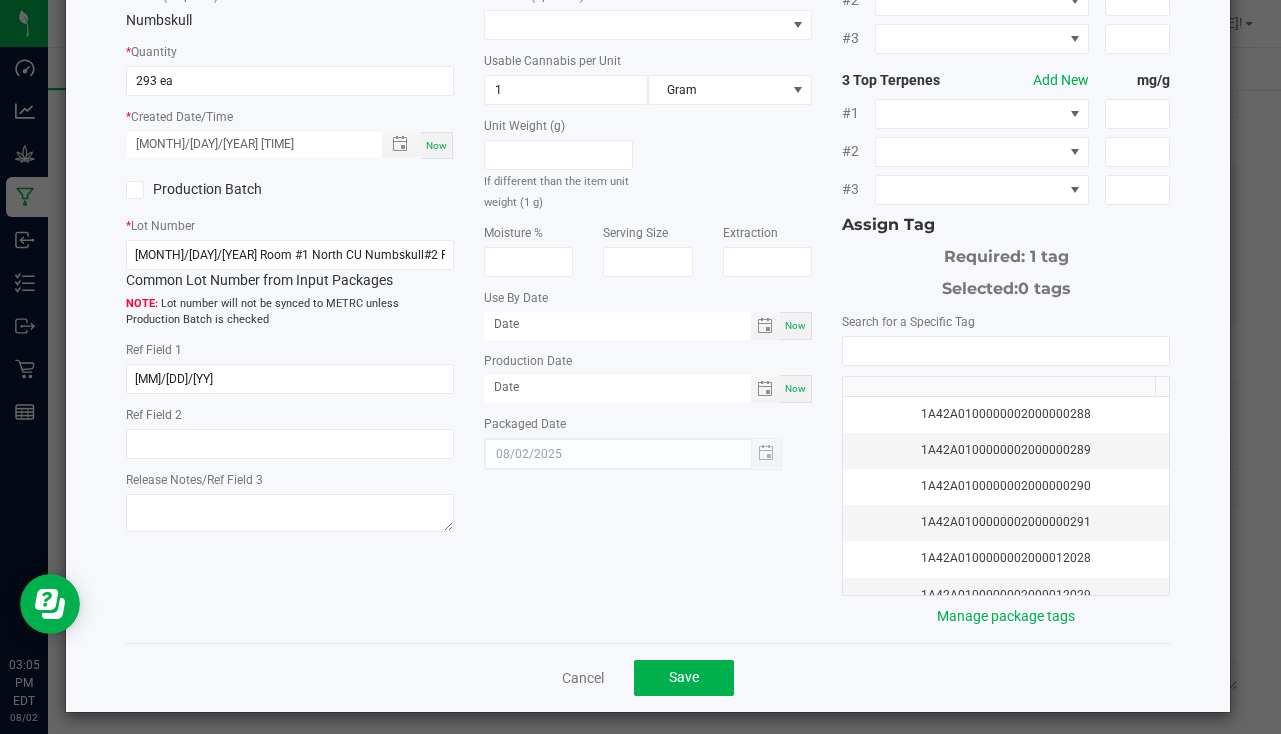 scroll, scrollTop: 221, scrollLeft: 0, axis: vertical 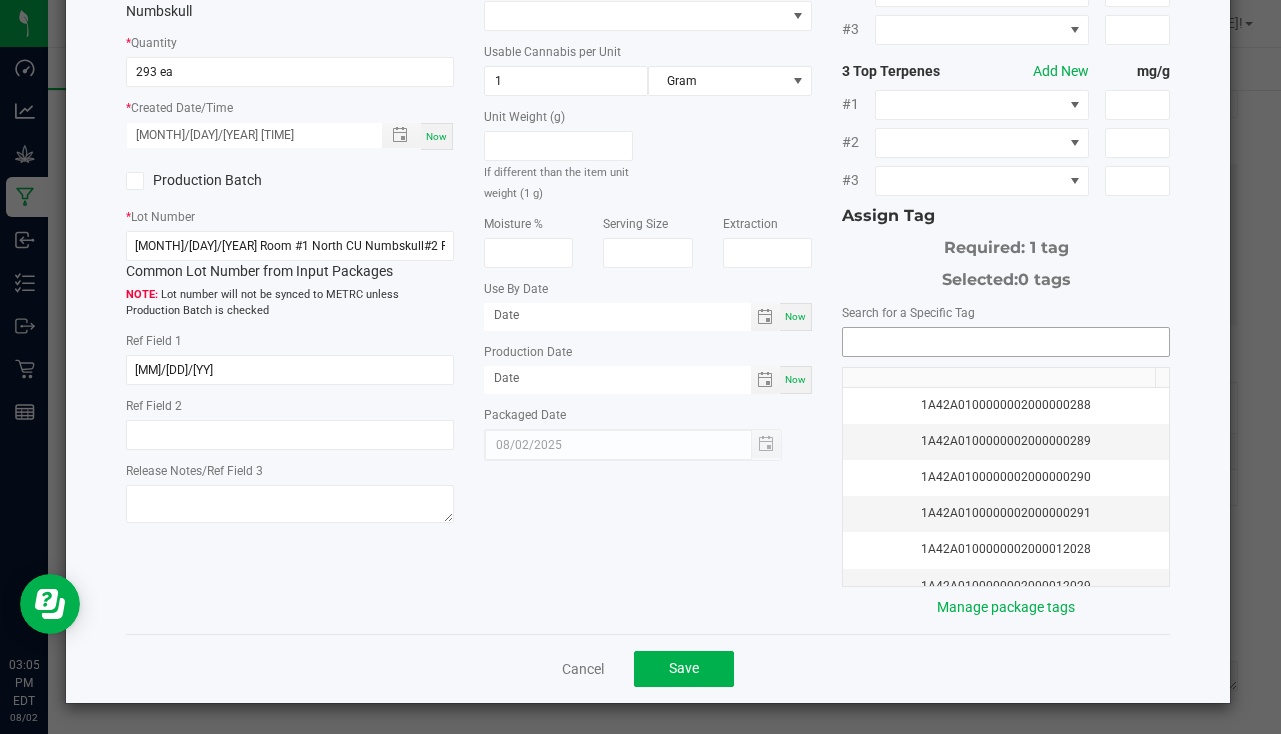 click at bounding box center [1006, 342] 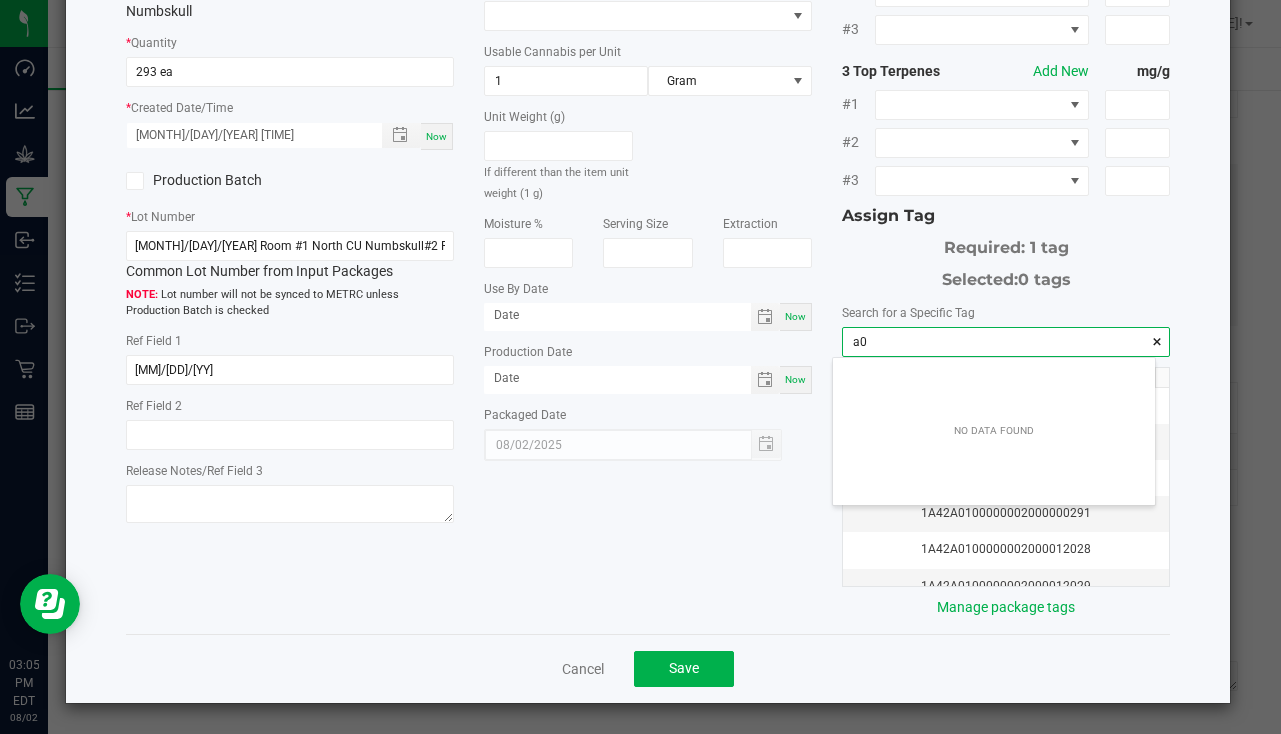 scroll, scrollTop: 99972, scrollLeft: 99678, axis: both 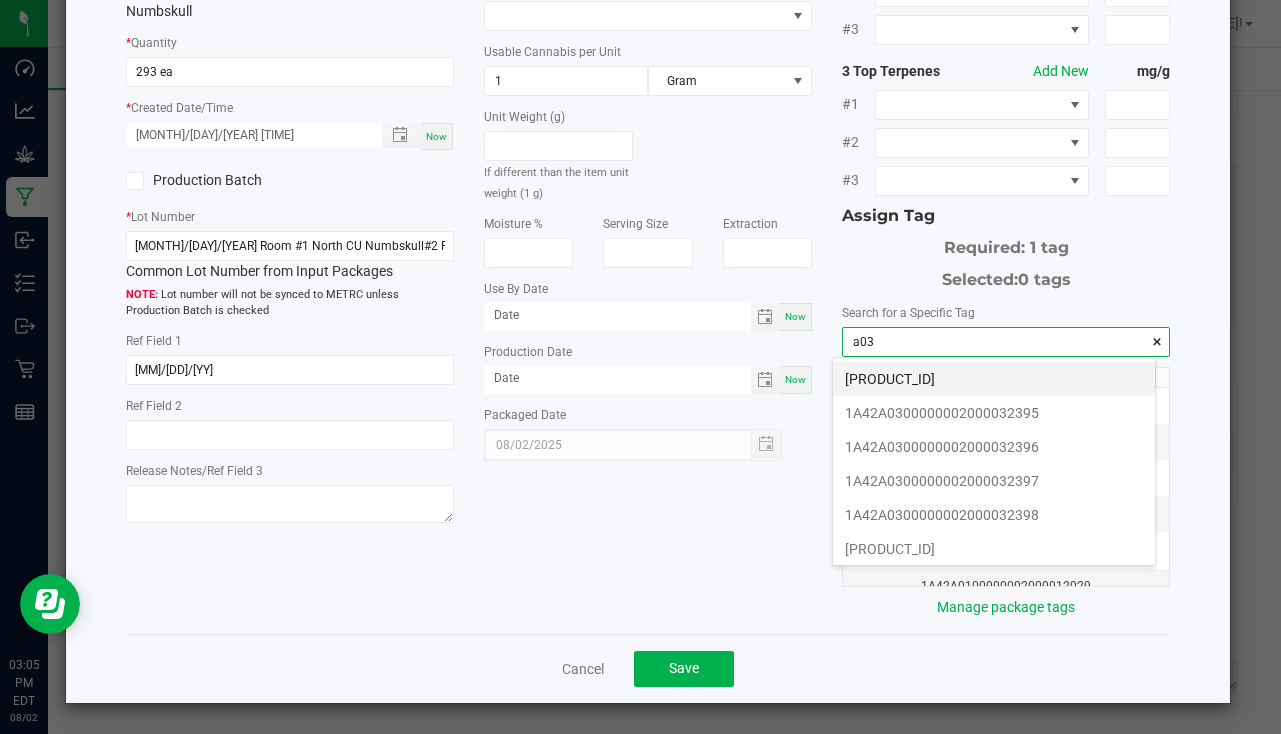 click on "[PRODUCT_ID]" at bounding box center [994, 379] 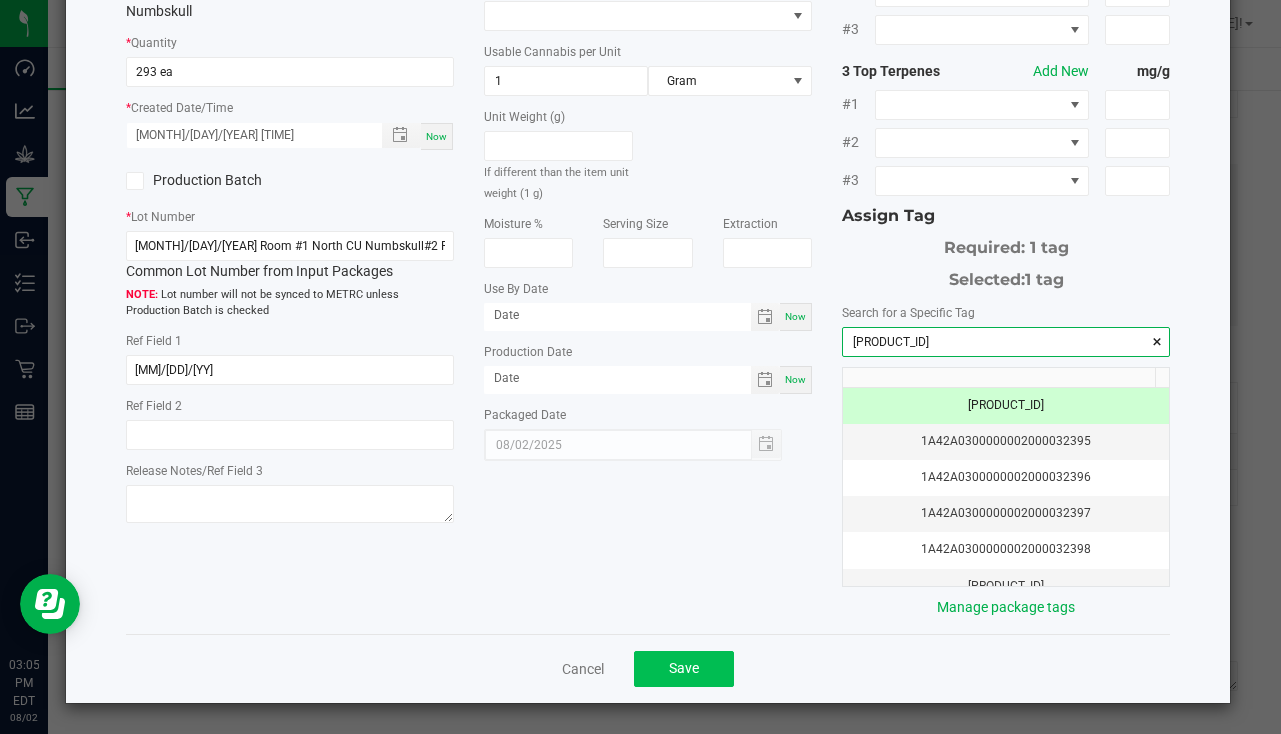 type on "[PRODUCT_ID]" 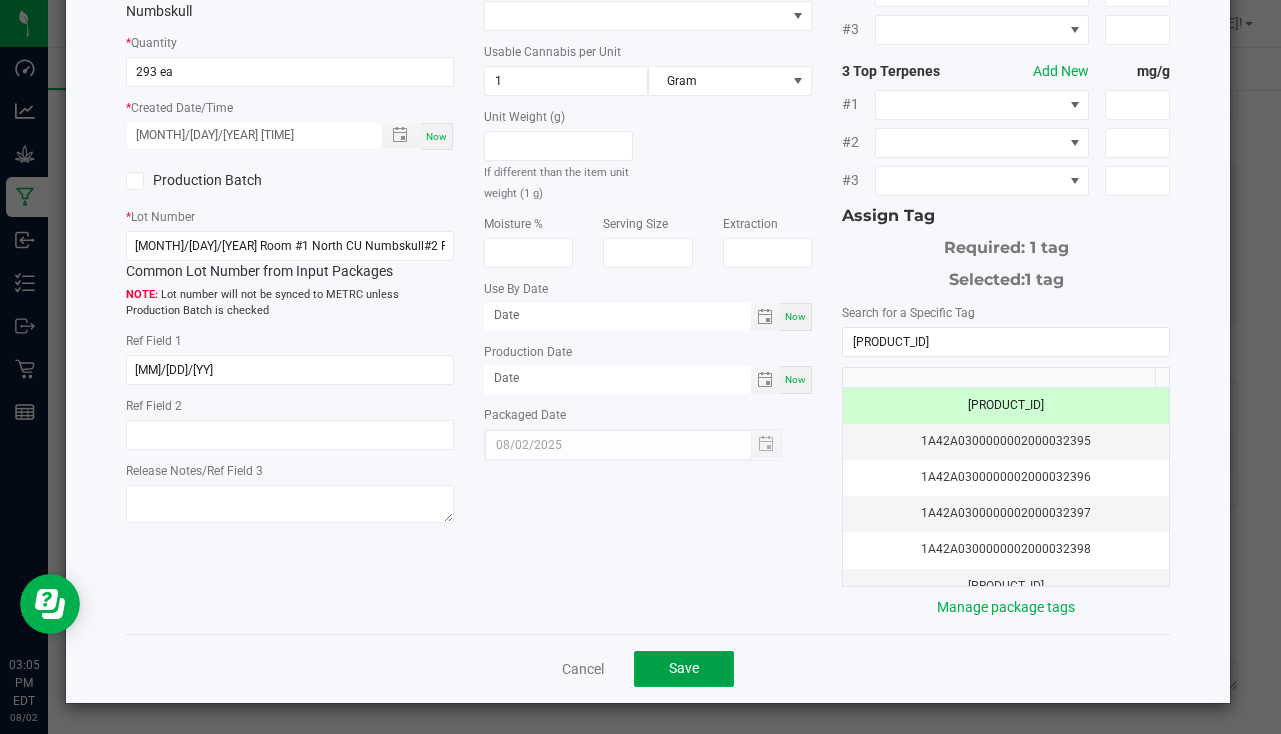 drag, startPoint x: 674, startPoint y: 663, endPoint x: 658, endPoint y: 643, distance: 25.612497 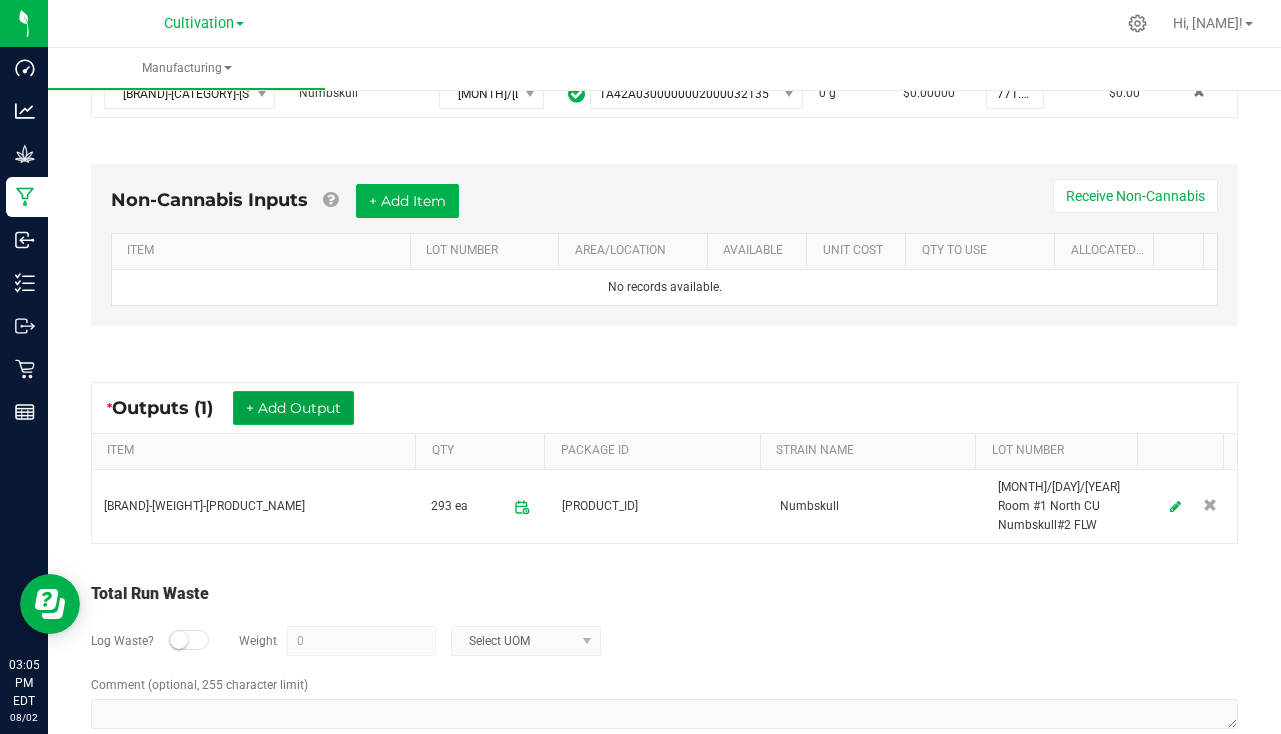 click on "+ Add Output" at bounding box center [293, 408] 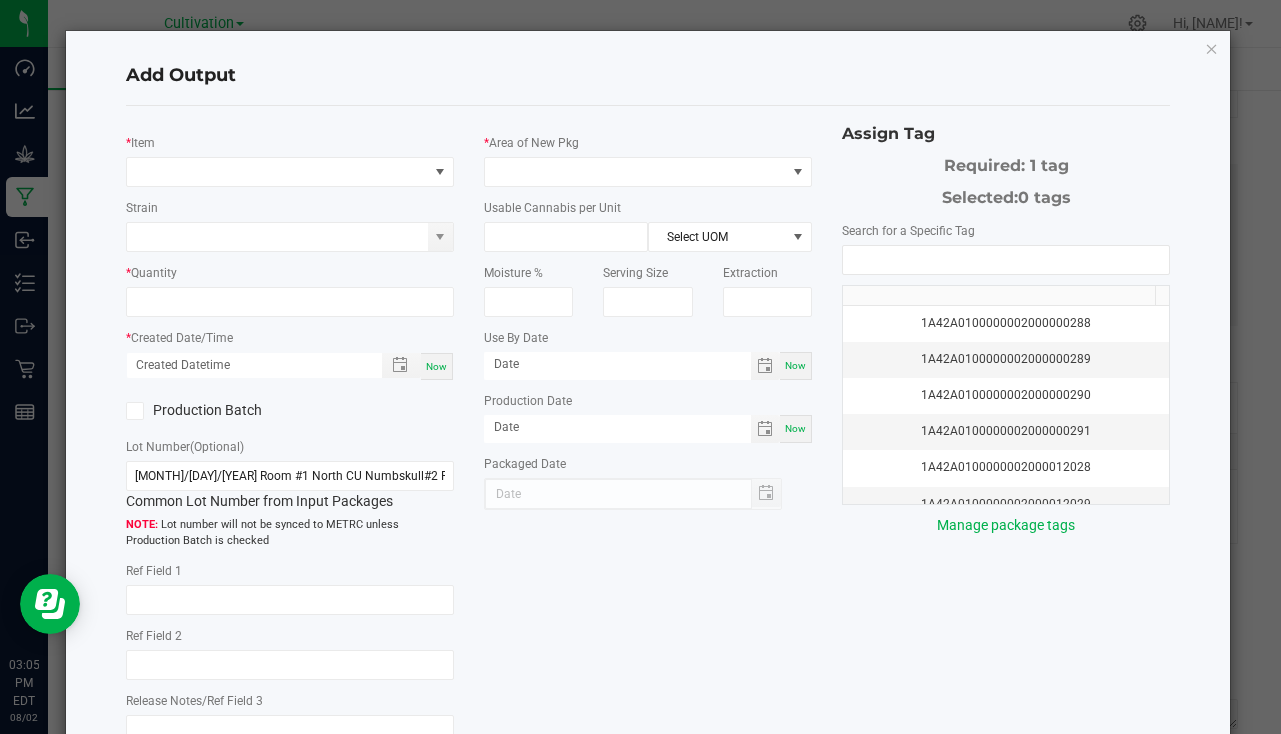 type on "[MM]/[DD]/[YY]" 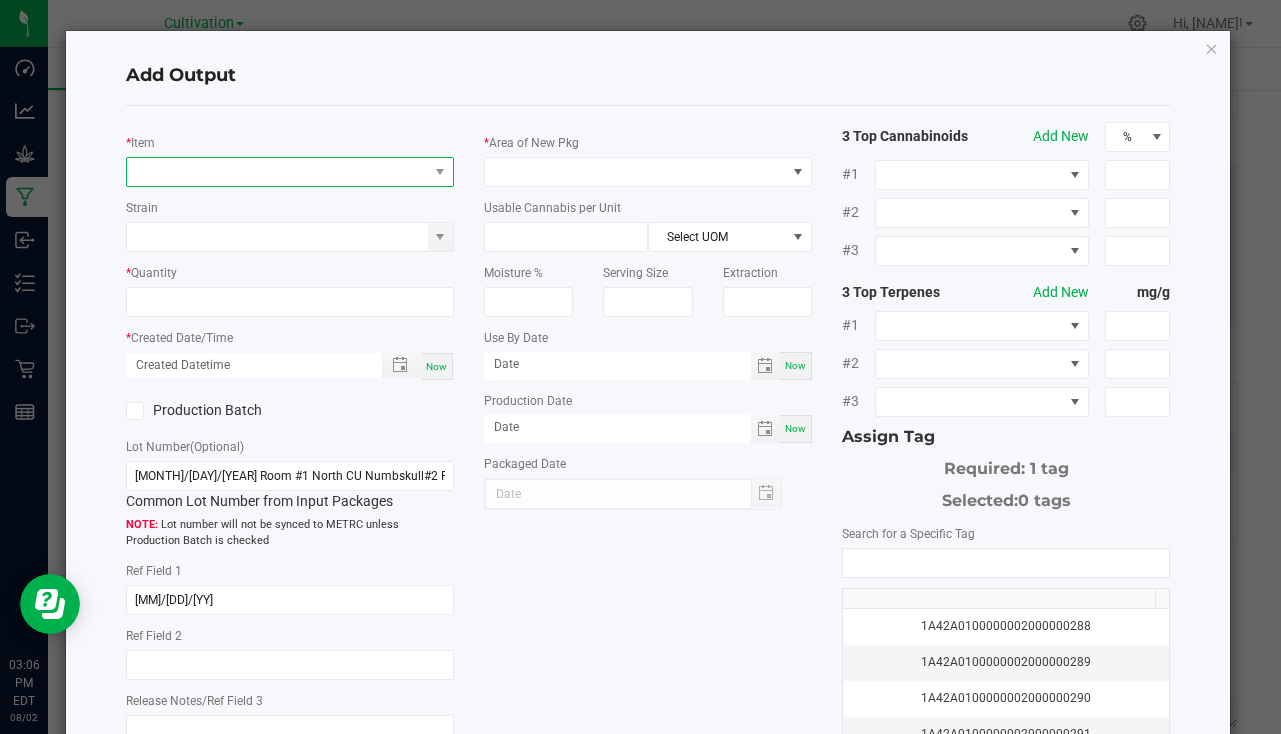 click at bounding box center [277, 172] 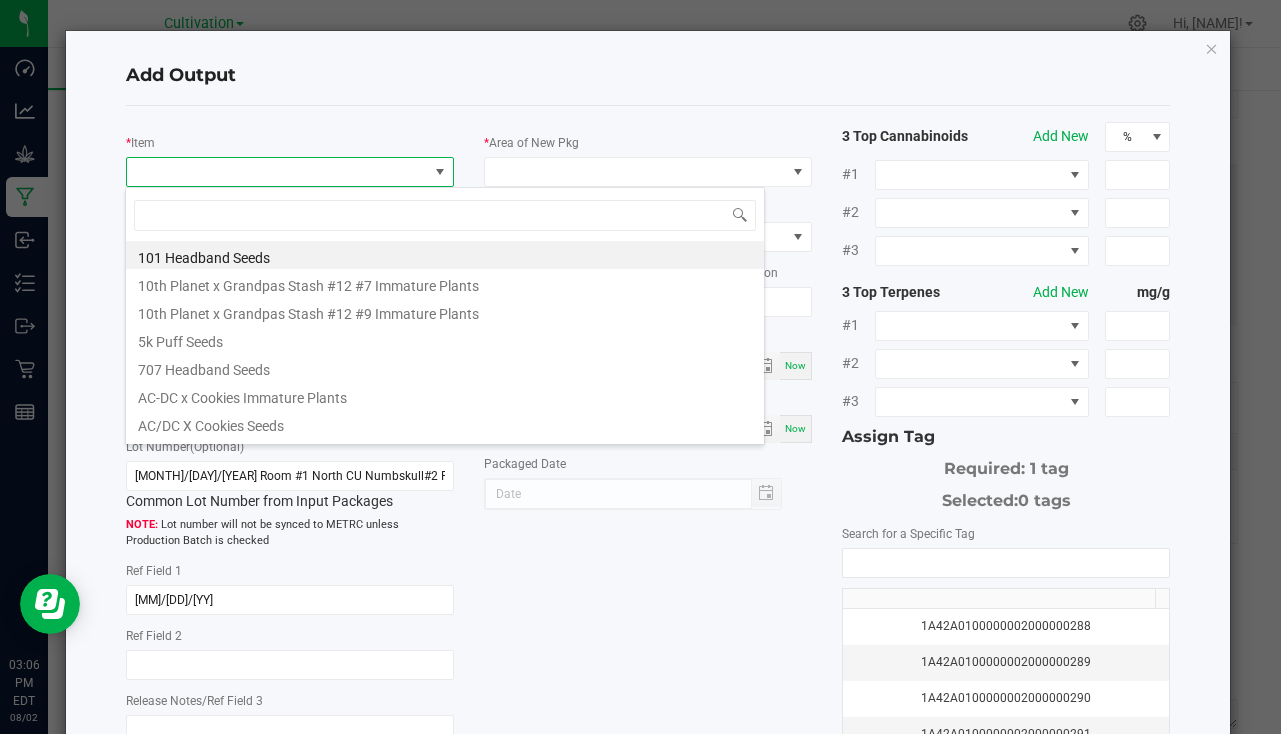scroll, scrollTop: 99970, scrollLeft: 99676, axis: both 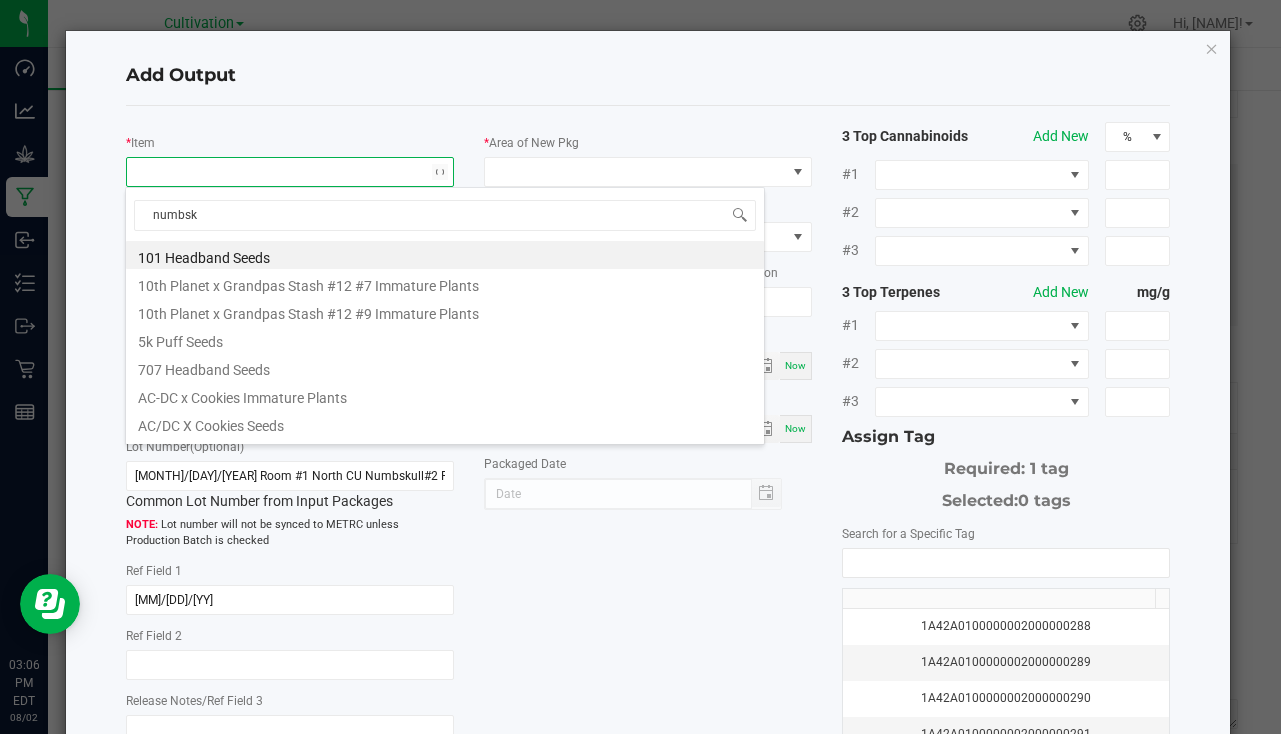 type on "numbsku" 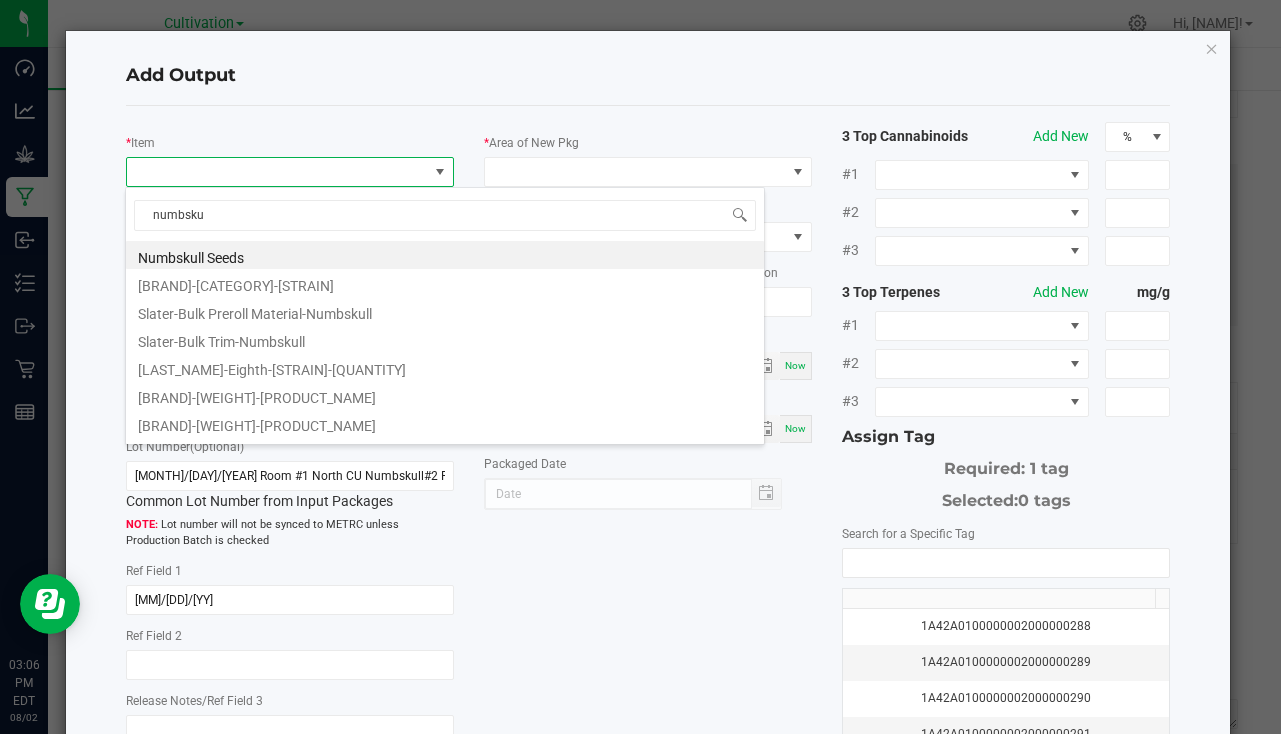 click on "Dashboard Analytics Grow Manufacturing Inbound Inventory Outbound Retail Reports 03:06 PM EDT 08/02/2025  08/02   Cultivation   Cultivation   Manufacturing   Retail   Hi, [FIRST]!
Manufacturing   < All Runs   In Progress  Started:  Aug 2, 2025 3:05 PM EDT by [EMAIL]   Modified:   Aug 2, 2025 3:05 PM EDT by [EMAIL]   Cancel Run   Save   Complete Run   Name  Slater - Numbskull 8/2/25  Scheduled Date  08/02/2025 3:05 PM Now  Run Type  Package Flower  *   Machine  Manual  Reference Lot Number   Sequence  0  Processing Duration (mins)   Temperature (F)   Pressure (psi)   Ref Field 1   Ref Field 2   Ref Field 3   Run Notes                  *    Inputs (1)   + Add Package  ITEM STRAIN LOT NUMBER PACKAGE ID AVAILABLE Unit Cost QTY TO USE Allocated Cost Slater-Bulk Flower-Numbskull  Numbskull  6/30/25 Room #1 North CU Numbskull#2 FLW
1A42A0300000002000032135 0   g  $0.00000  771.8200 g  $0.00" at bounding box center [640, 367] 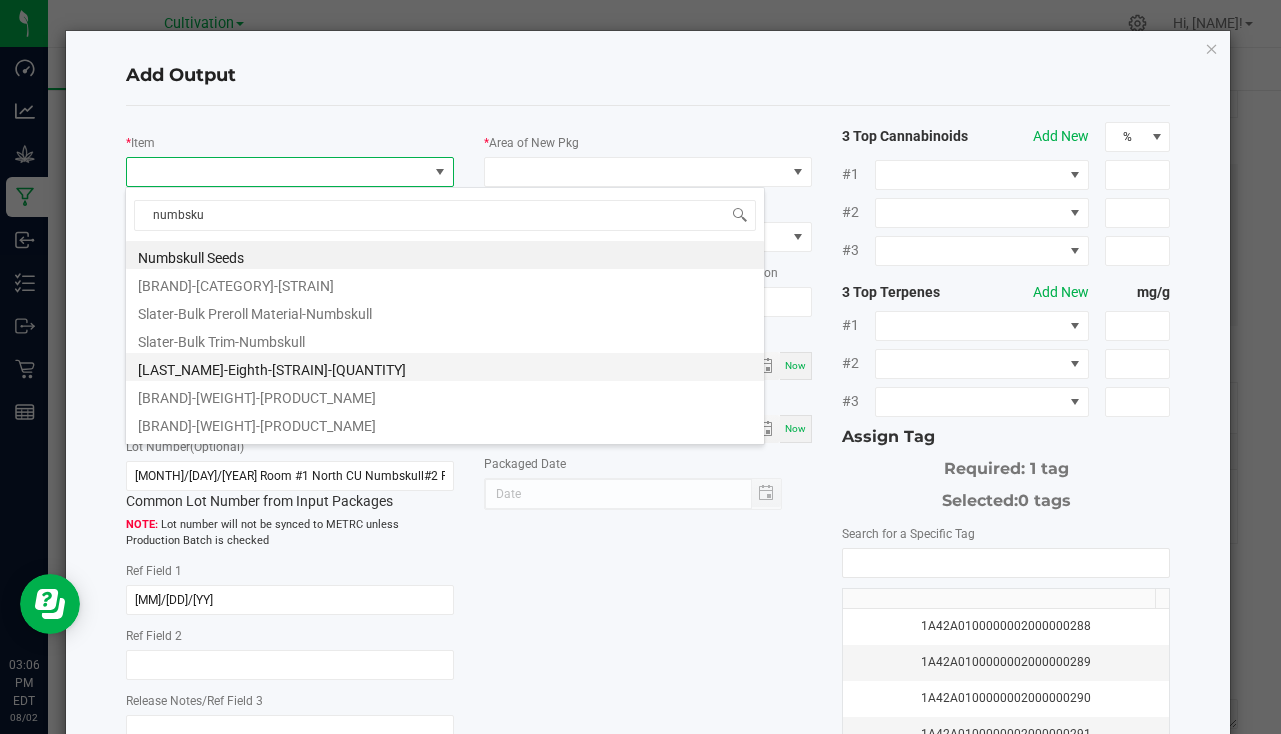 click on "[LAST_NAME]-Eighth-[STRAIN]-[QUANTITY]" at bounding box center (445, 367) 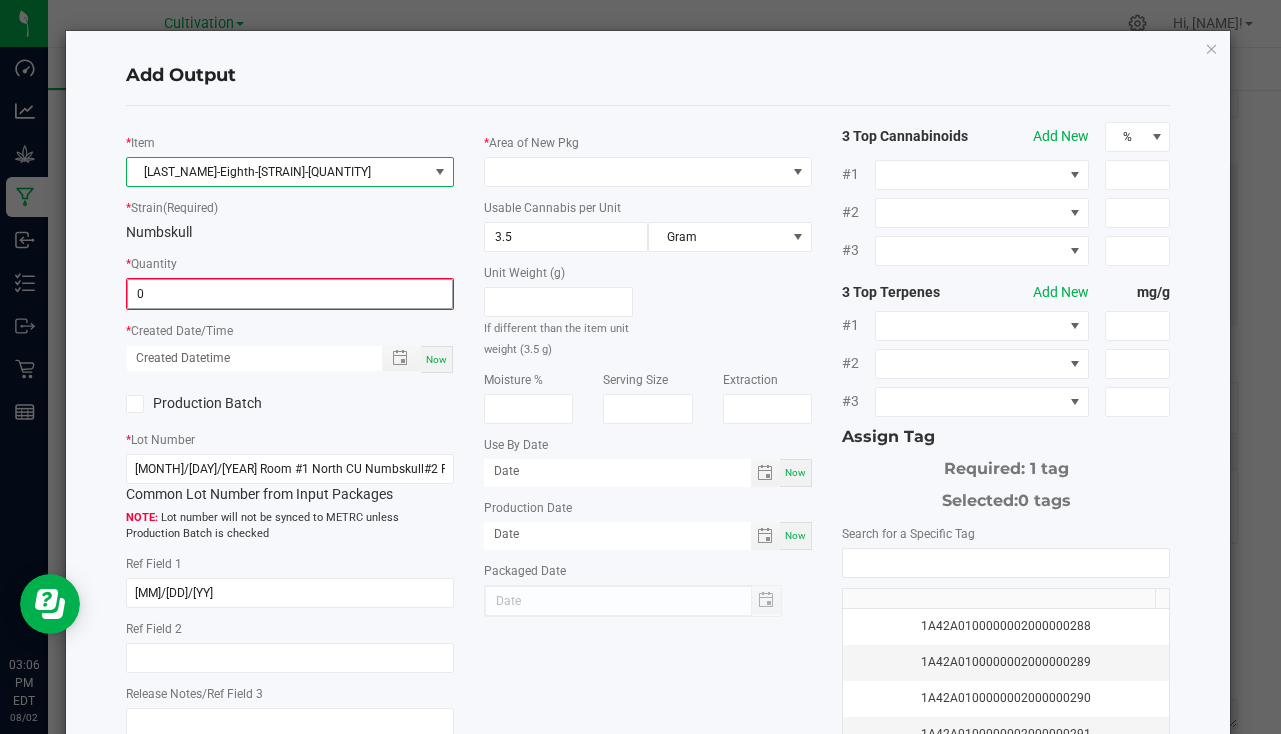click on "0" at bounding box center (290, 294) 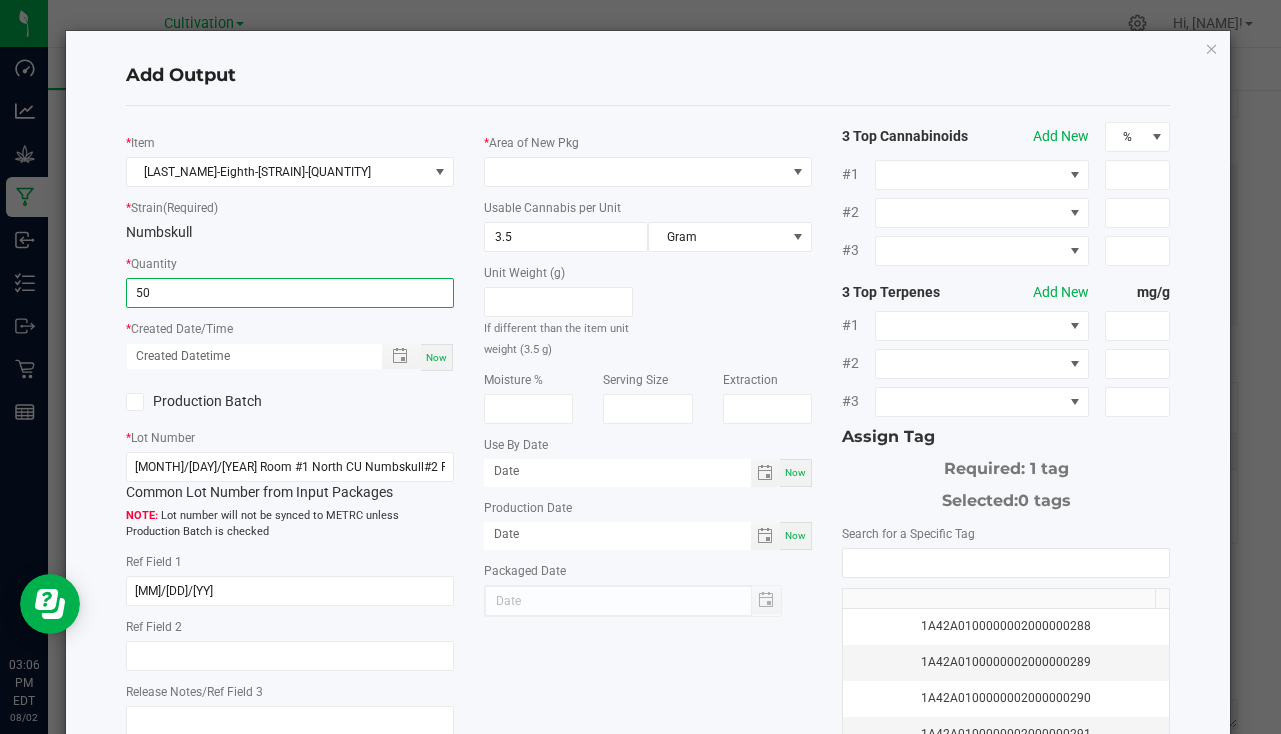 type on "50 ea" 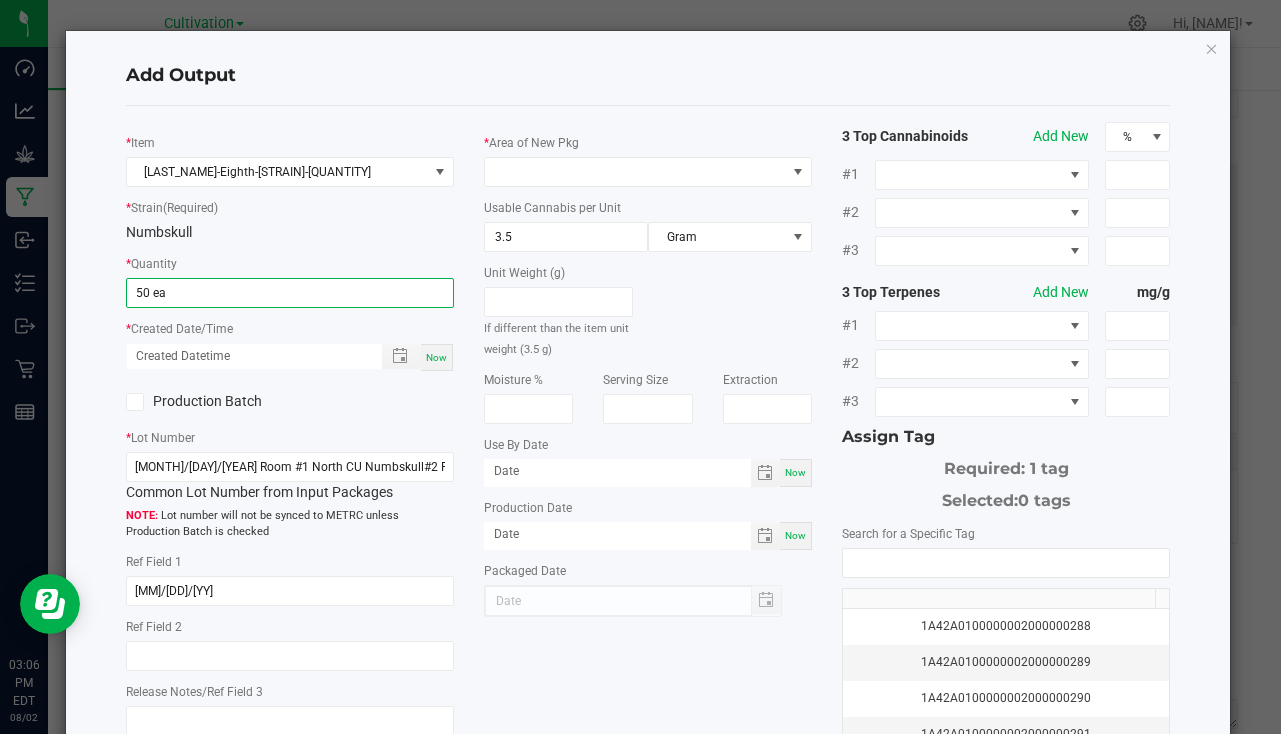click on "Now" at bounding box center [436, 357] 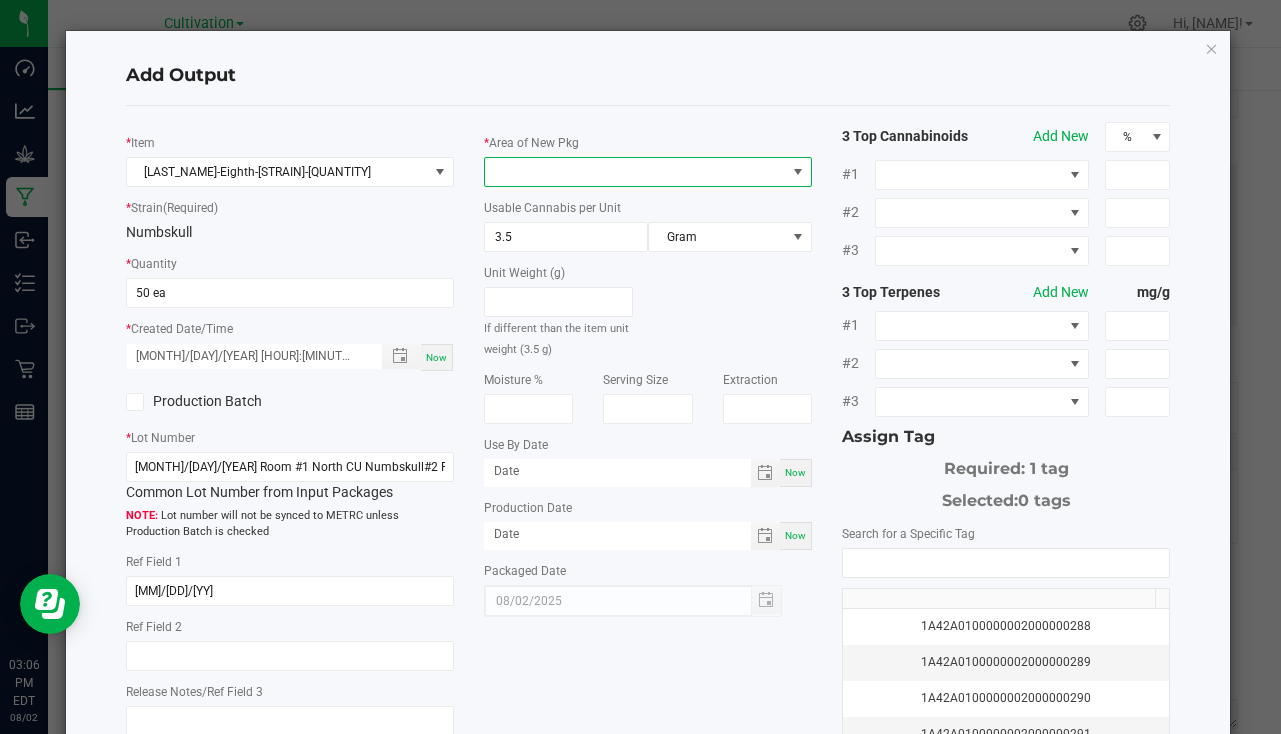 click at bounding box center [635, 172] 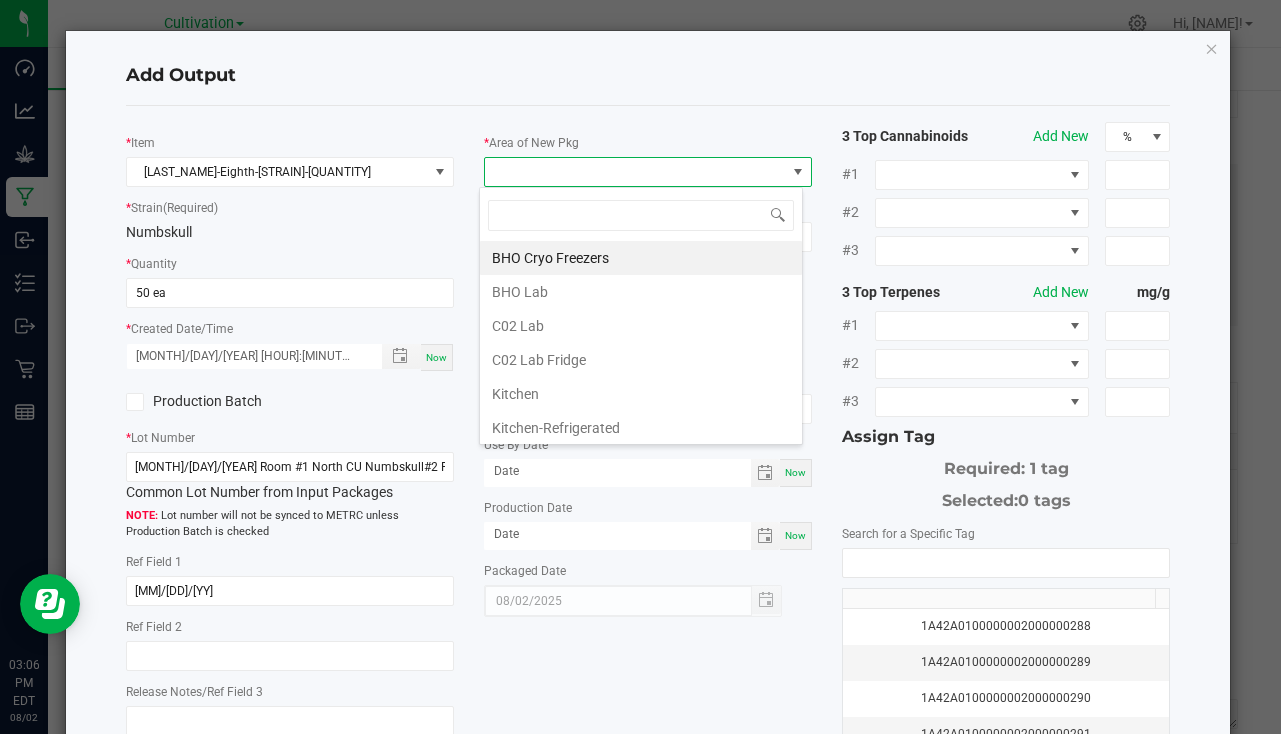scroll, scrollTop: 99970, scrollLeft: 99676, axis: both 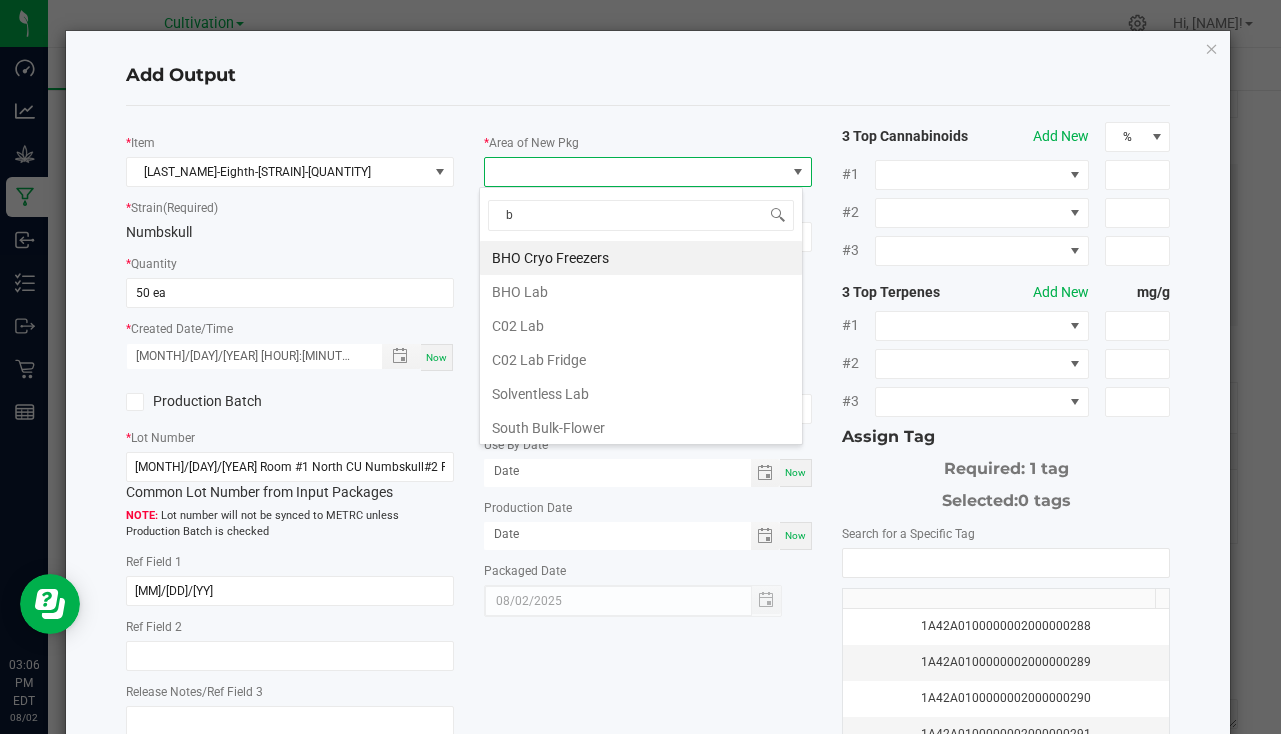 type on "bu" 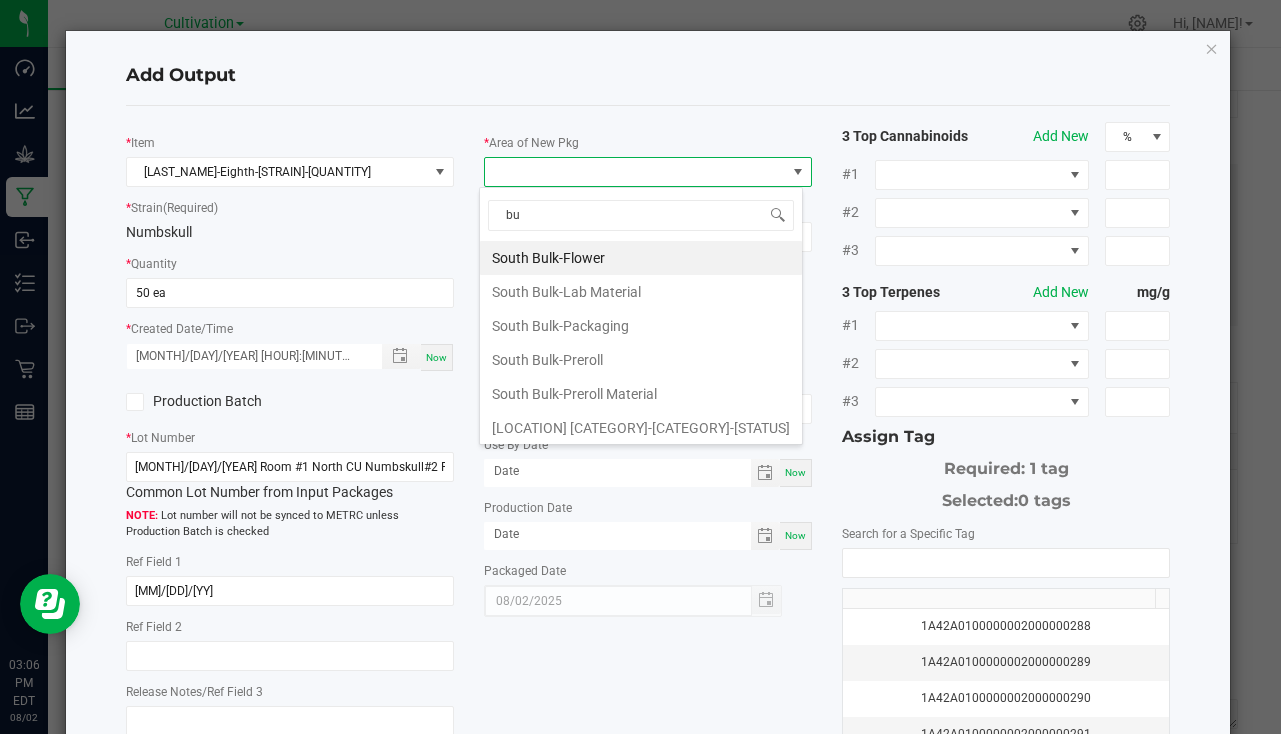 drag, startPoint x: 589, startPoint y: 255, endPoint x: 667, endPoint y: 286, distance: 83.9345 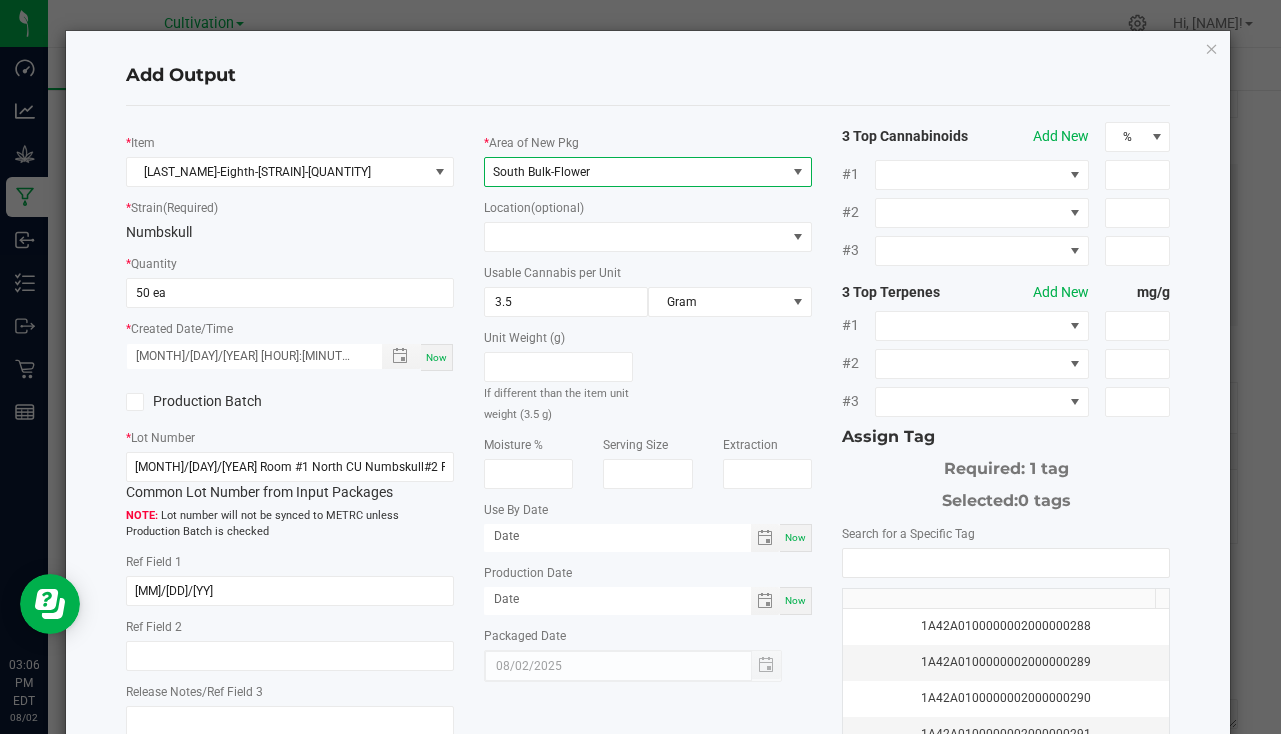scroll, scrollTop: 221, scrollLeft: 0, axis: vertical 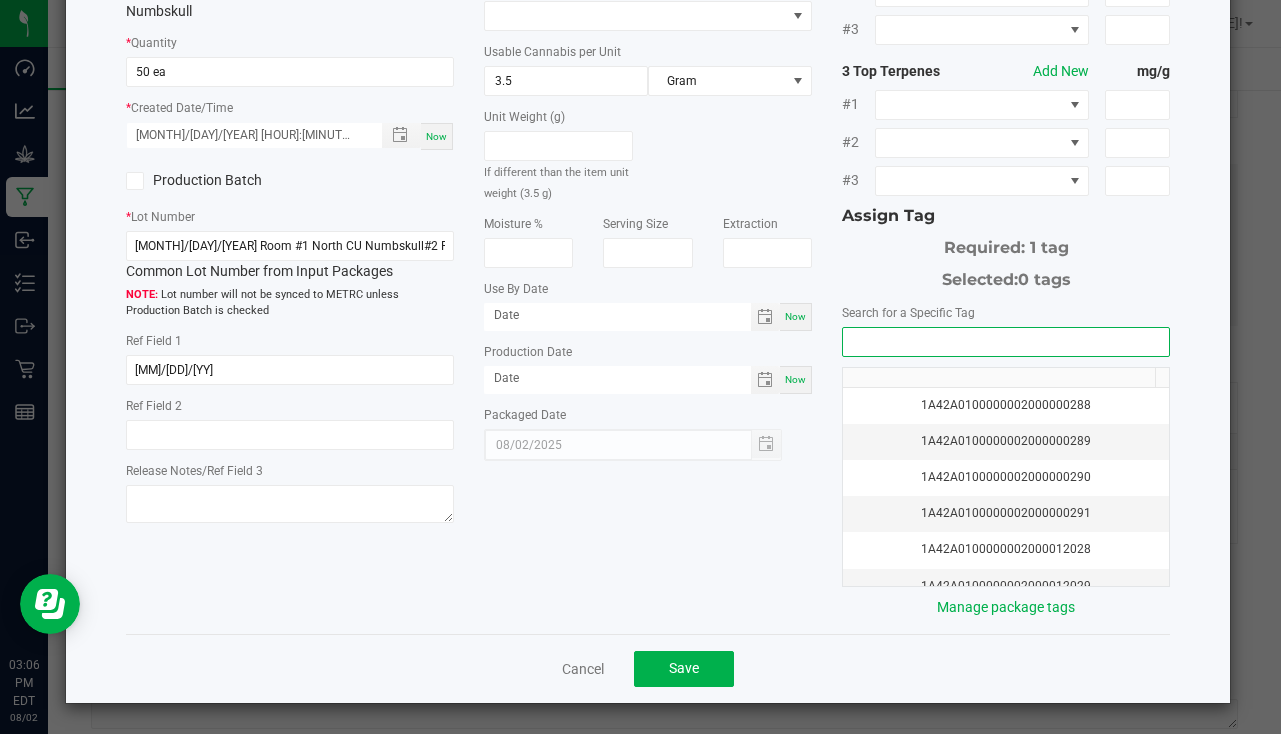 click at bounding box center [1006, 342] 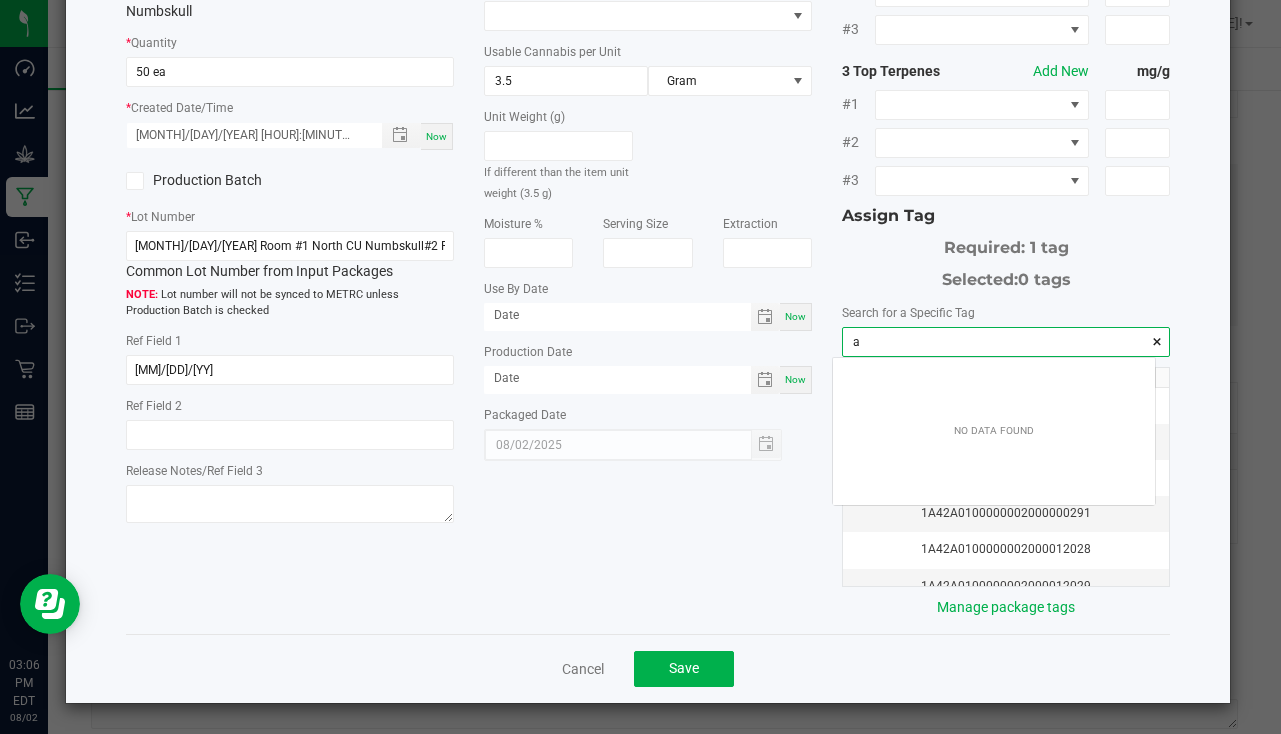 scroll, scrollTop: 99972, scrollLeft: 99678, axis: both 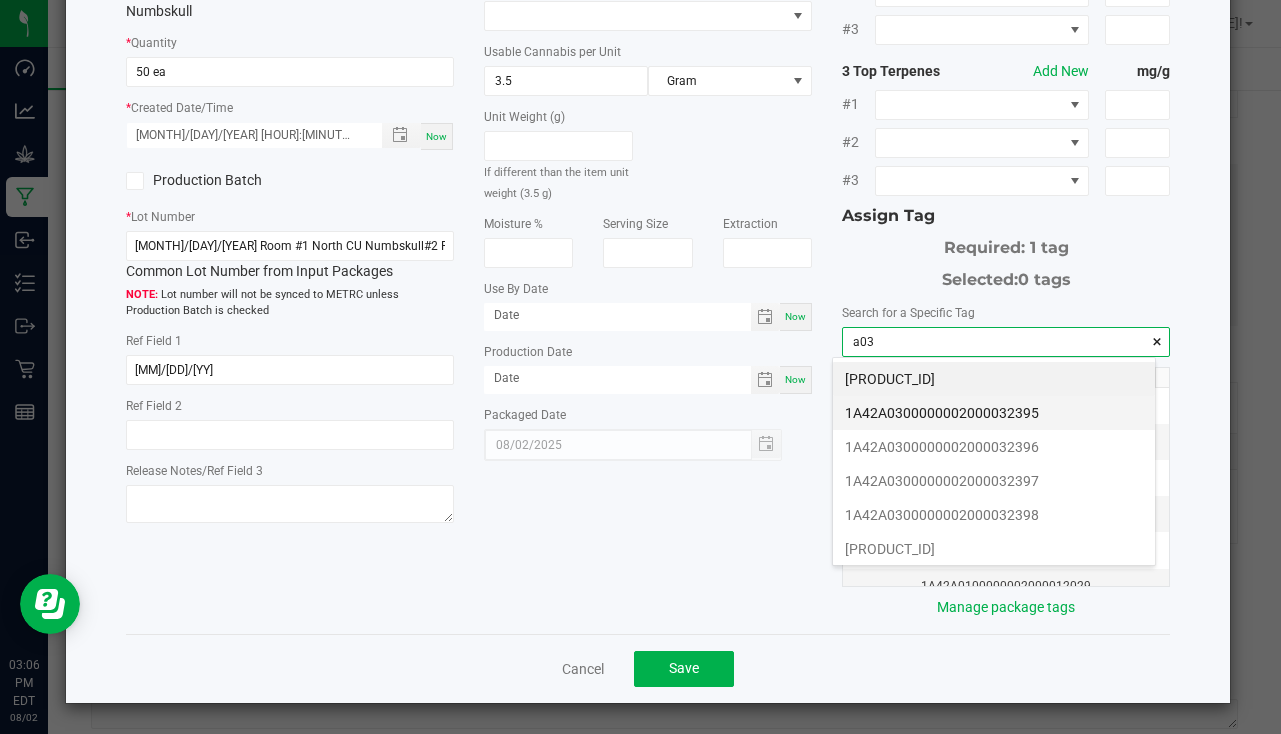 click on "1A42A0300000002000032395" at bounding box center (994, 413) 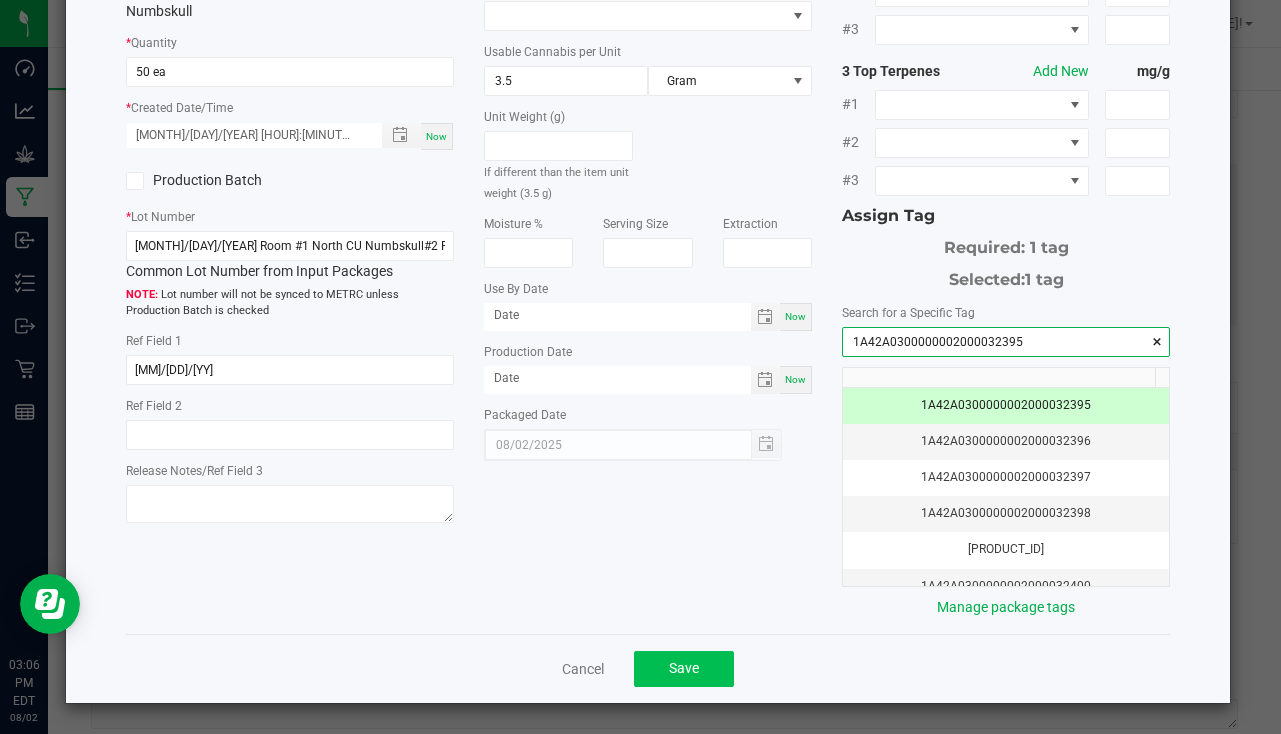 type on "1A42A0300000002000032395" 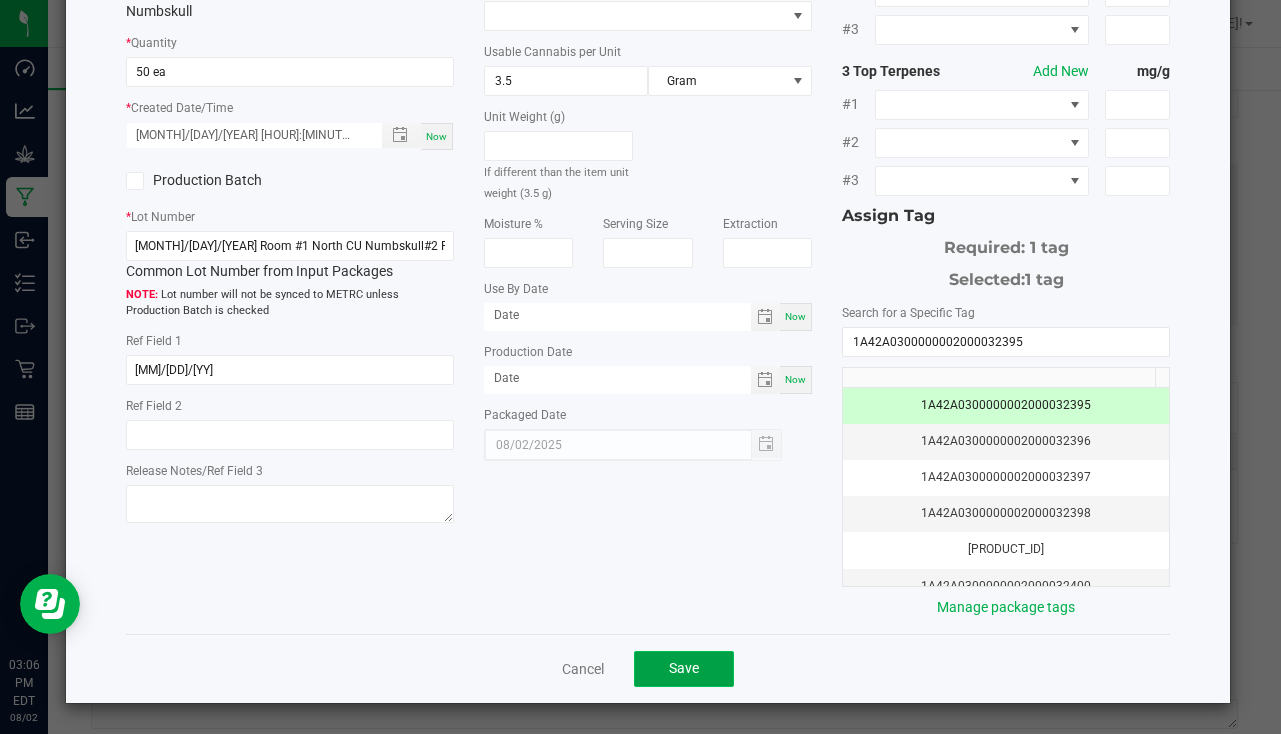 click on "Save" 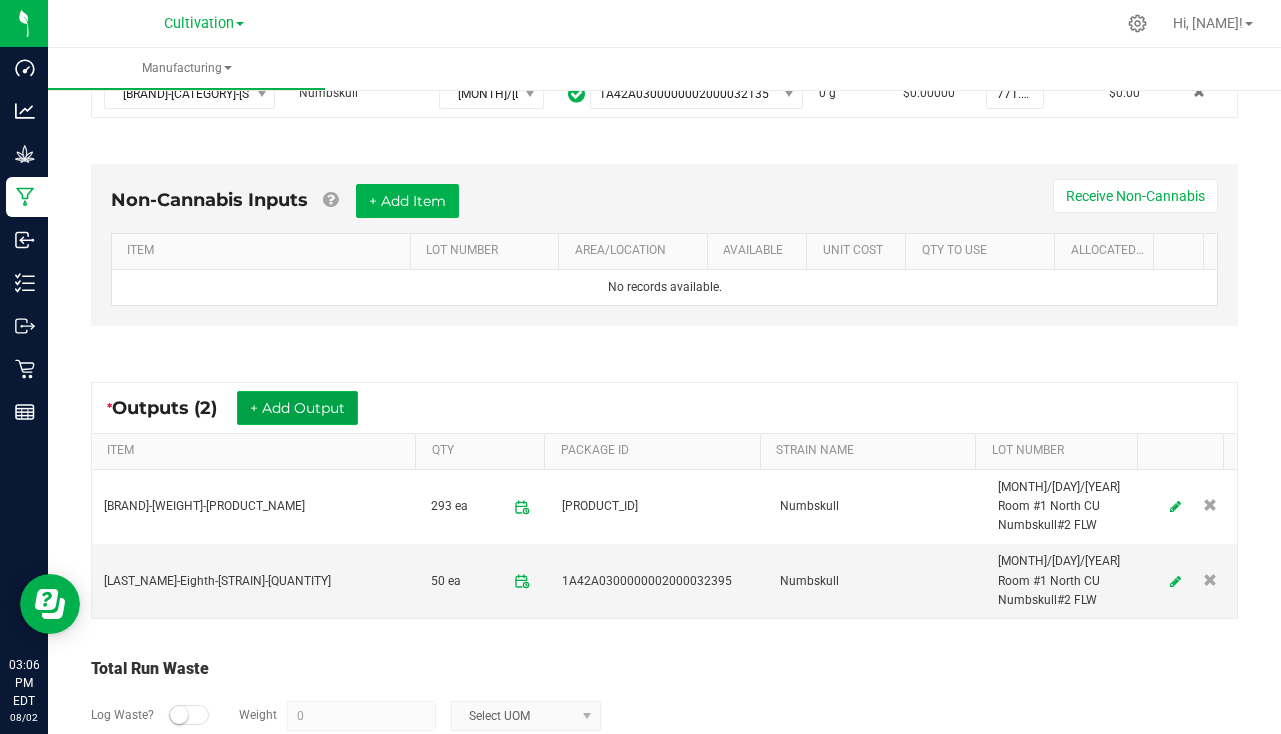 click on "+ Add Output" at bounding box center [297, 408] 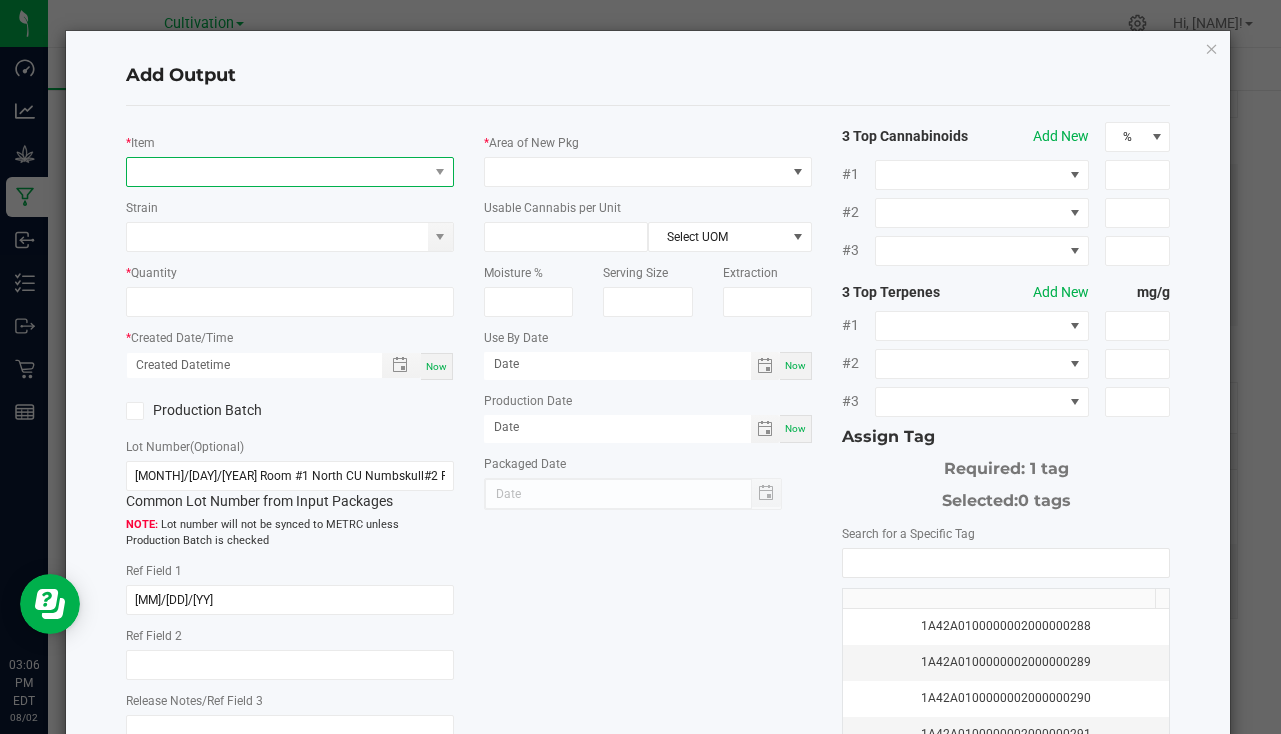 click at bounding box center (290, 172) 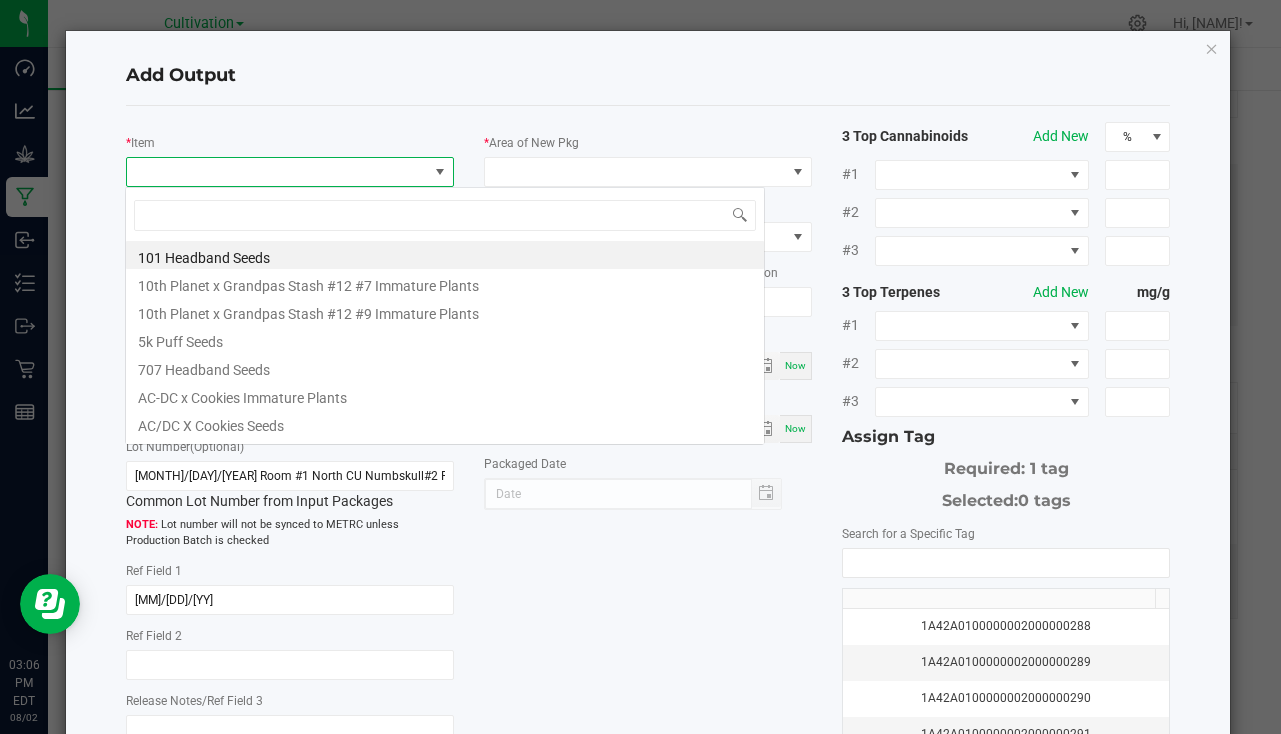 scroll, scrollTop: 99970, scrollLeft: 99676, axis: both 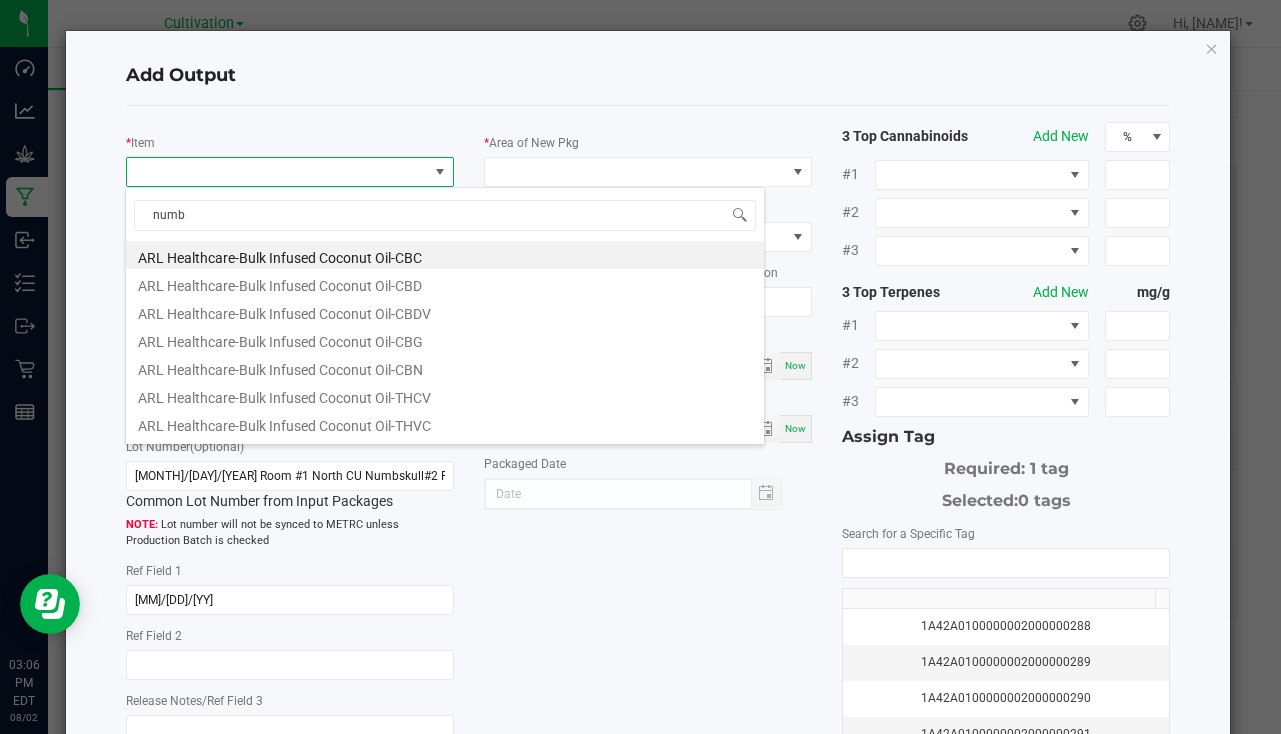 type on "numbs" 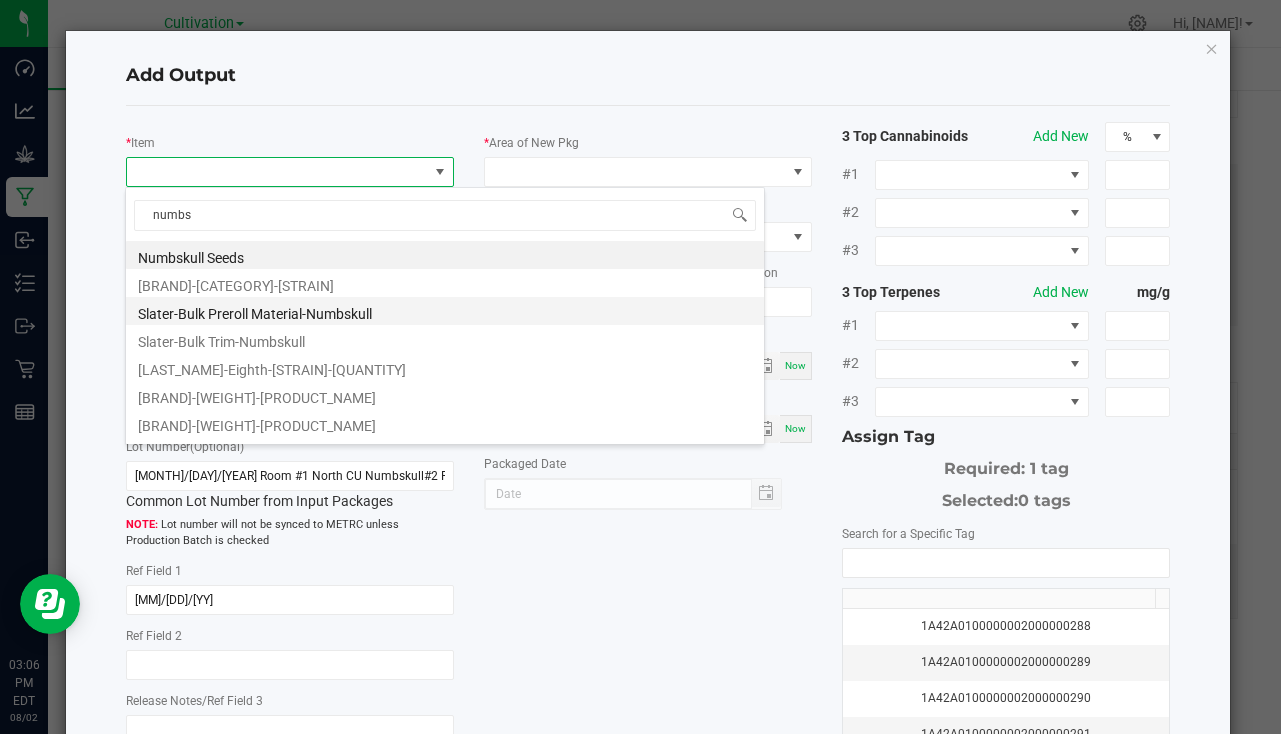 click on "Slater-Bulk Preroll Material-Numbskull" at bounding box center (445, 311) 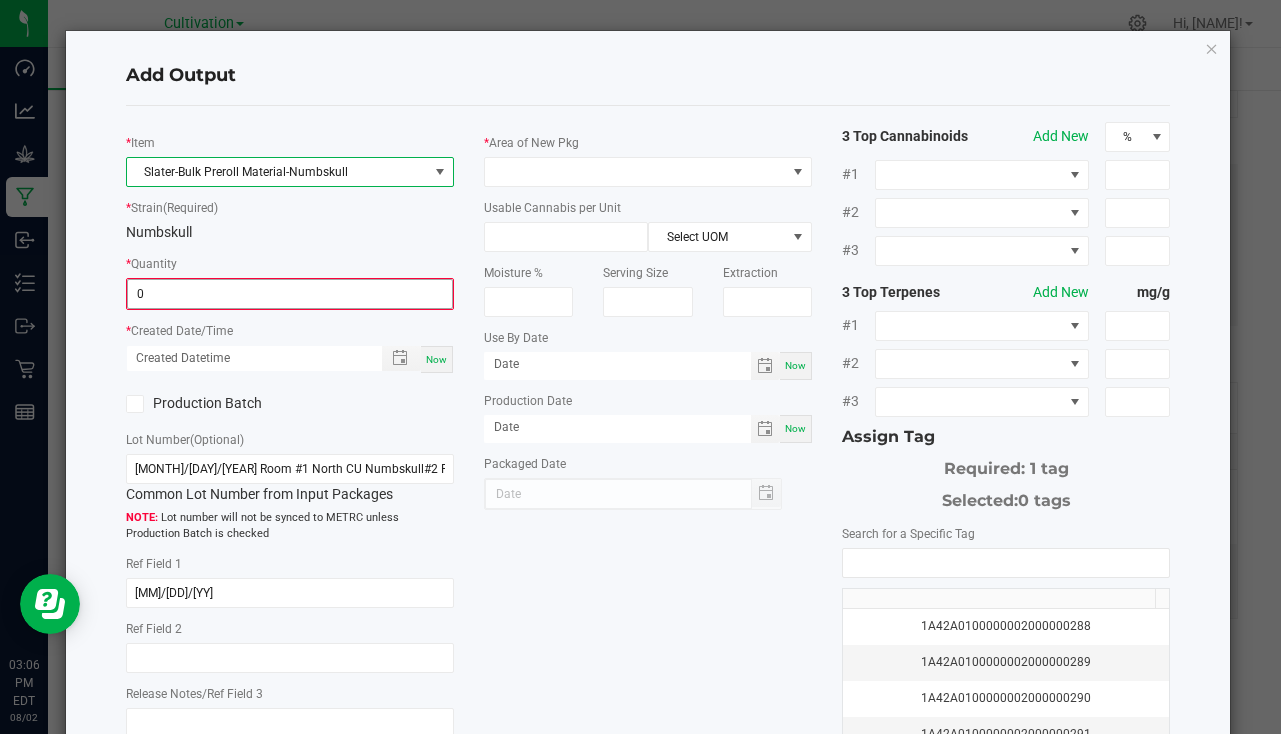 click on "0" at bounding box center (290, 294) 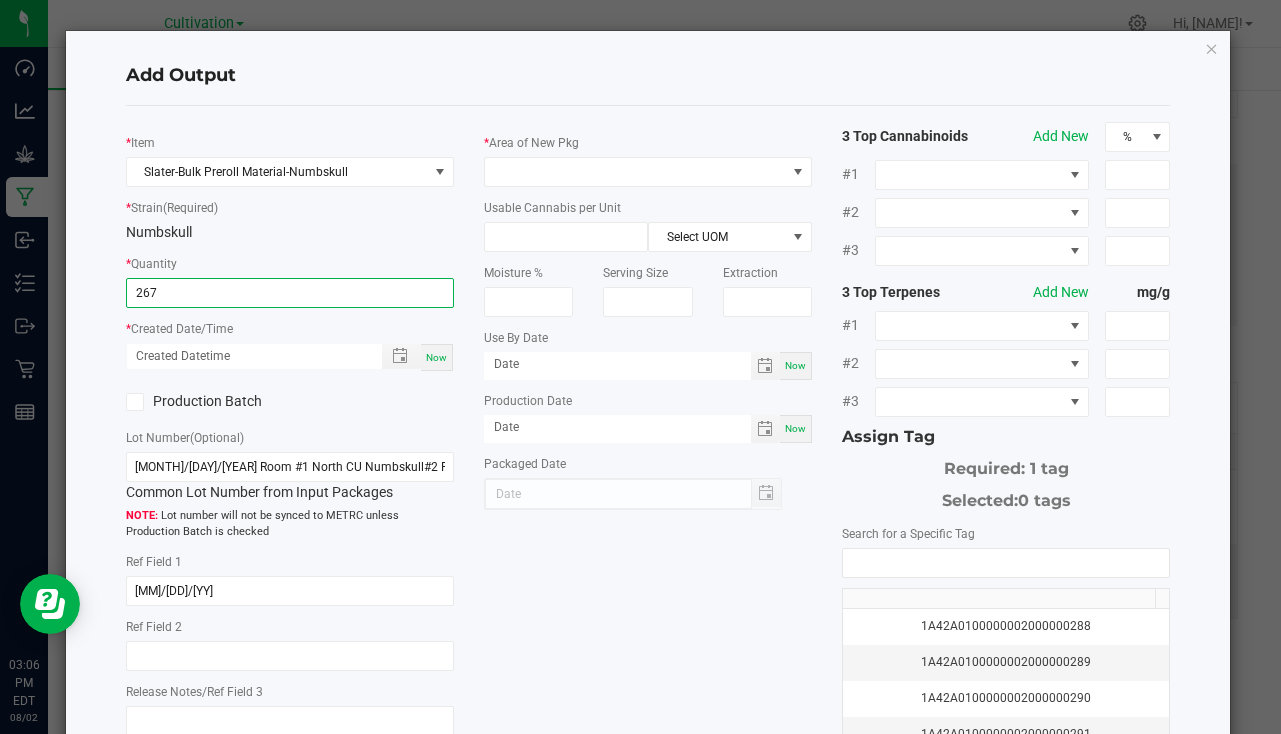 type on "267.0000 g" 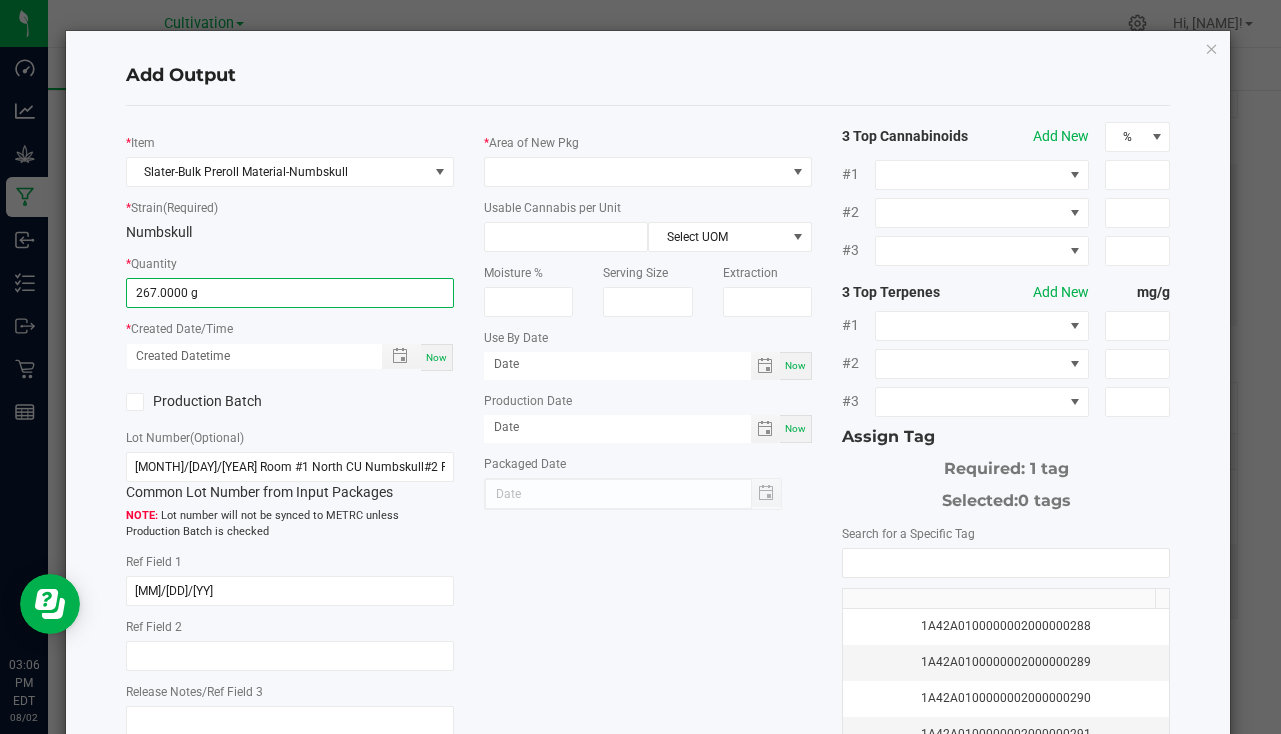 click on "Now" at bounding box center (436, 357) 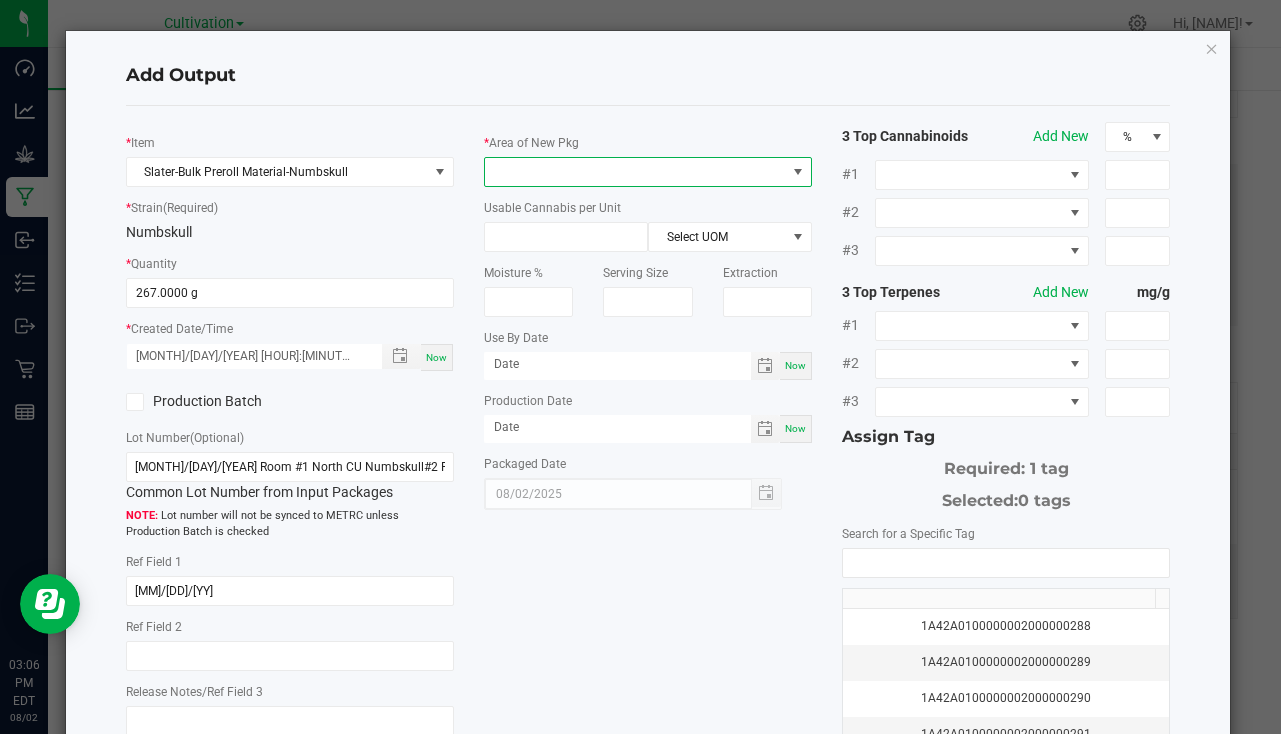 click at bounding box center [635, 172] 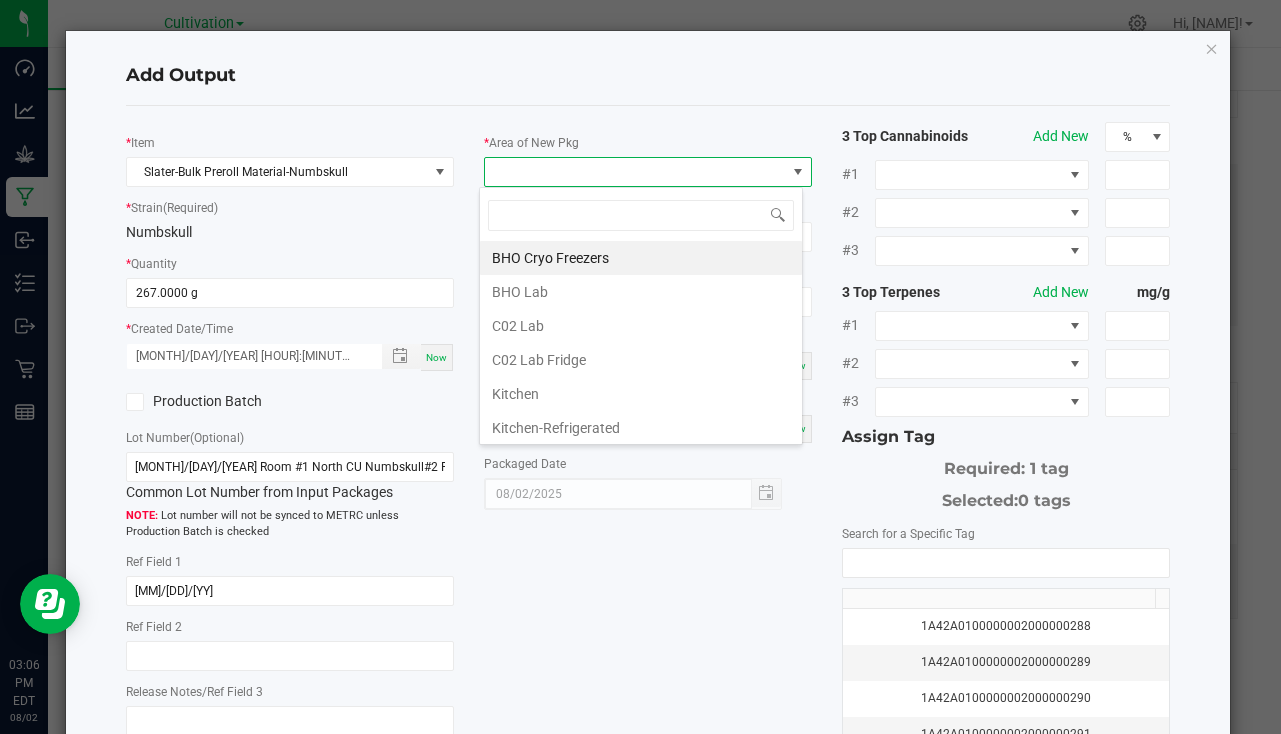 scroll, scrollTop: 99970, scrollLeft: 99676, axis: both 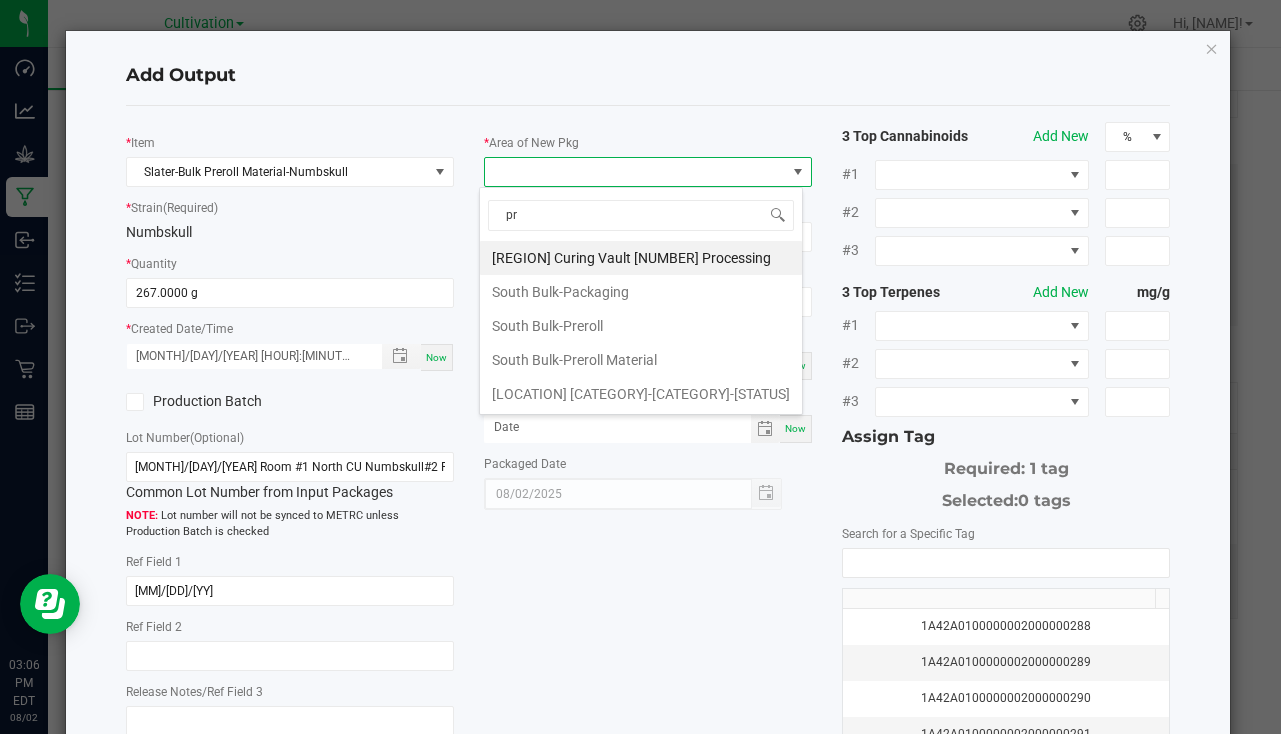 type on "pre" 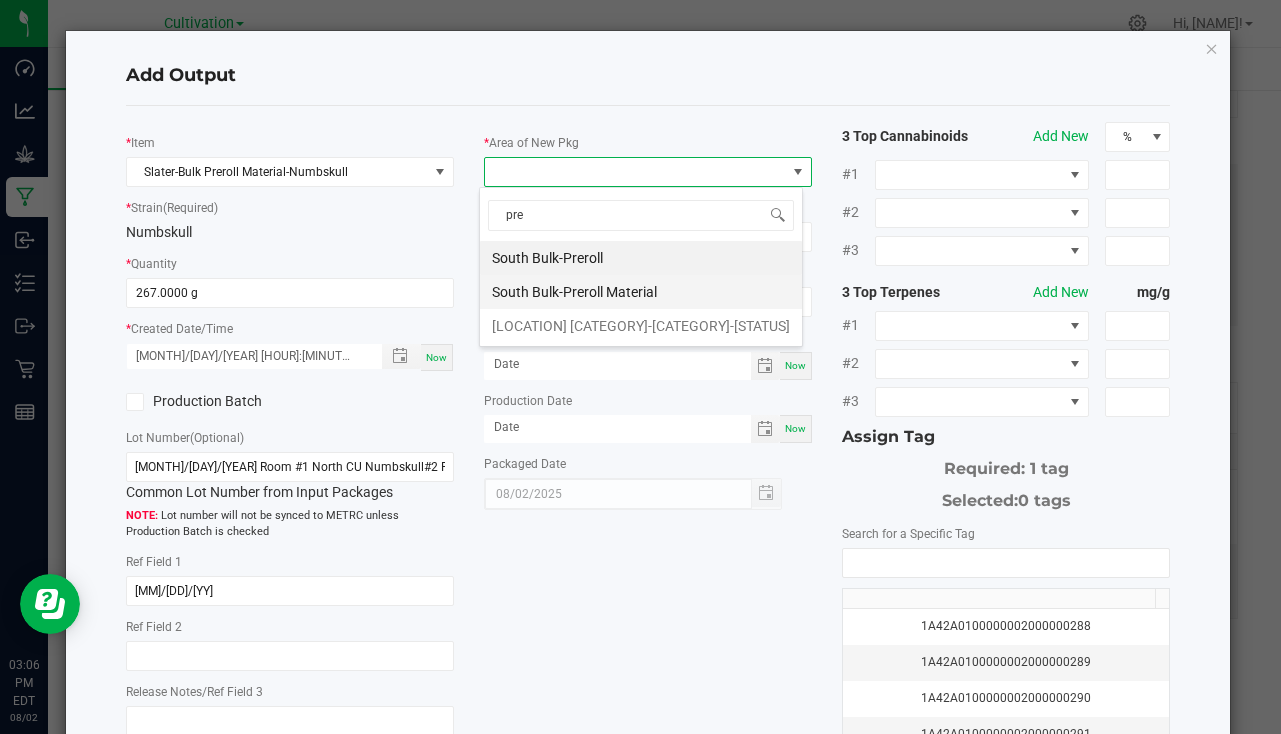 click on "South Bulk-Preroll Material" at bounding box center [641, 292] 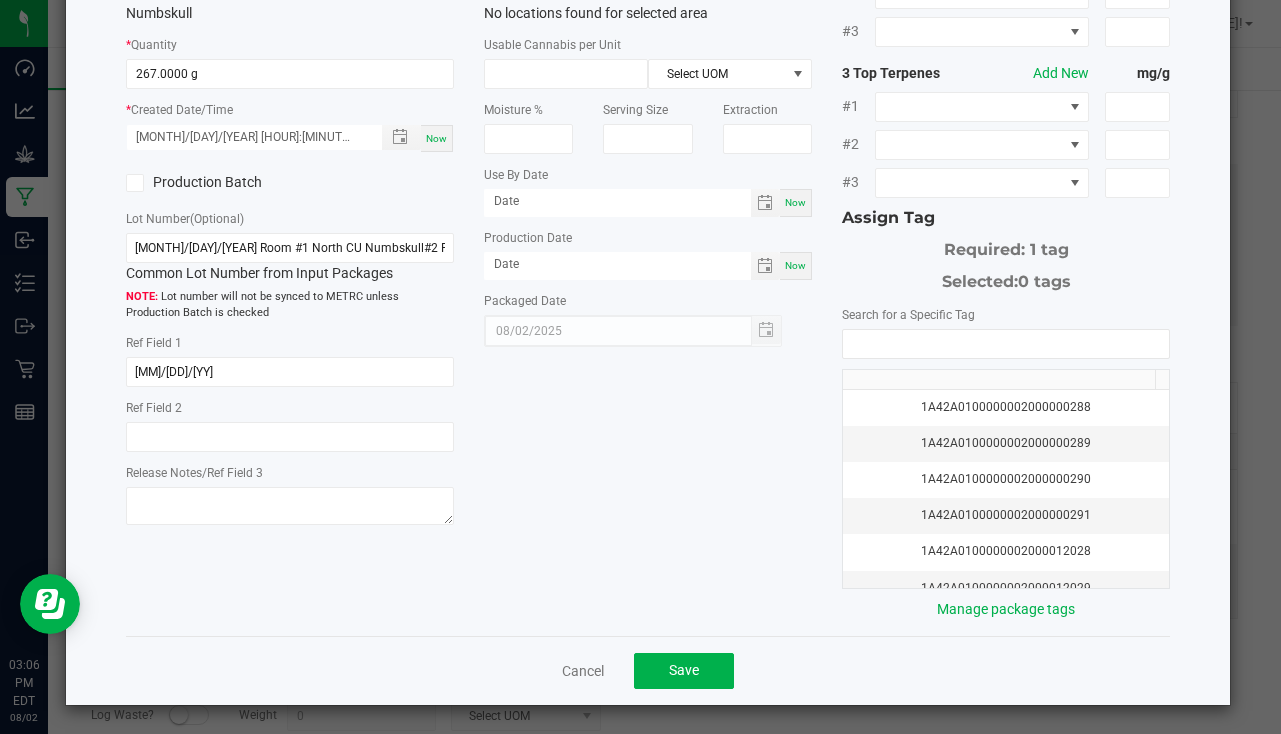 scroll, scrollTop: 221, scrollLeft: 0, axis: vertical 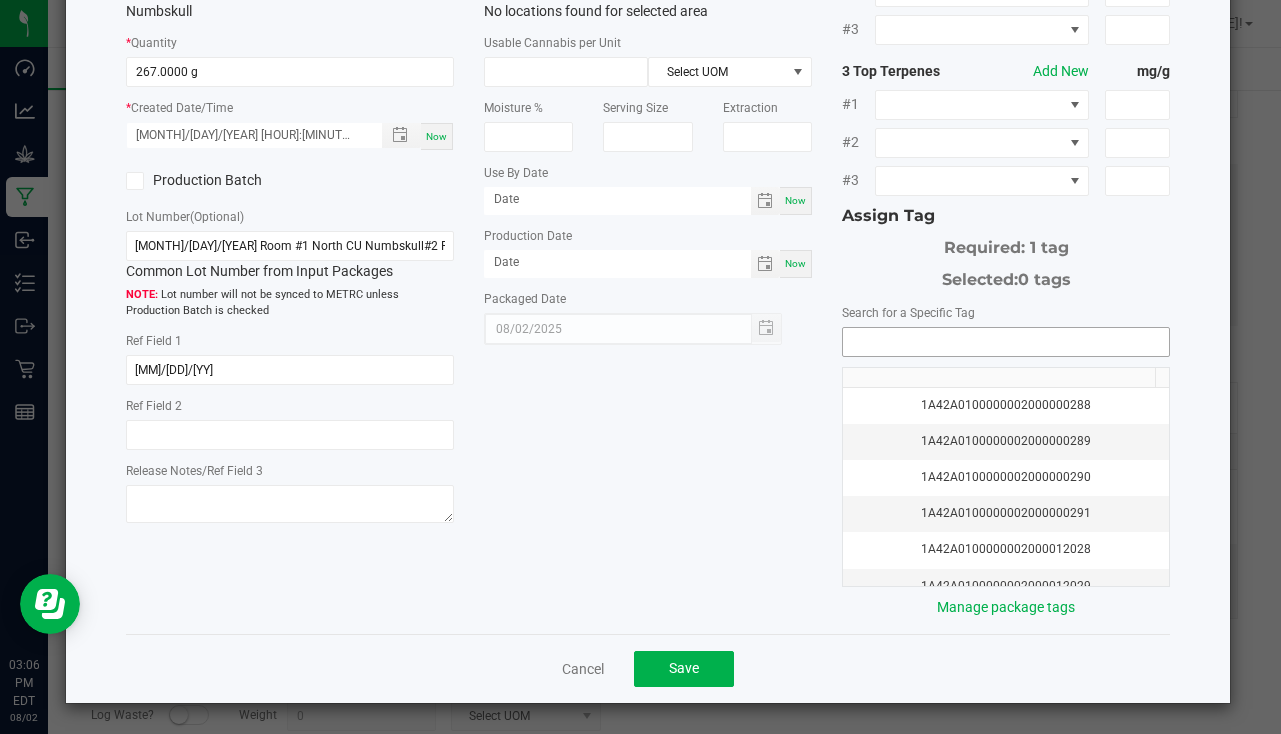 click at bounding box center (1006, 342) 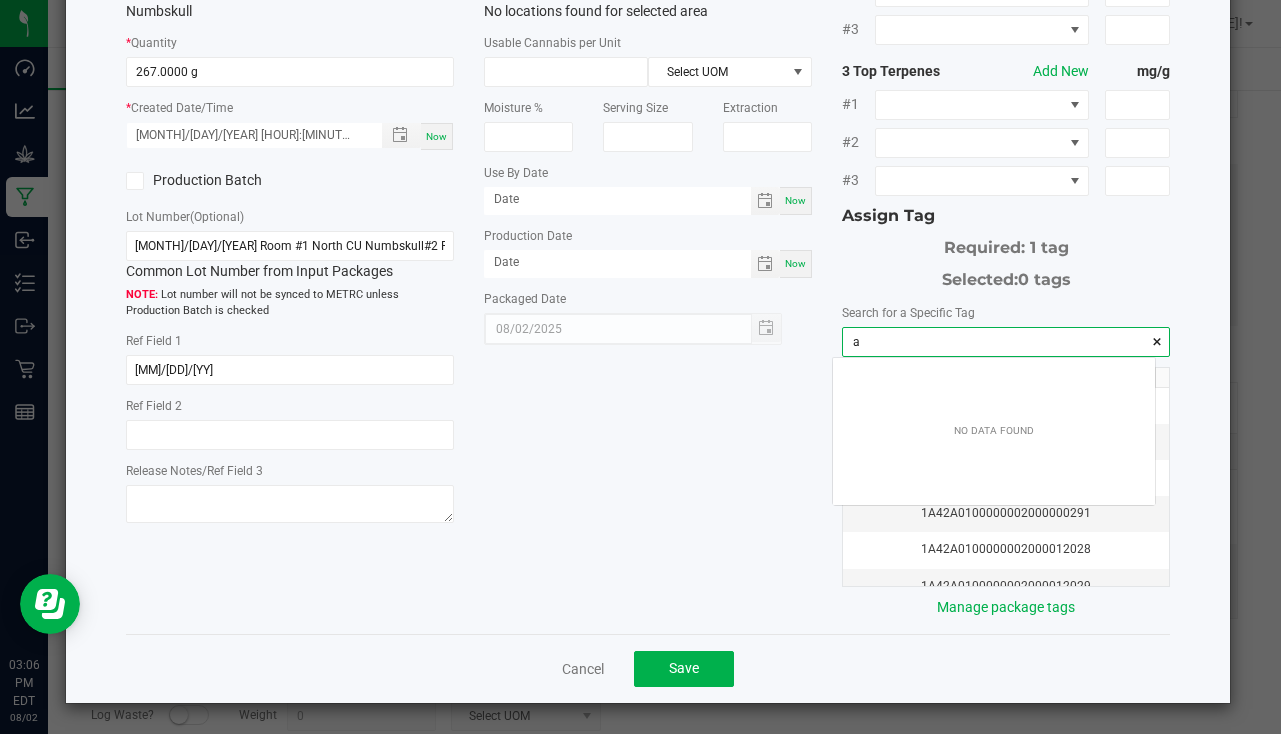 scroll, scrollTop: 99972, scrollLeft: 99678, axis: both 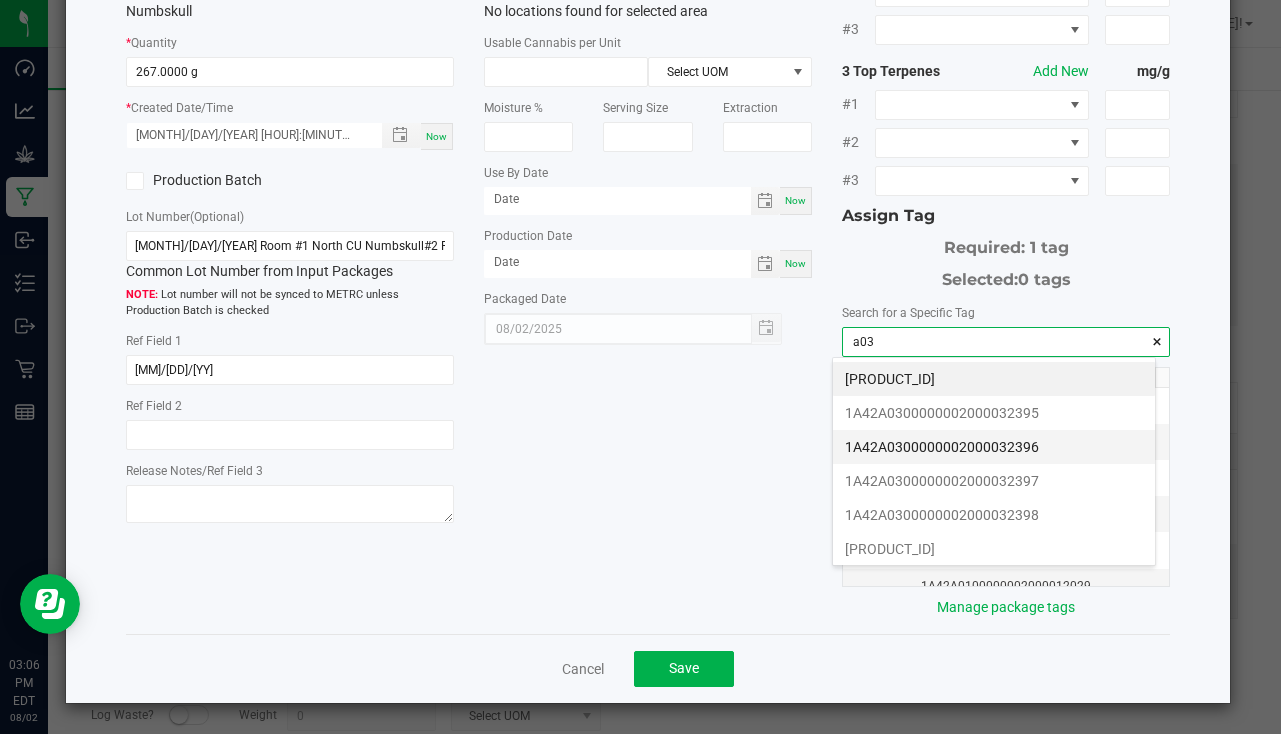 click on "1A42A0300000002000032396" at bounding box center (994, 447) 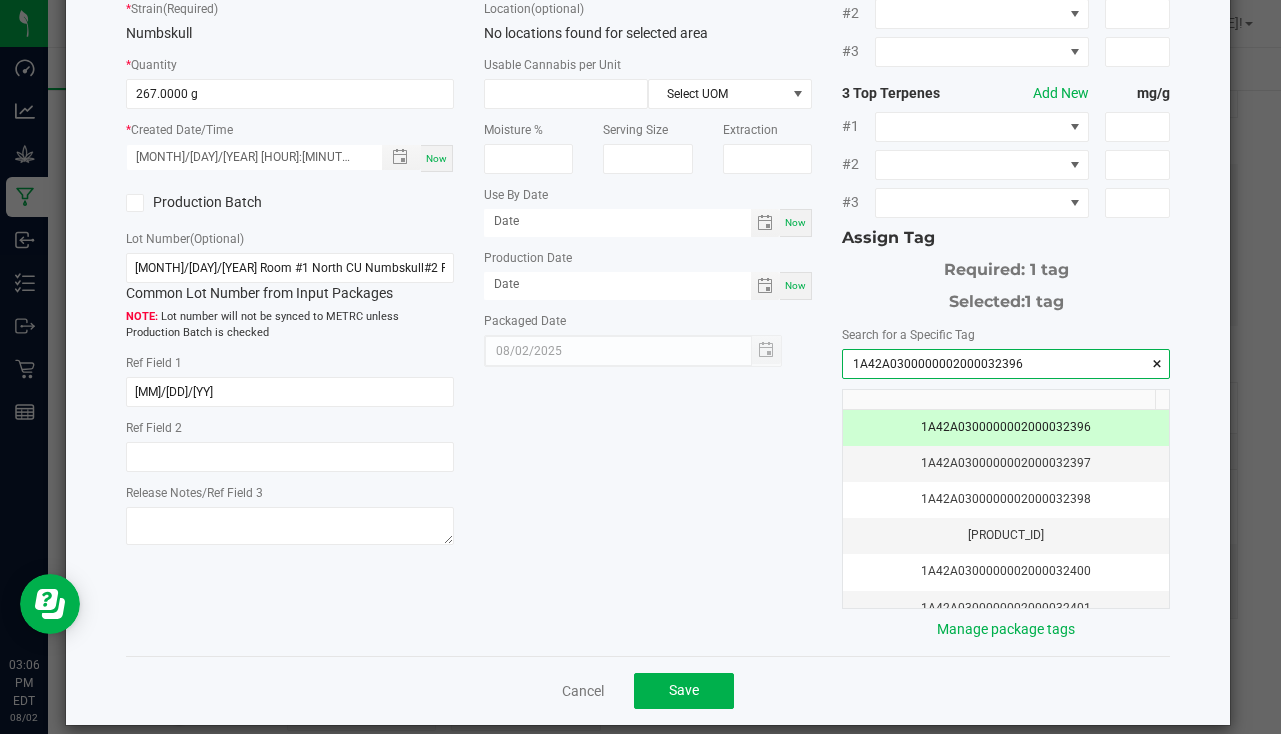 scroll, scrollTop: 221, scrollLeft: 0, axis: vertical 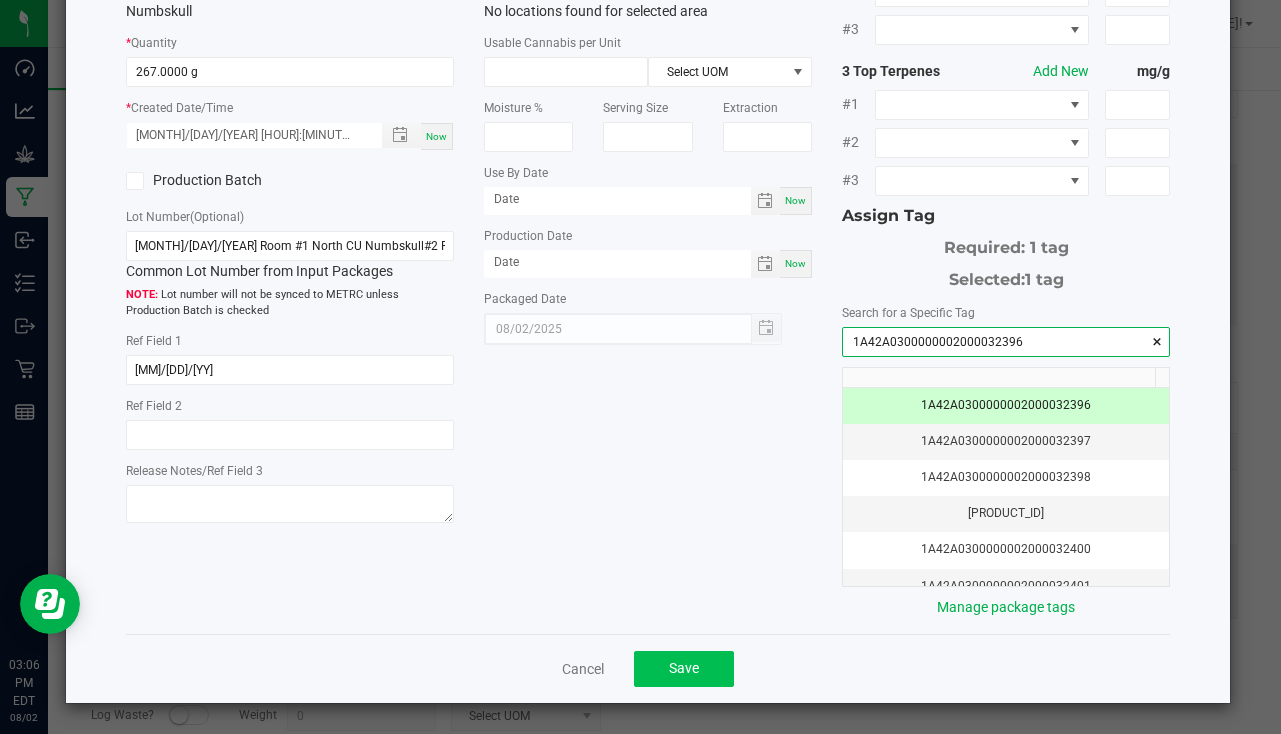 type on "1A42A0300000002000032396" 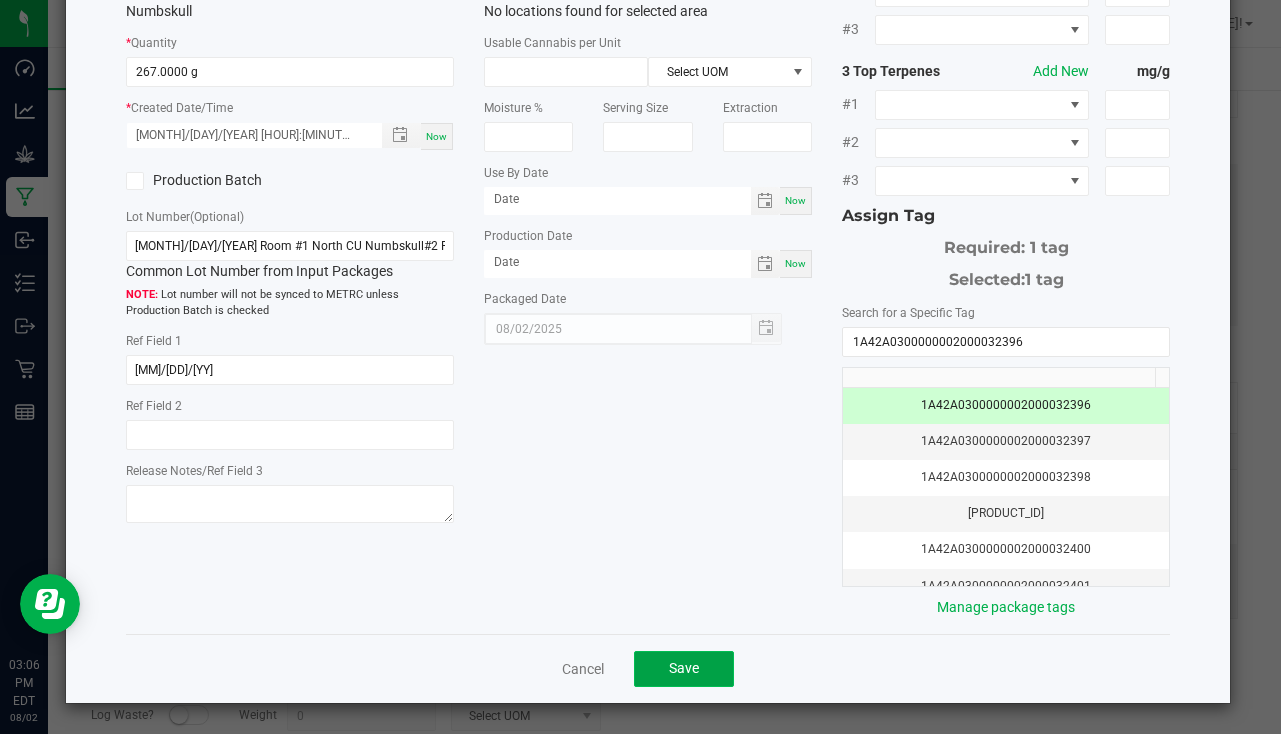 click on "Save" 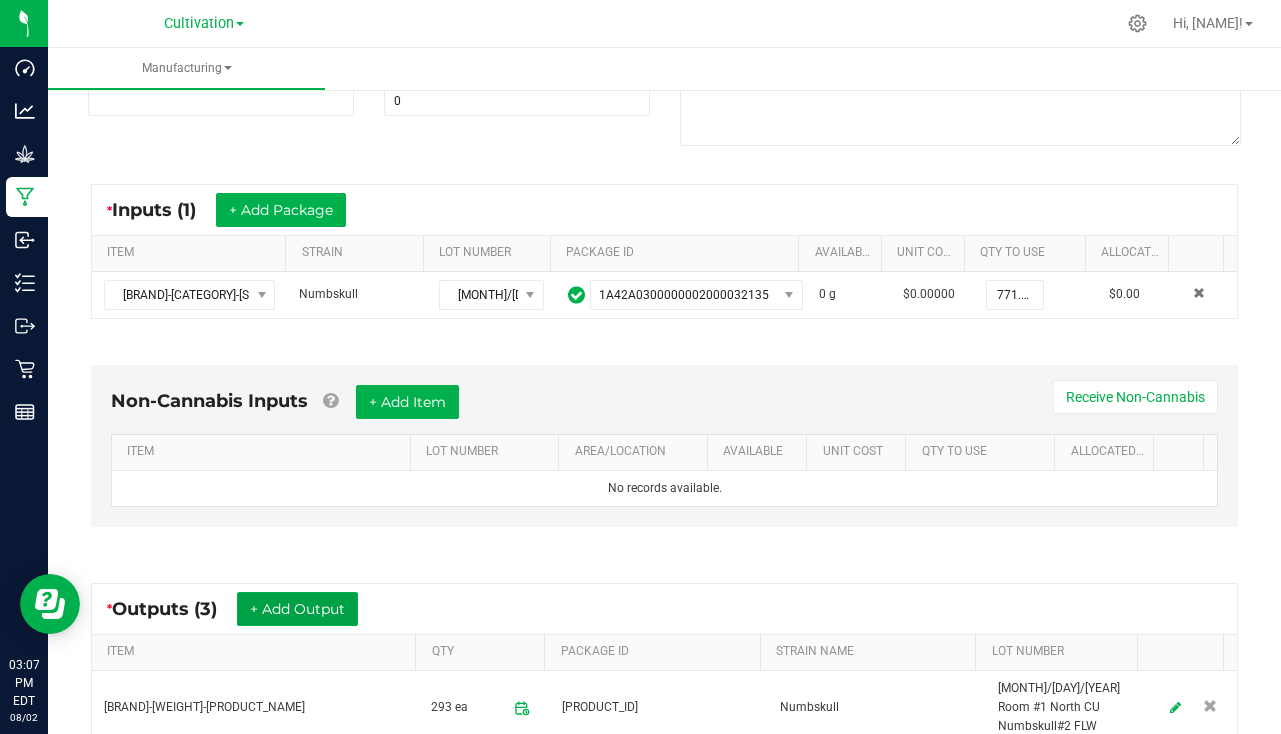 scroll, scrollTop: 0, scrollLeft: 0, axis: both 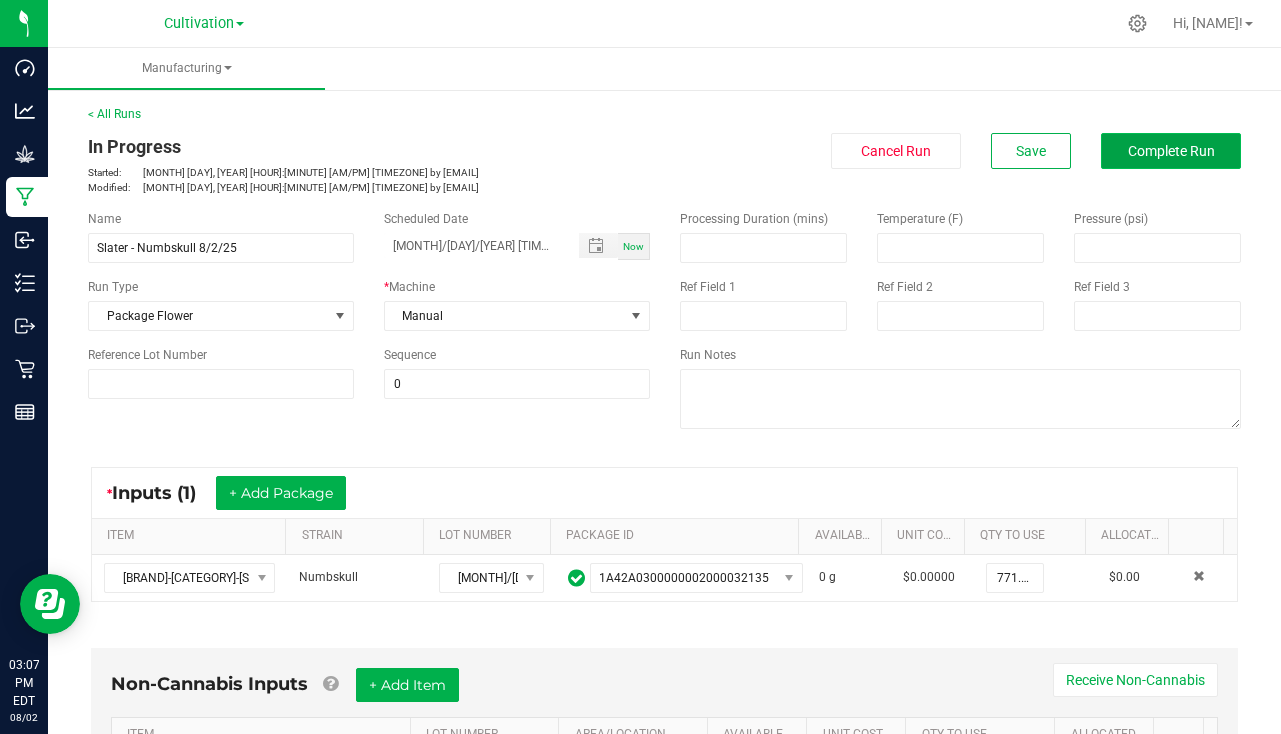click on "Complete Run" at bounding box center (1171, 151) 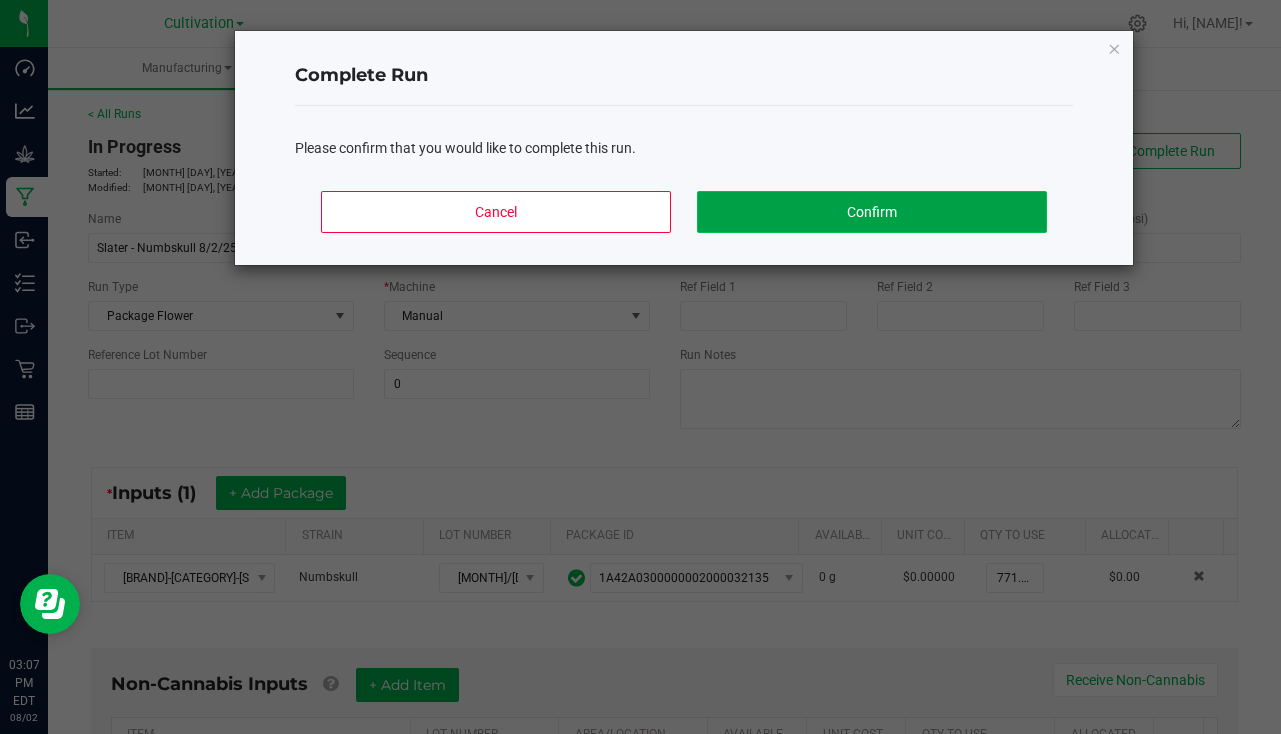 click on "Confirm" 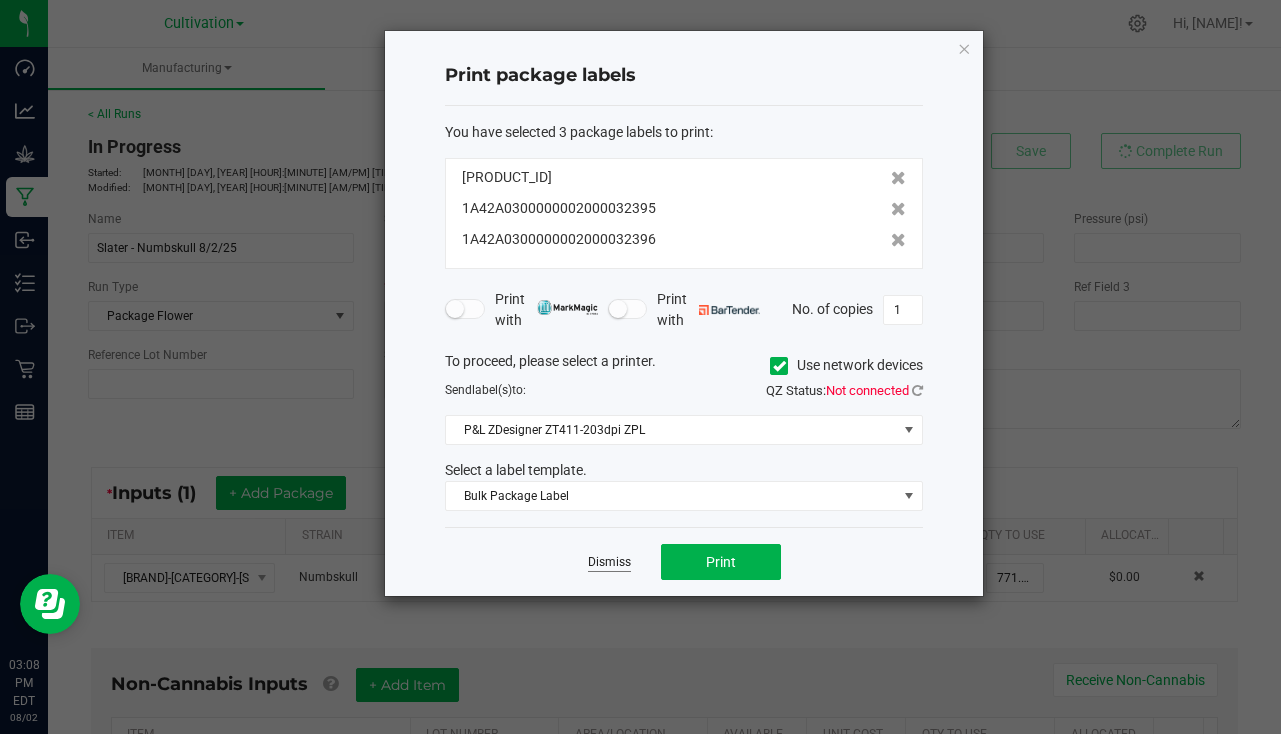 click on "Dismiss" 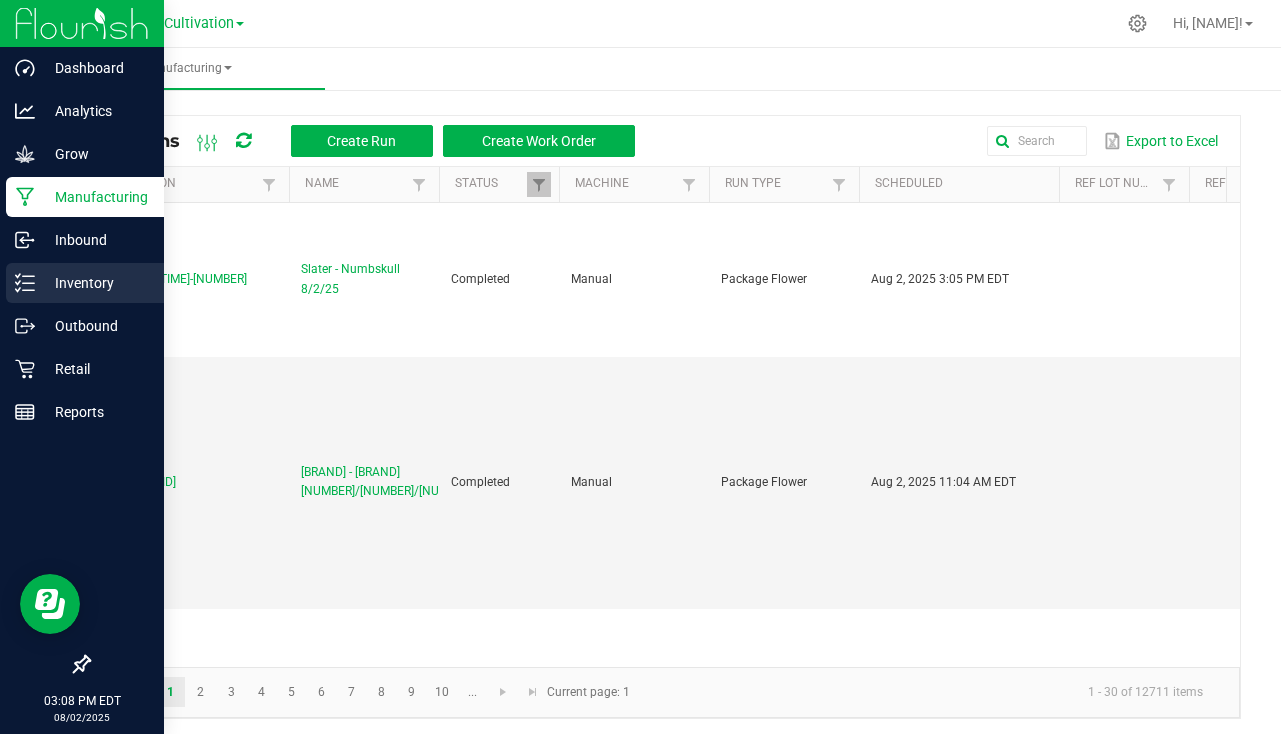 click on "Inventory" at bounding box center [95, 283] 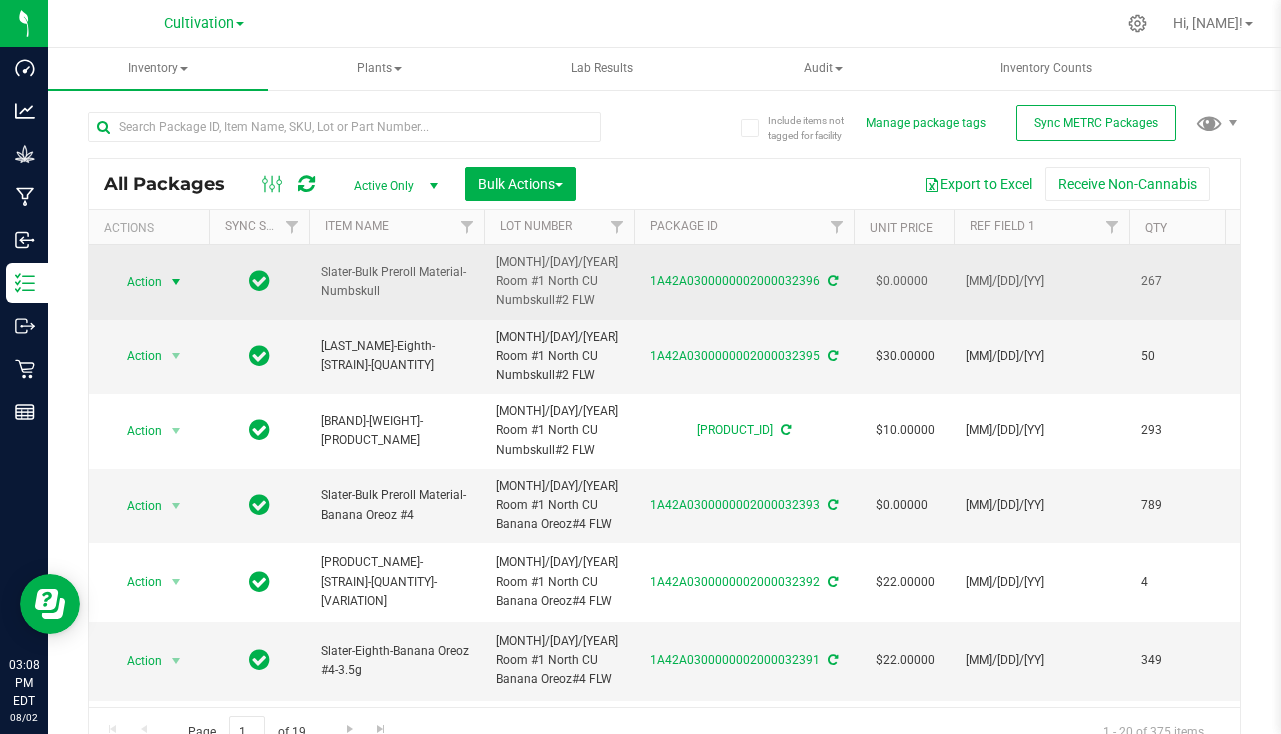 click at bounding box center (176, 282) 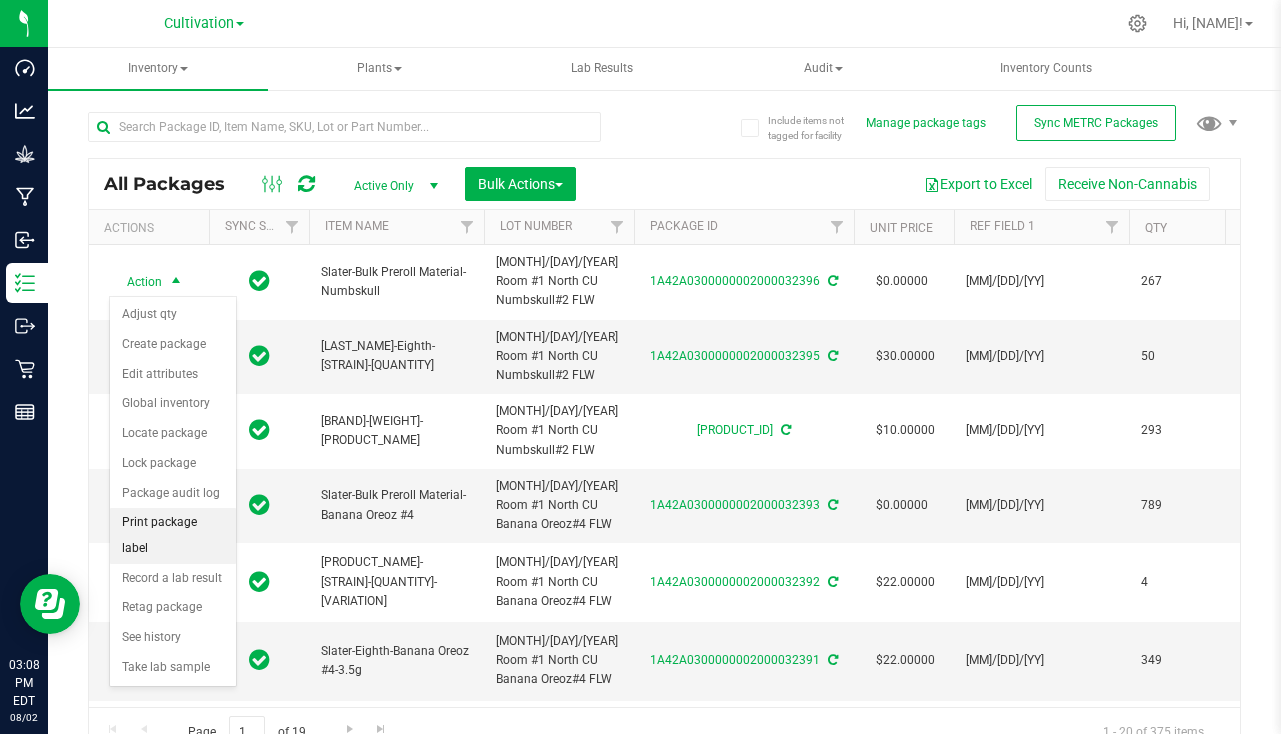 click on "Print package label" at bounding box center [173, 535] 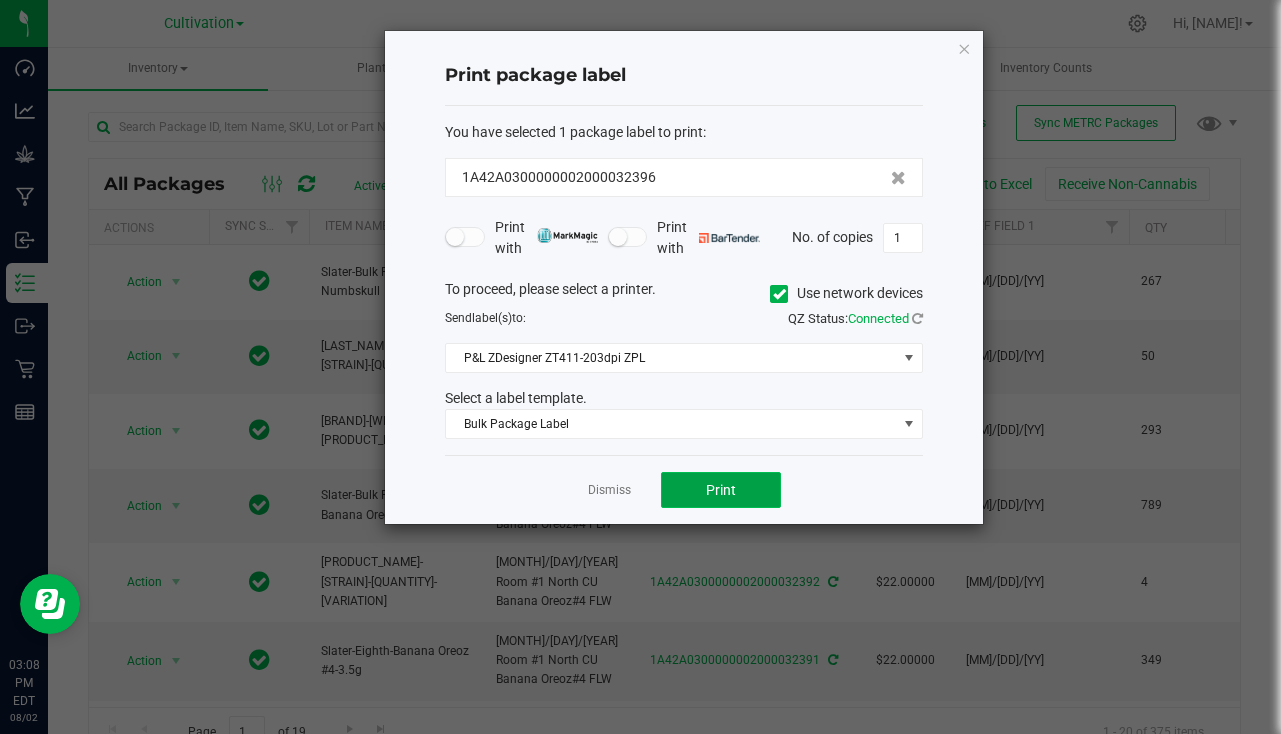 click on "Print" 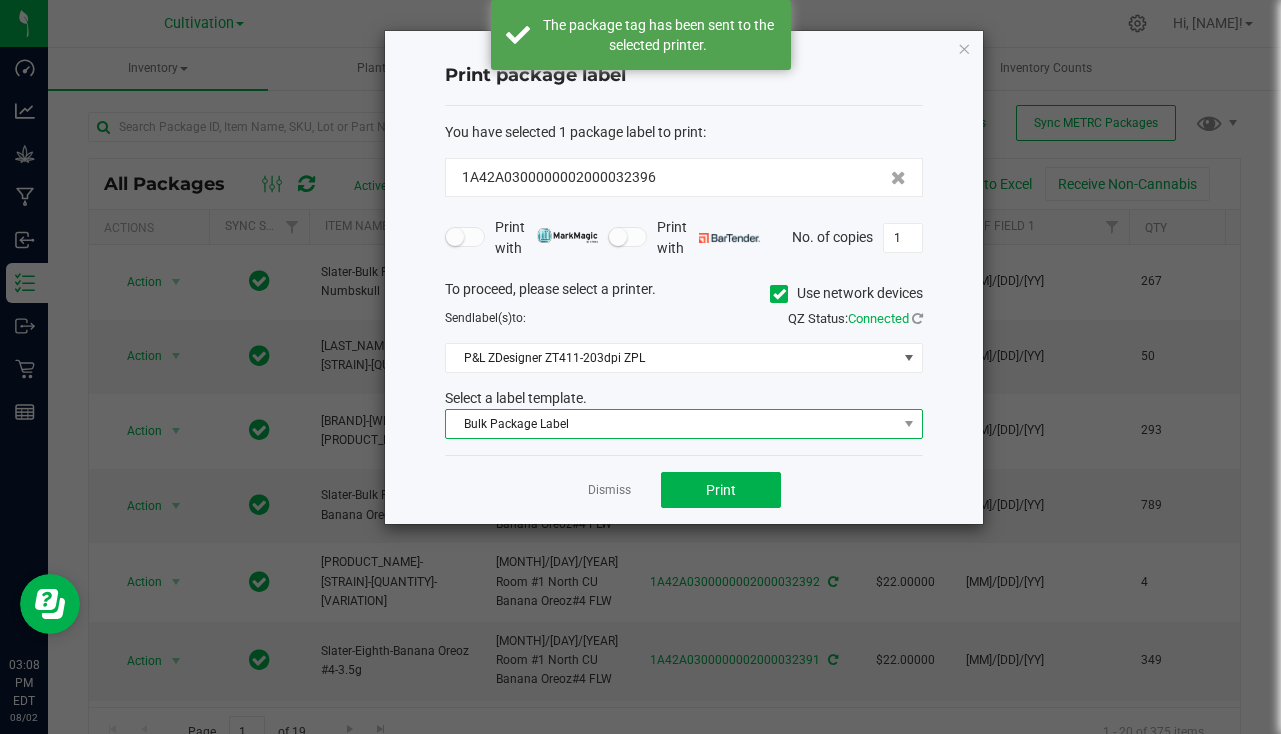 click on "Bulk Package Label" at bounding box center [671, 424] 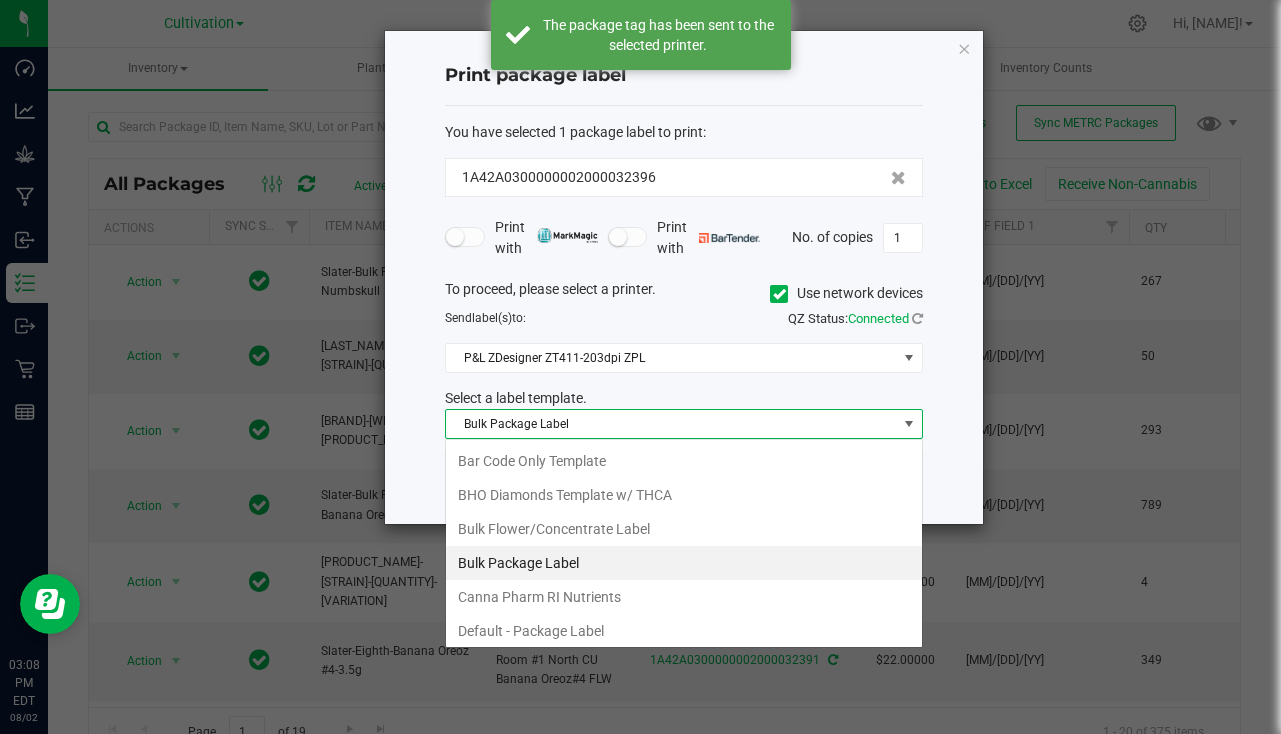 scroll, scrollTop: 99970, scrollLeft: 99522, axis: both 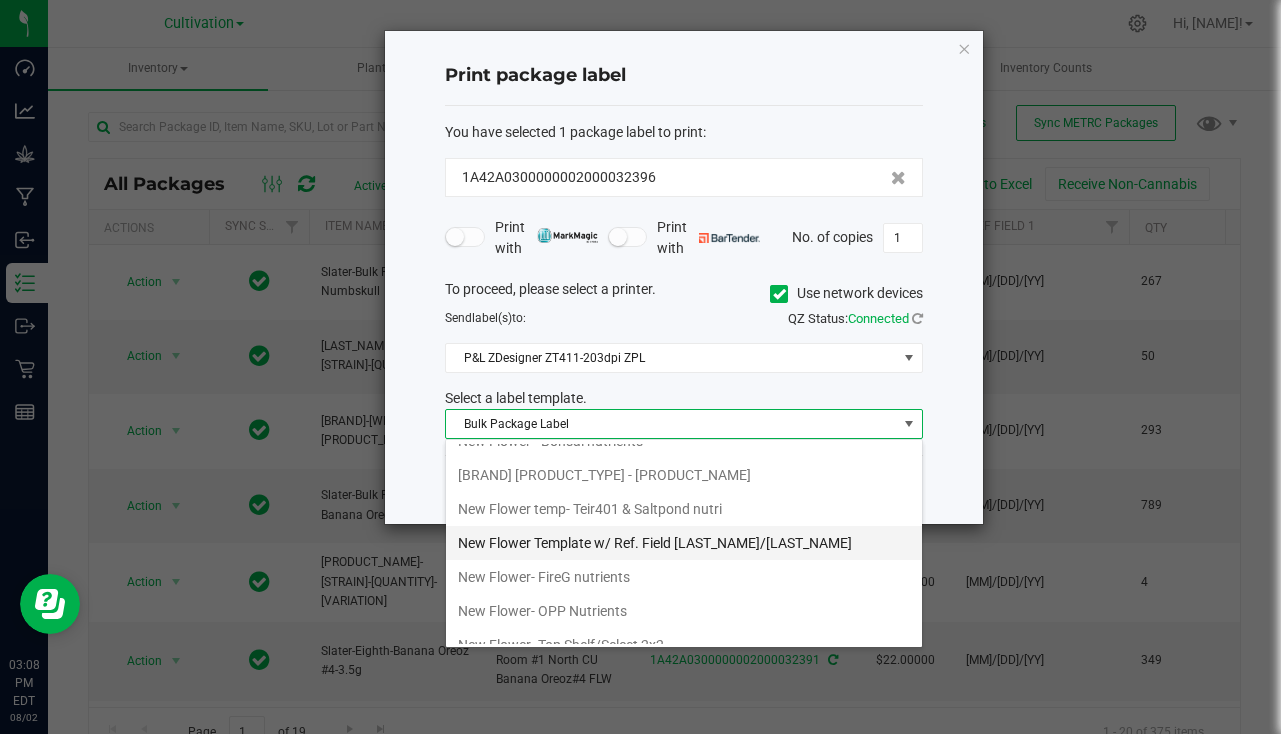 click on "New Flower Template w/ Ref. Field [LAST_NAME]/[LAST_NAME]" at bounding box center (684, 543) 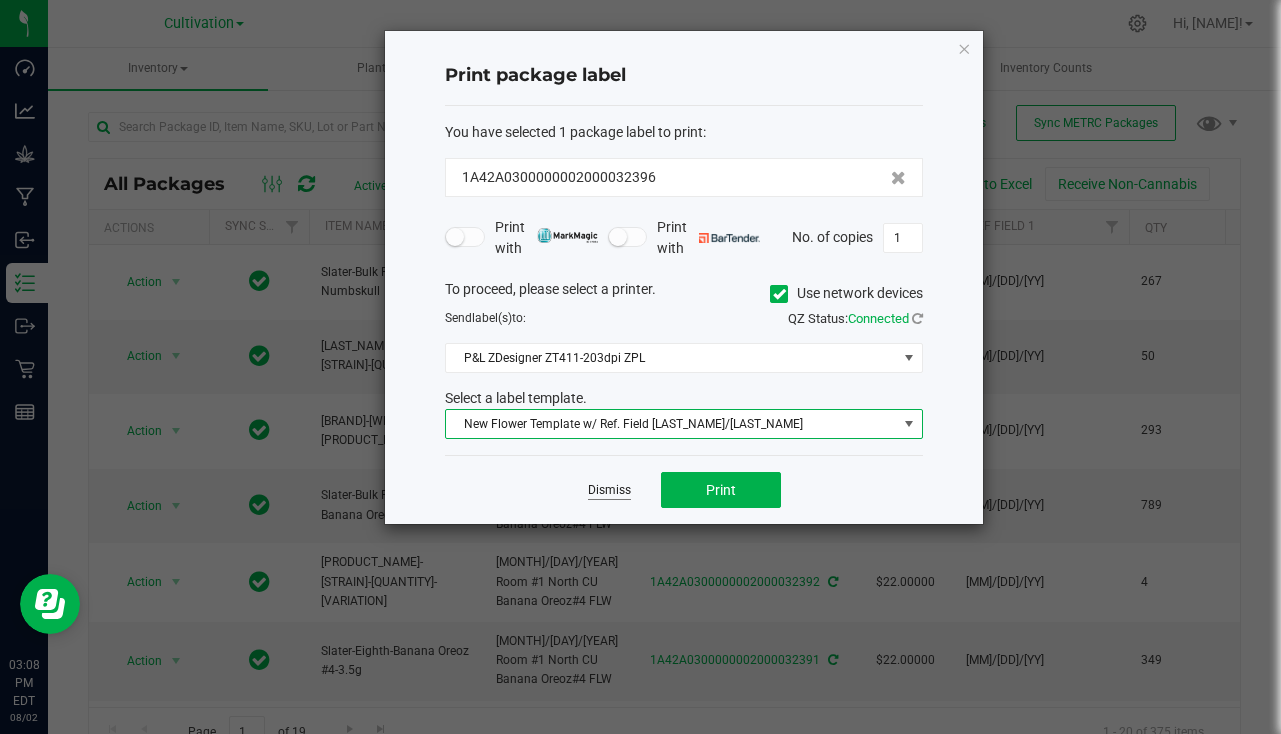 click on "Dismiss" 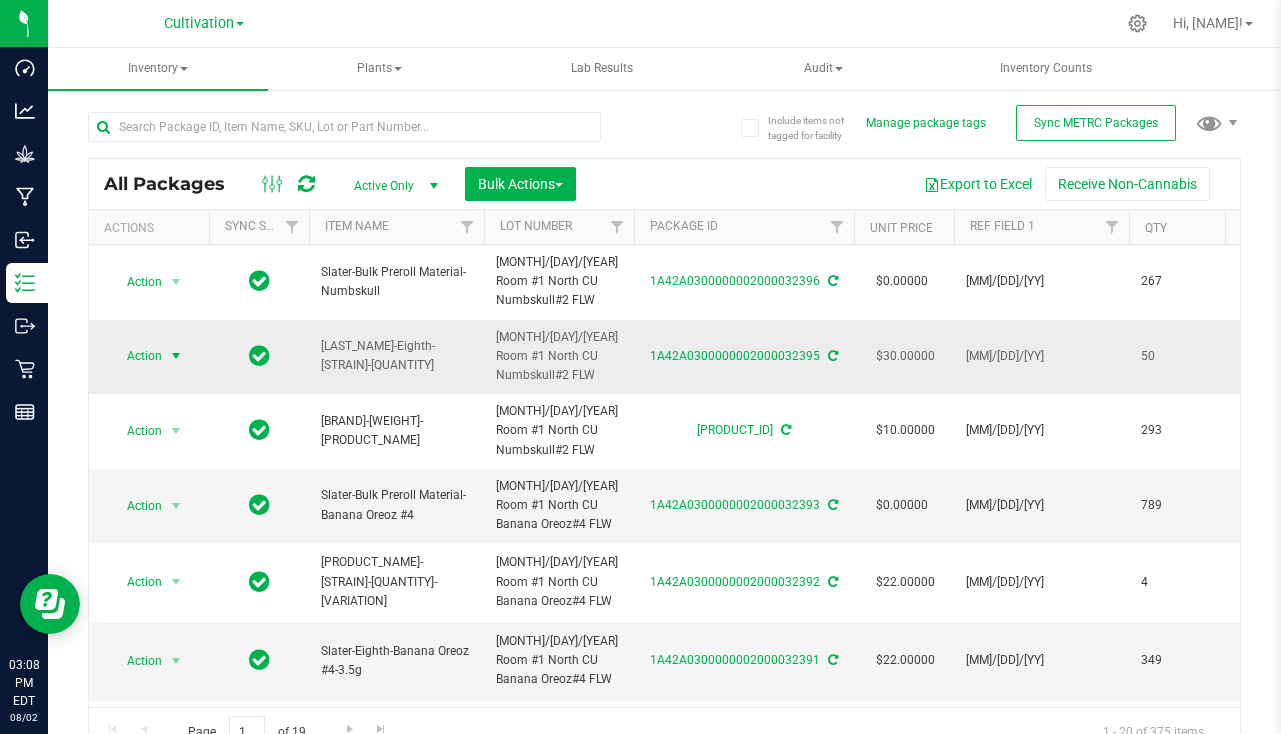 click on "Action" at bounding box center (136, 356) 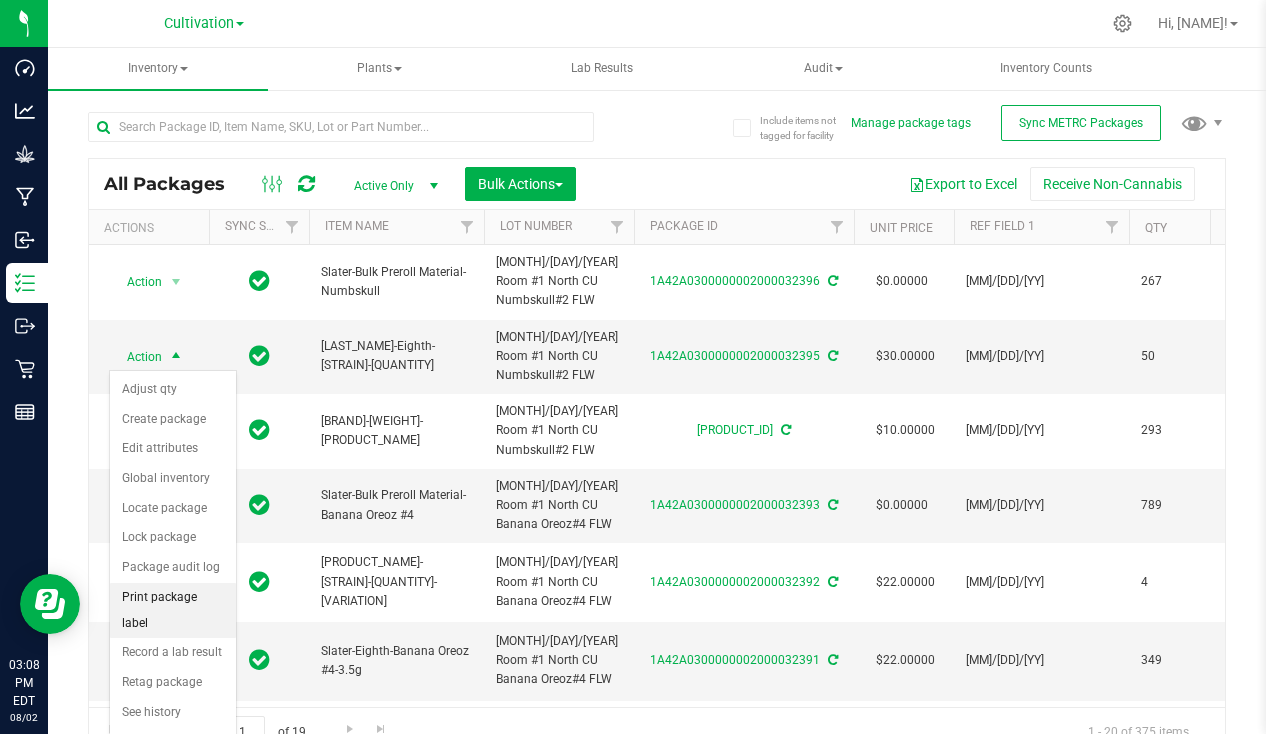 click on "Print package label" at bounding box center [173, 610] 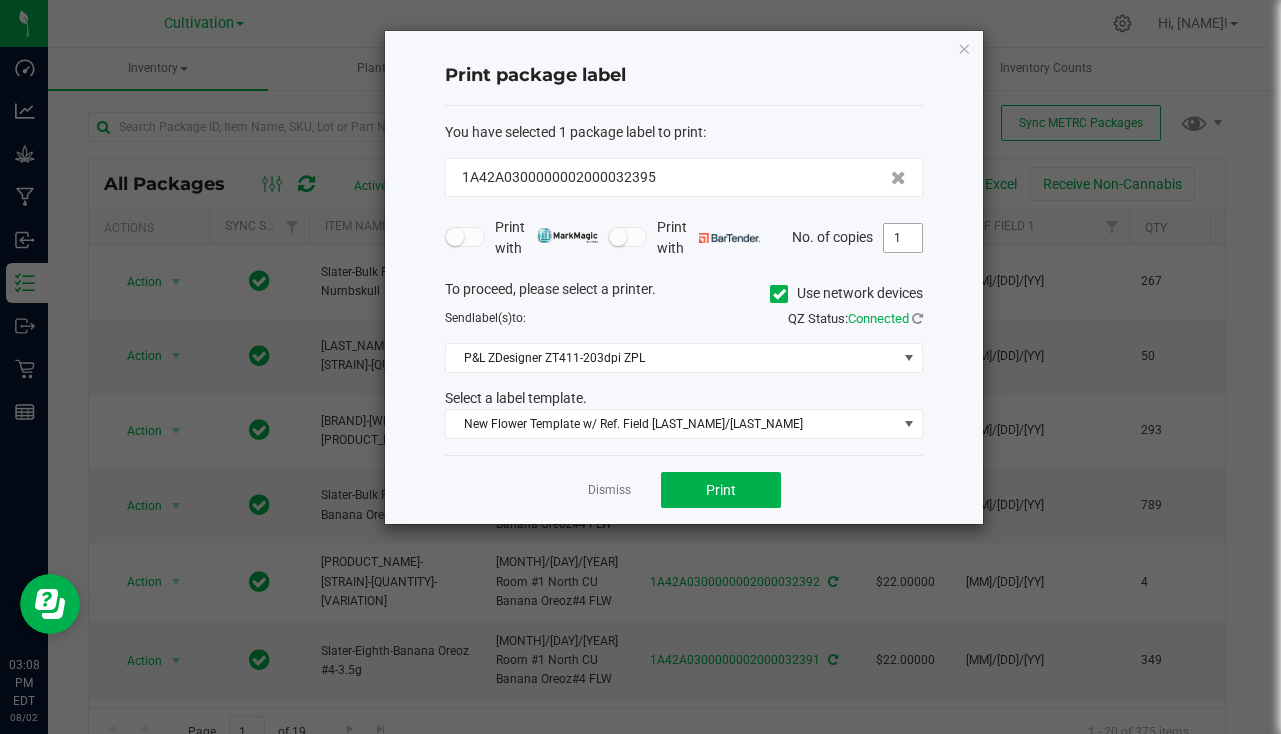 click on "1" at bounding box center [903, 238] 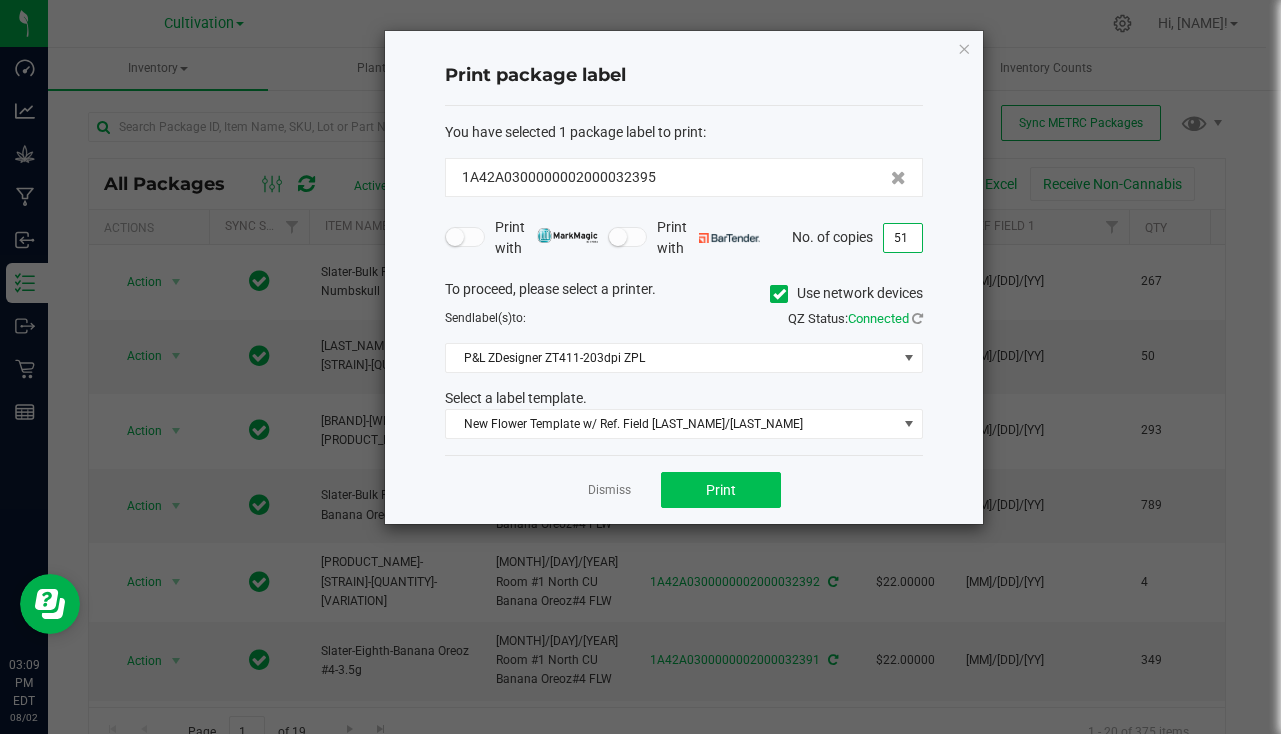 type on "51" 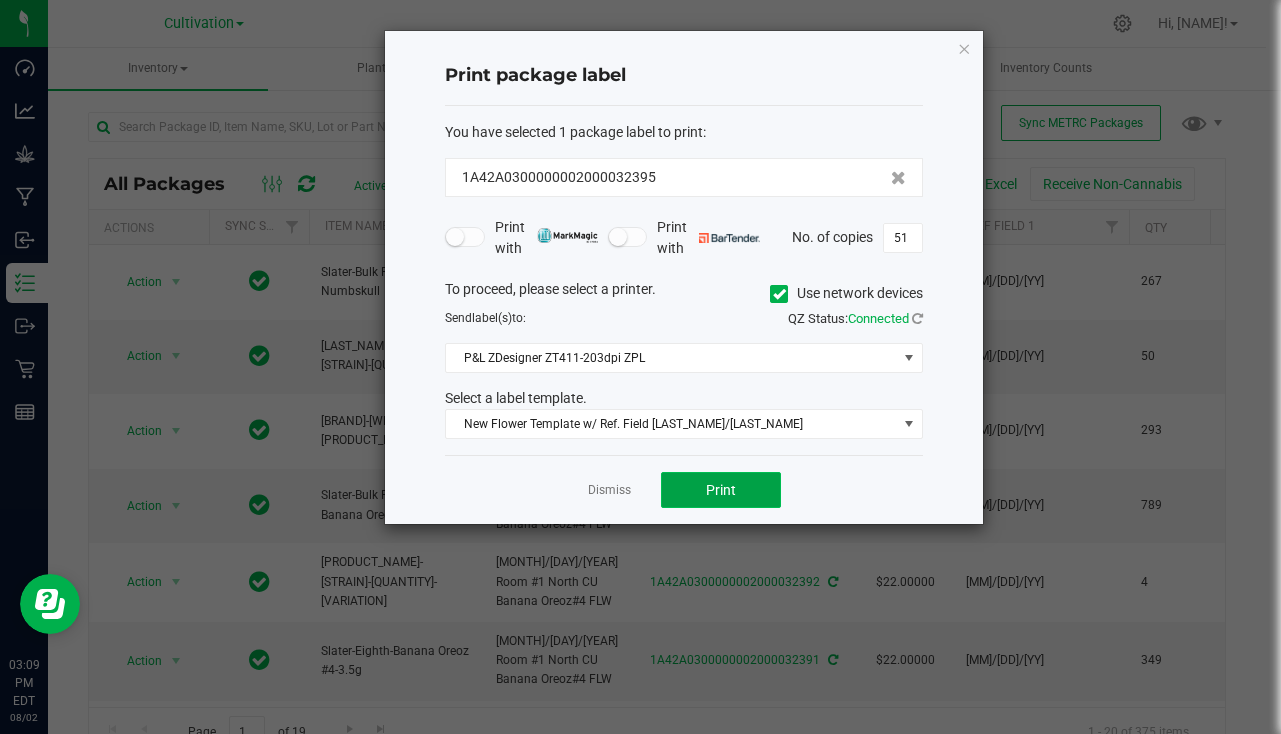 click on "Print" 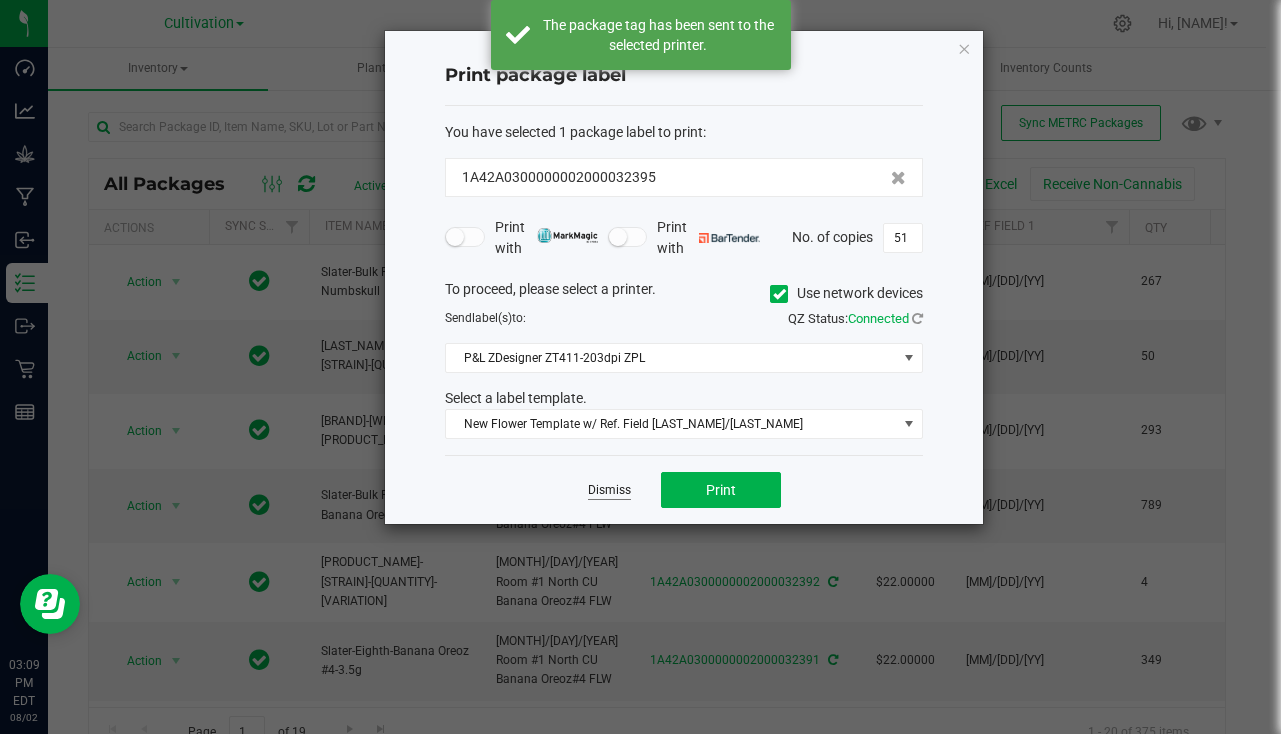 click on "Dismiss" 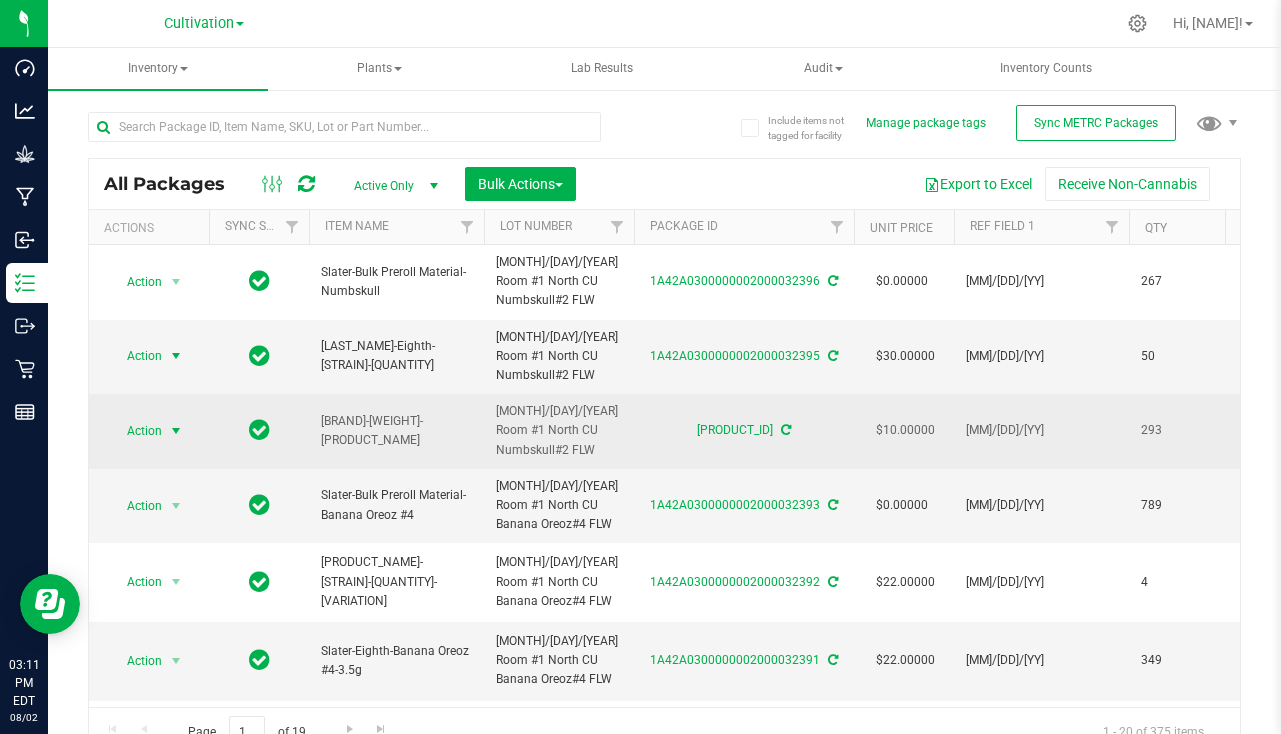 click at bounding box center (176, 431) 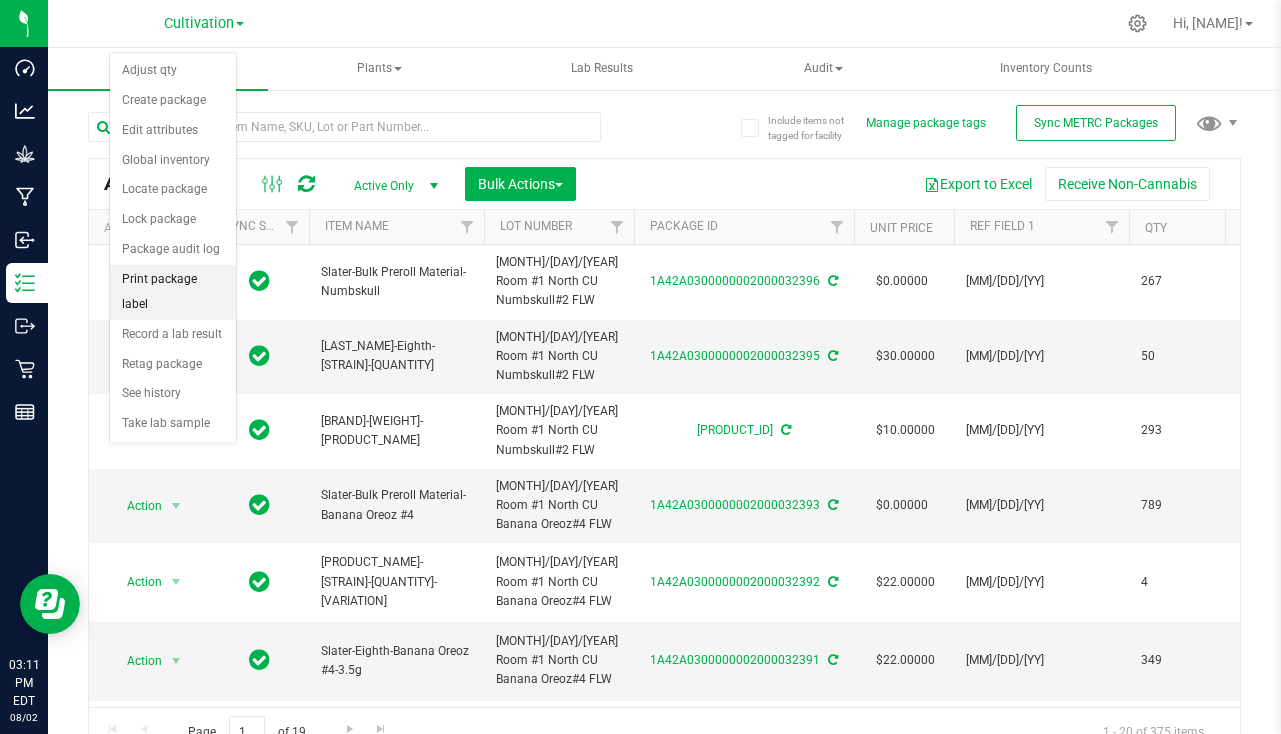 click on "Print package label" at bounding box center [173, 292] 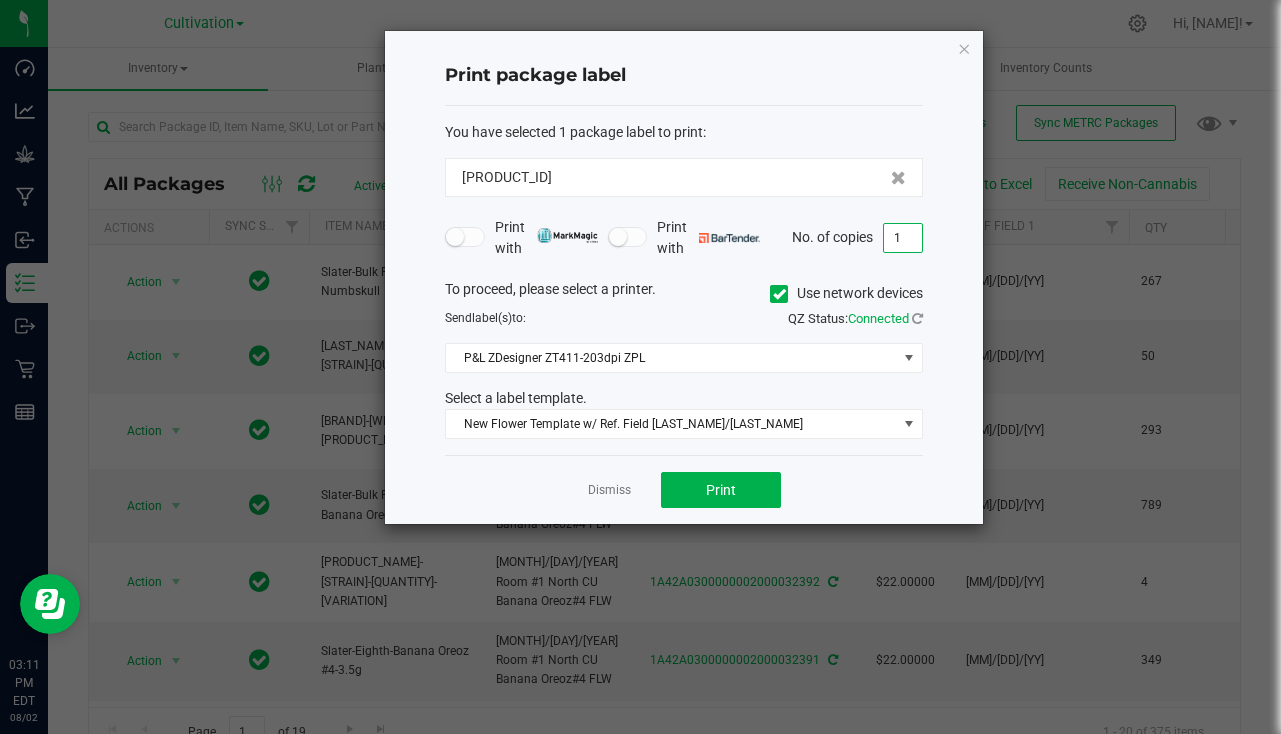click on "1" at bounding box center (903, 238) 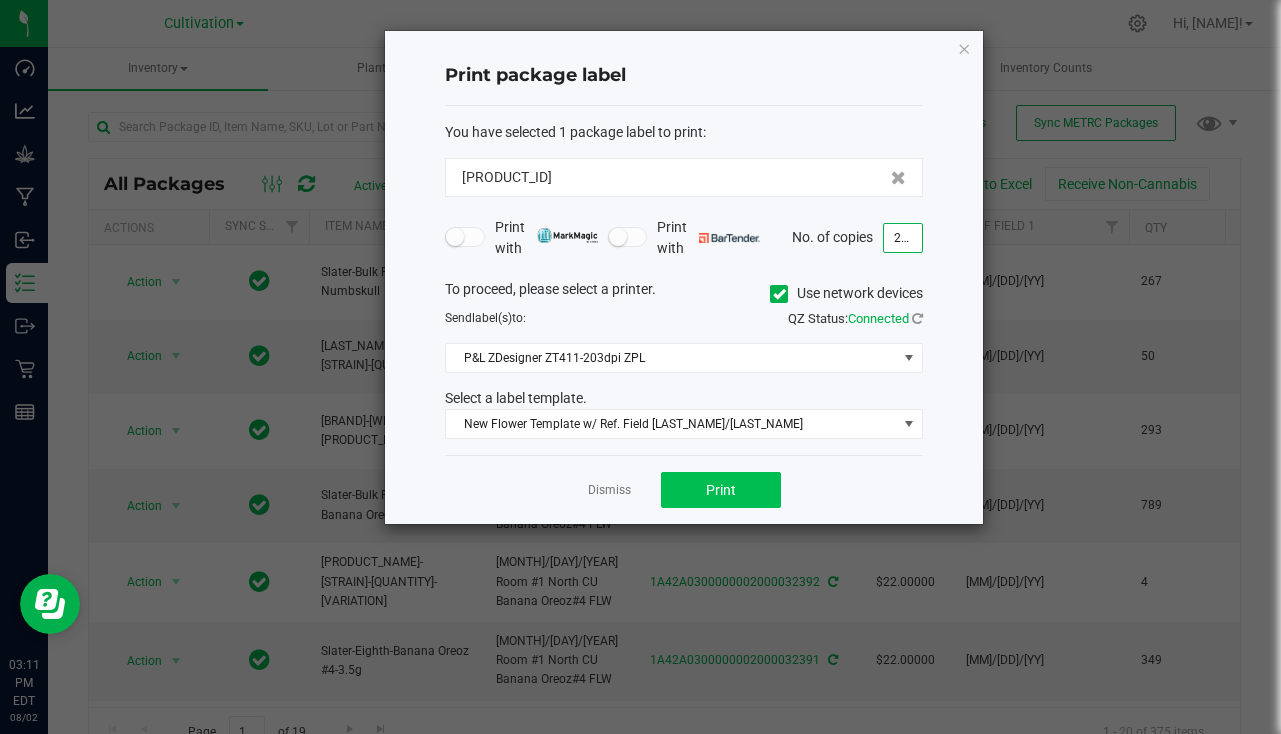 type on "294" 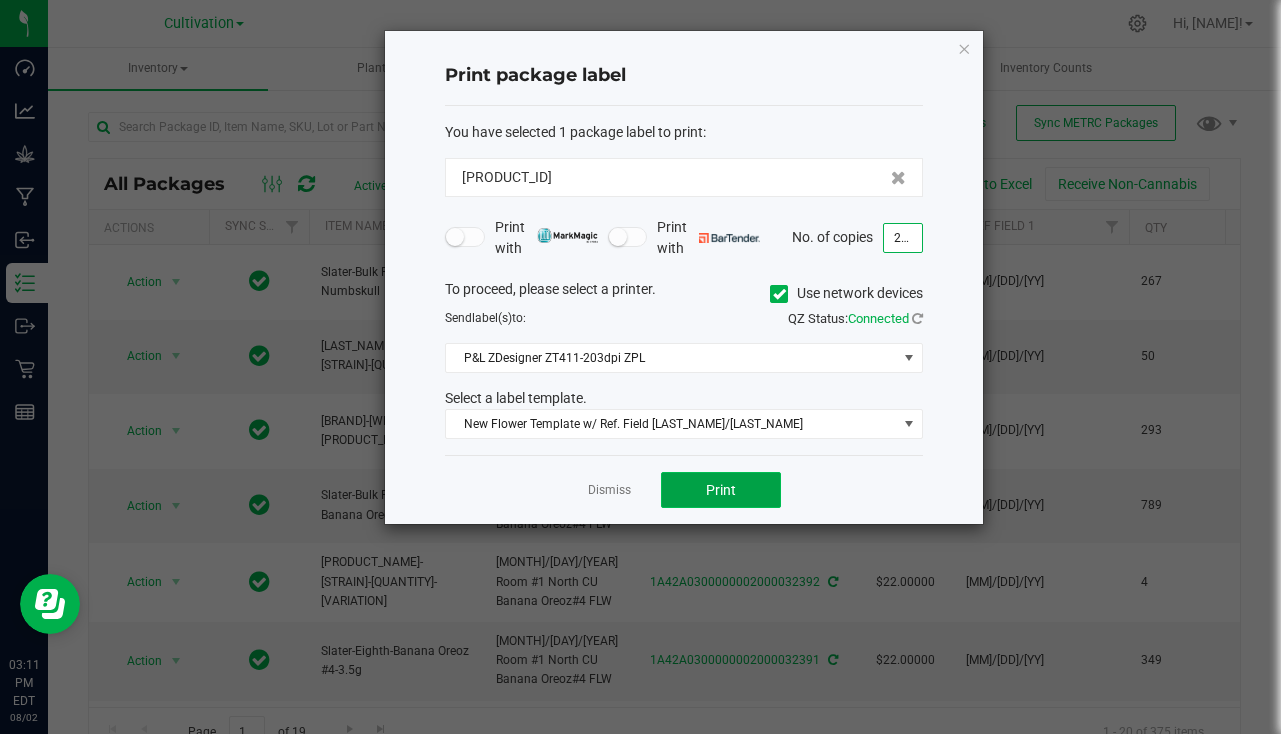 click on "Print" 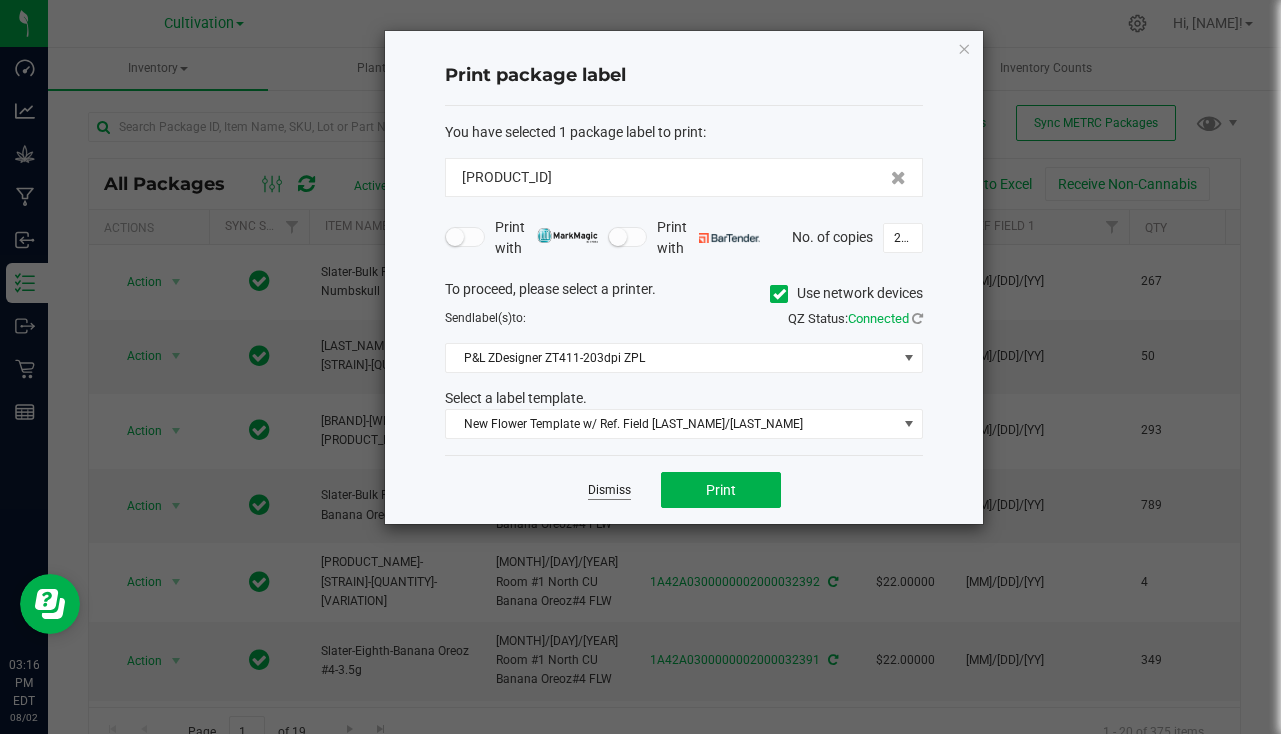 click on "Dismiss" 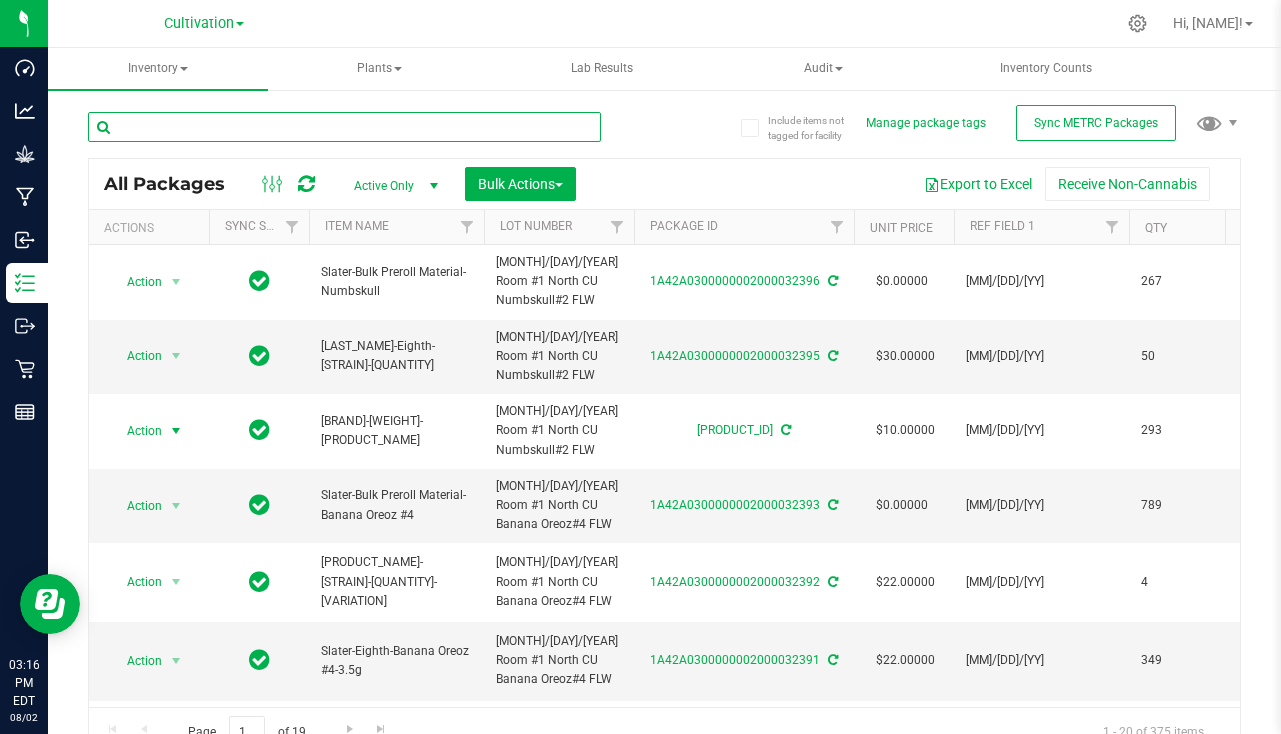 click at bounding box center [344, 127] 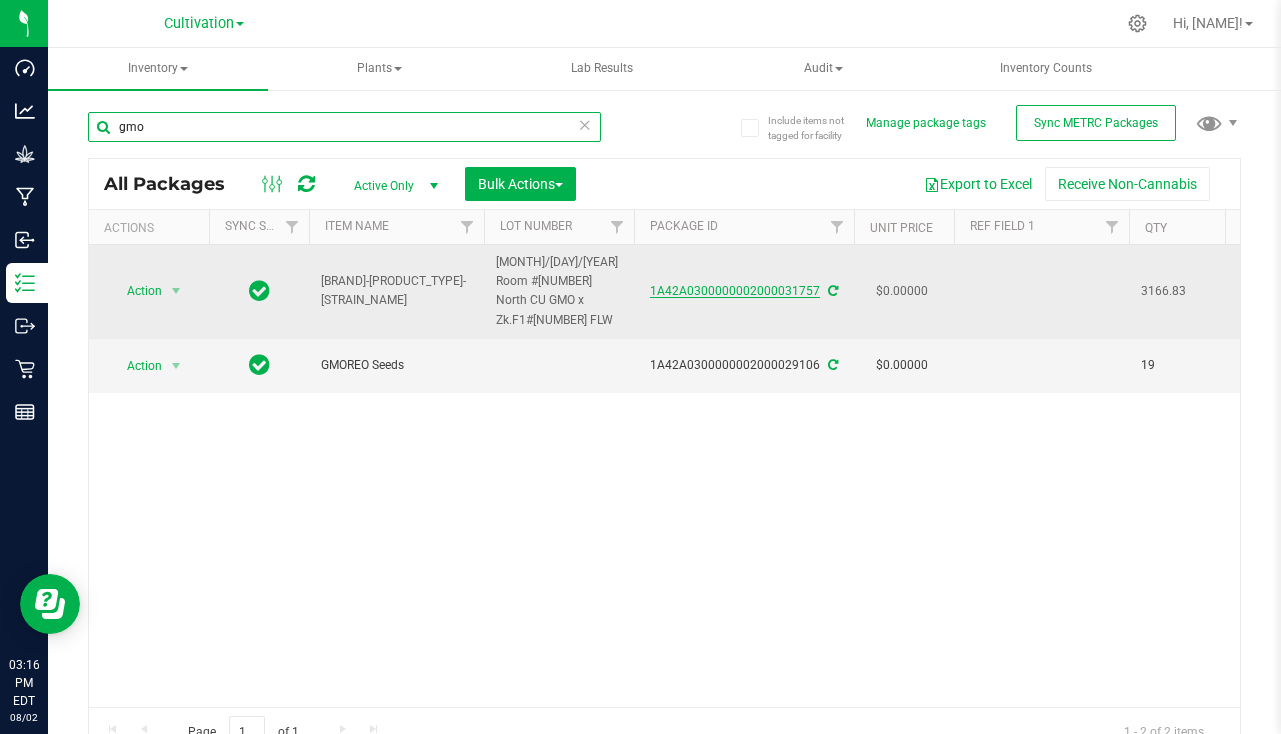 type on "gmo" 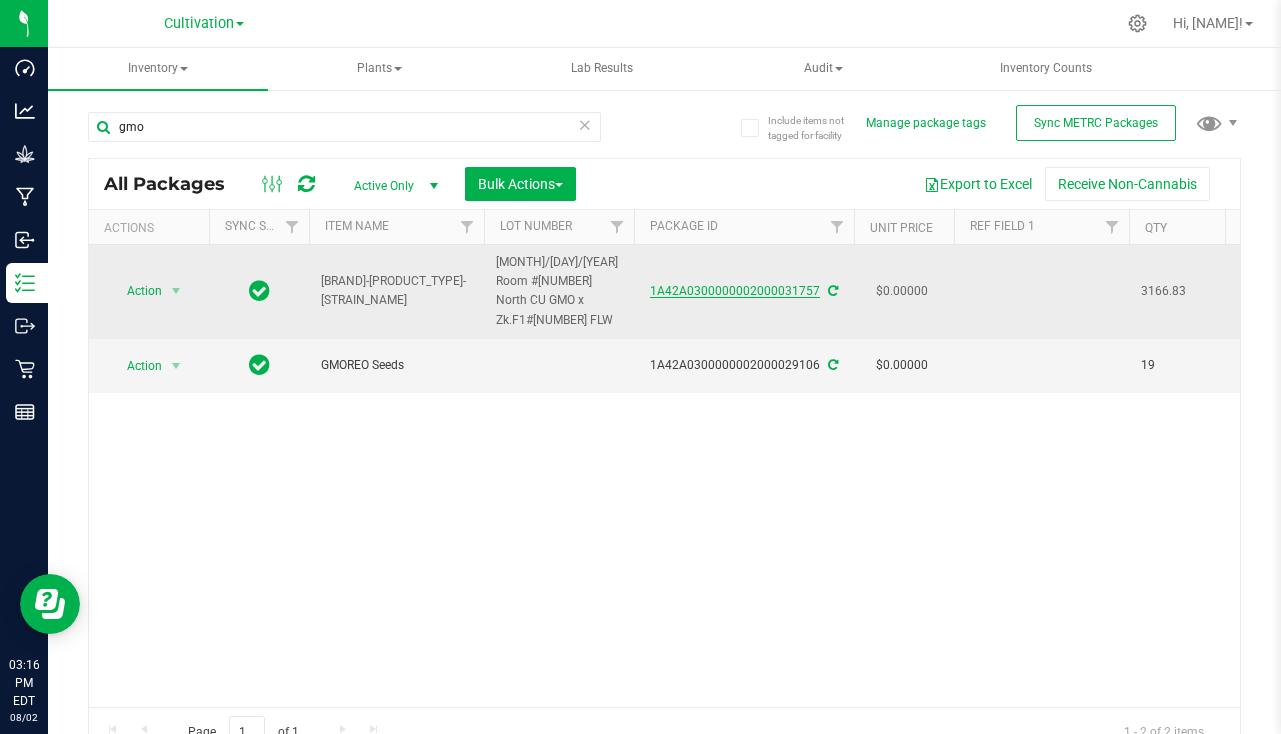 click on "1A42A0300000002000031757" at bounding box center (735, 291) 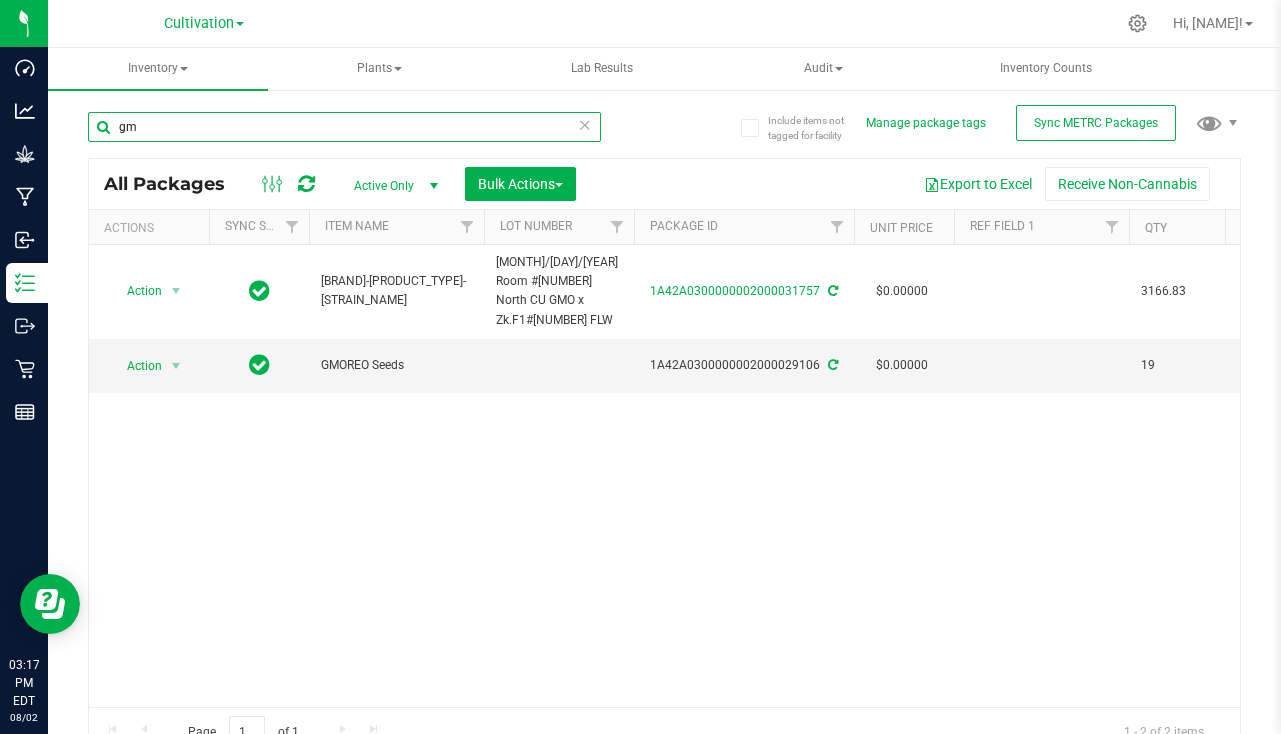 type on "g" 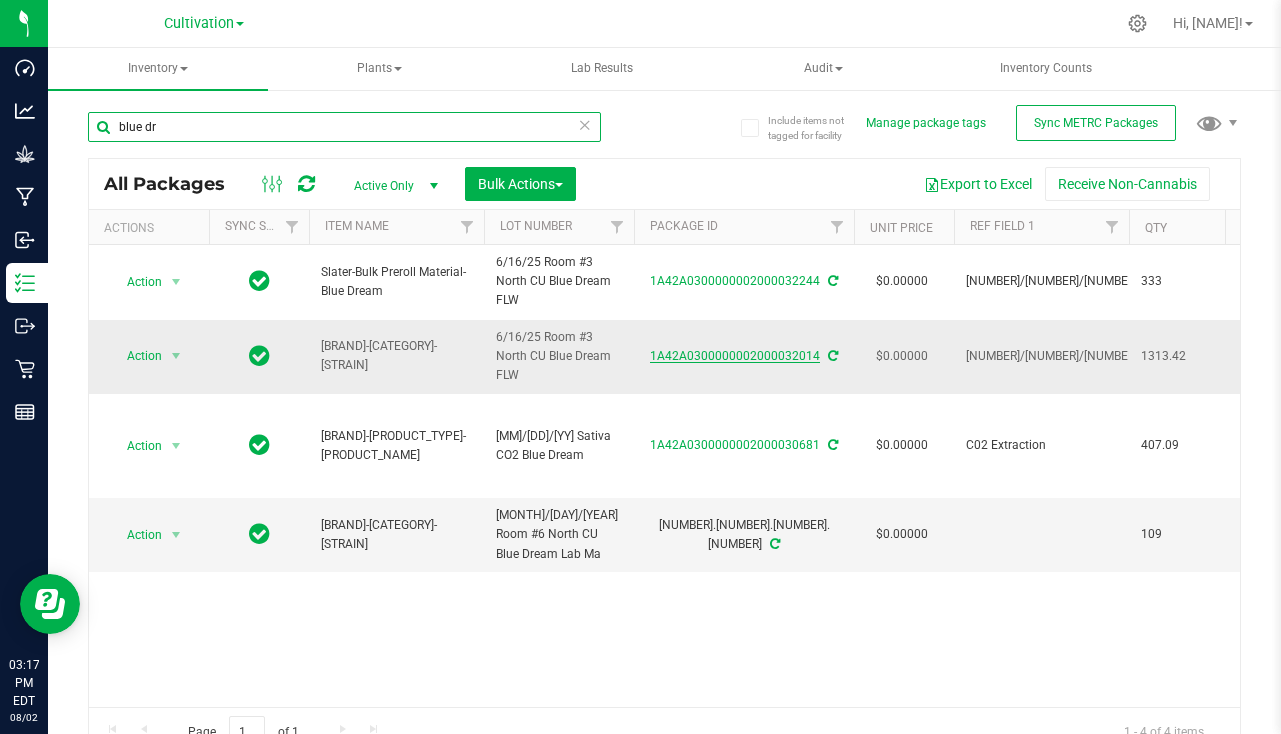 type on "blue dr" 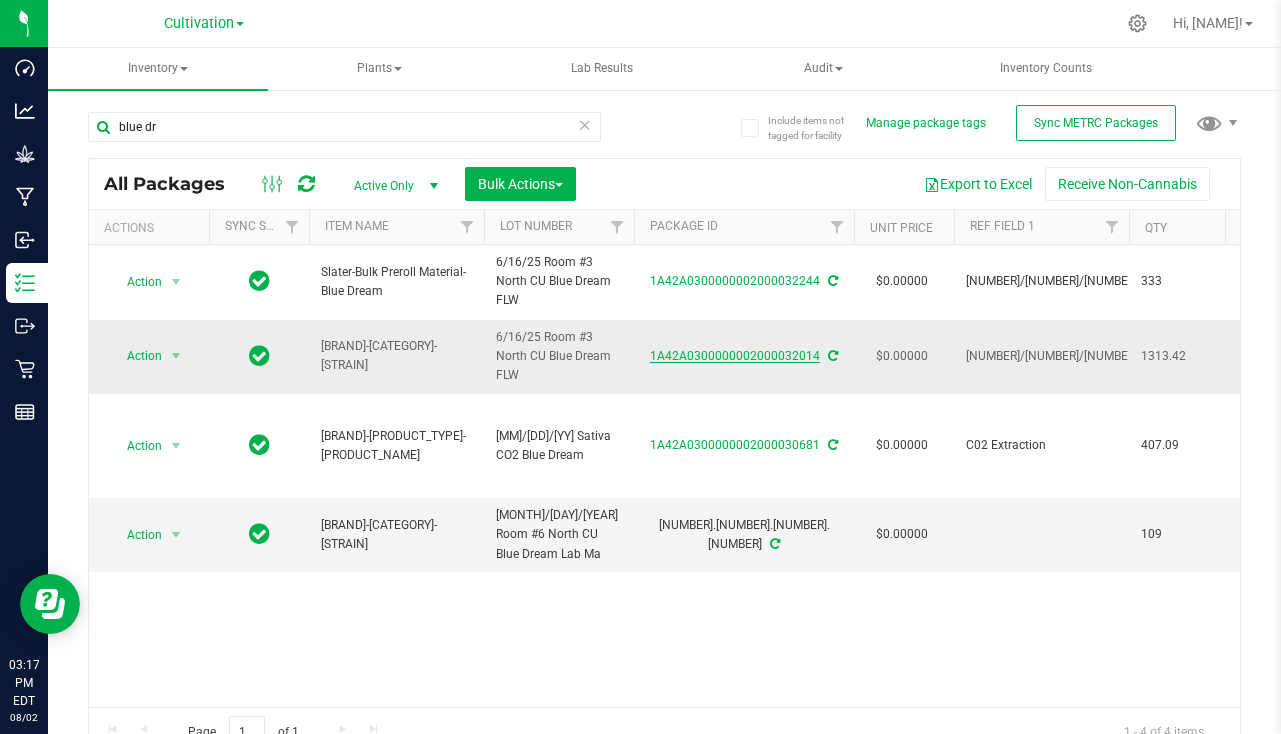 click on "1A42A0300000002000032014" at bounding box center (735, 356) 